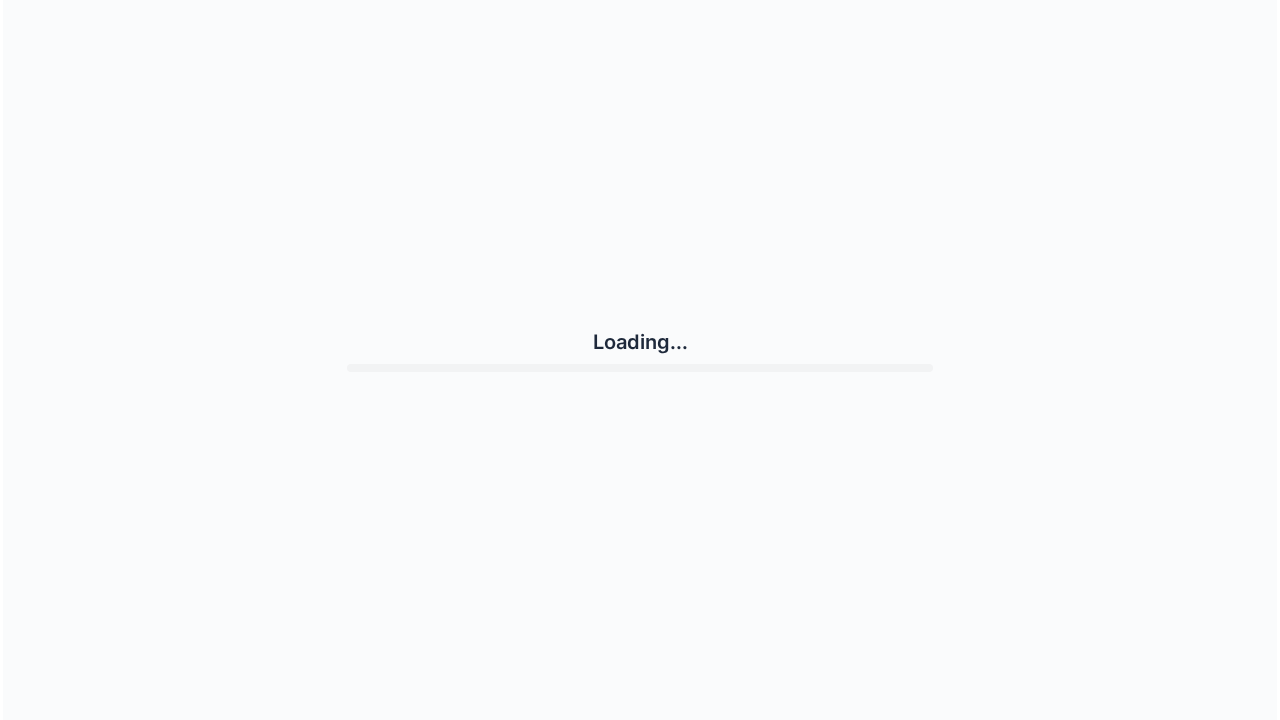 scroll, scrollTop: 0, scrollLeft: 0, axis: both 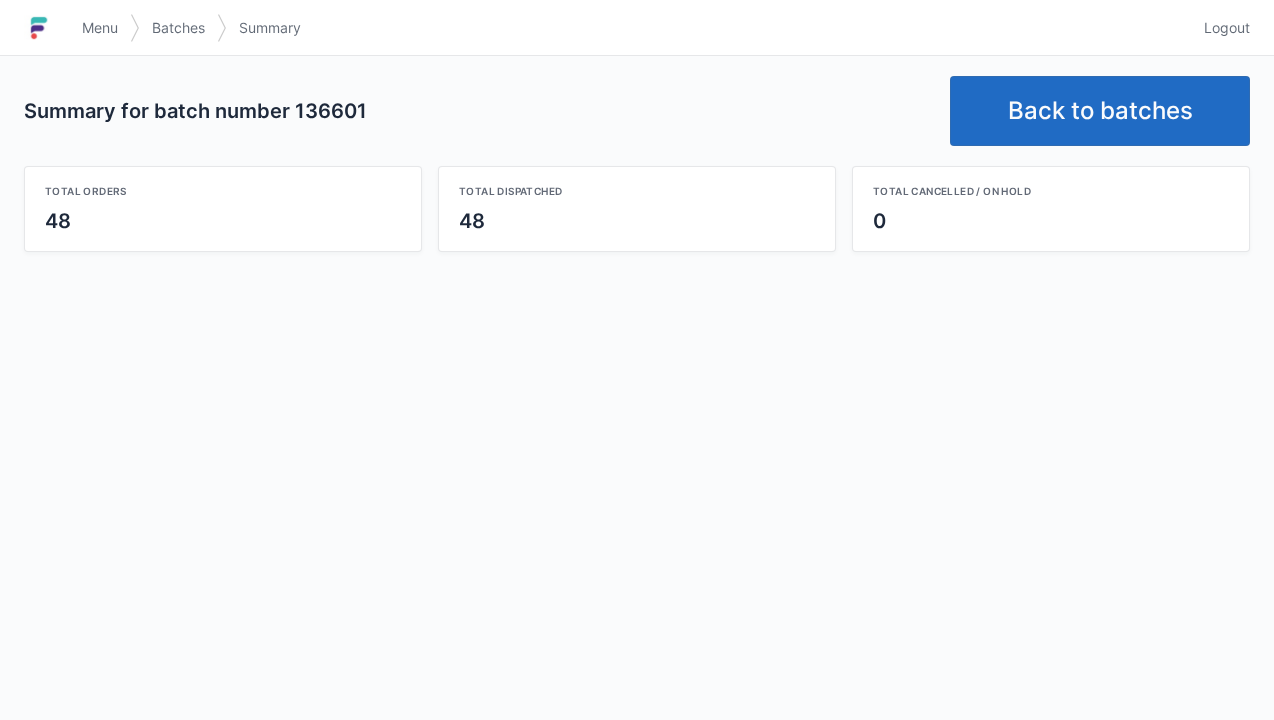 click on "Back to batches" at bounding box center (1100, 111) 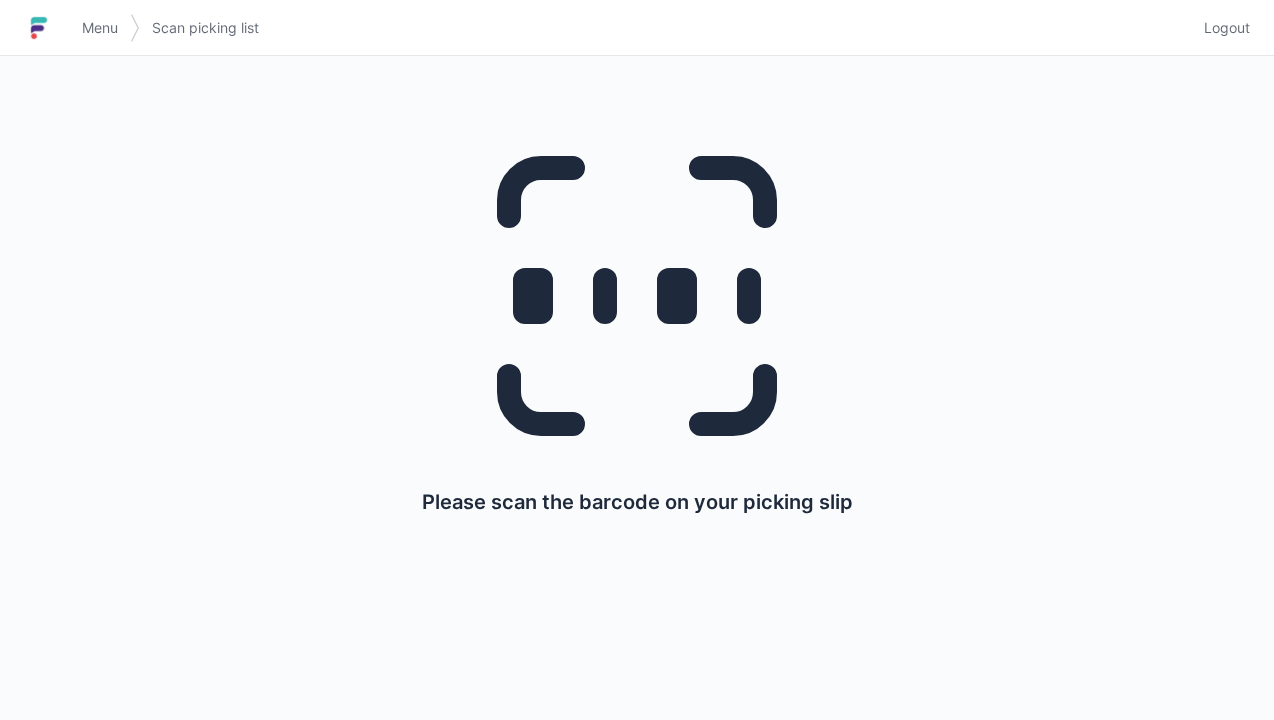 scroll, scrollTop: 0, scrollLeft: 0, axis: both 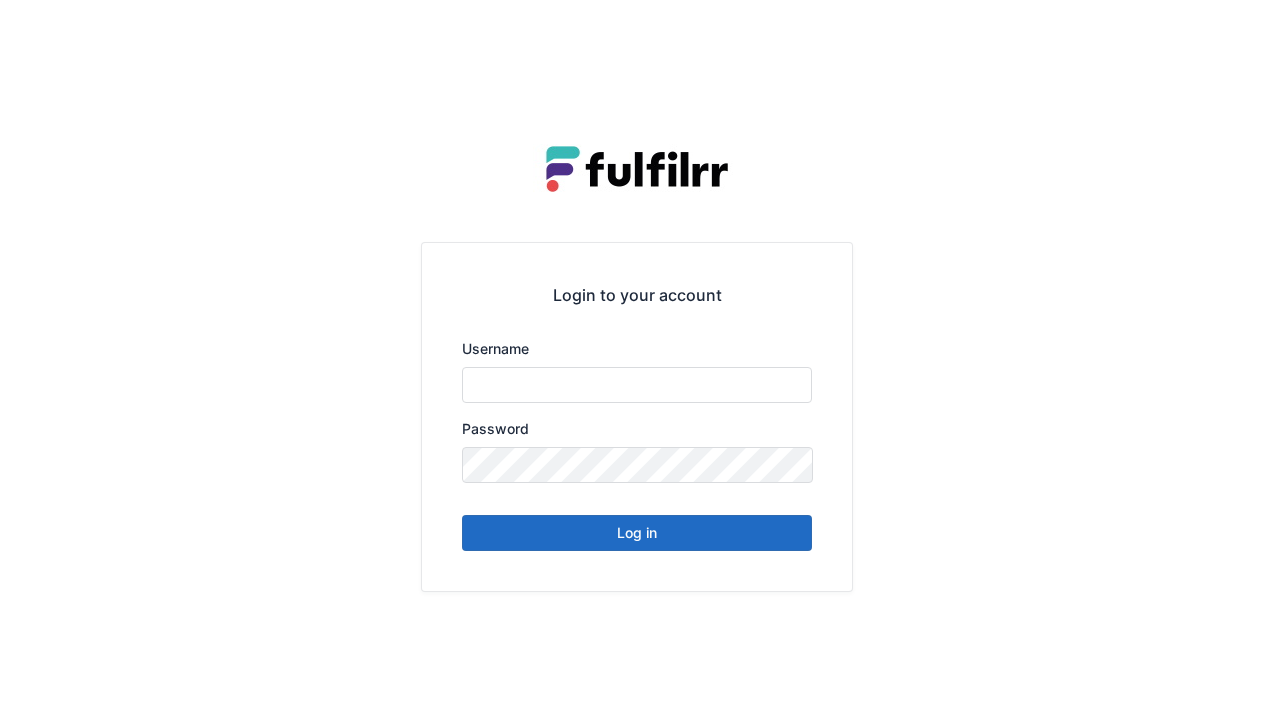 type on "******" 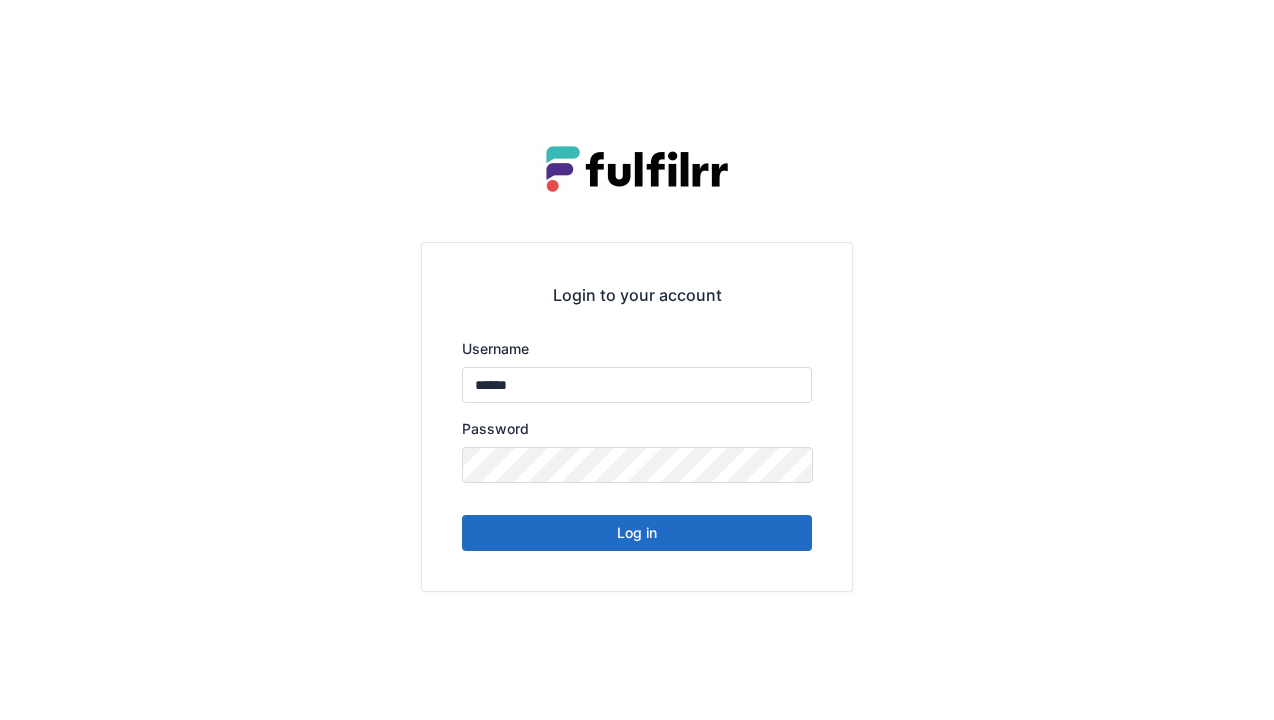 click on "Log in" at bounding box center (637, 533) 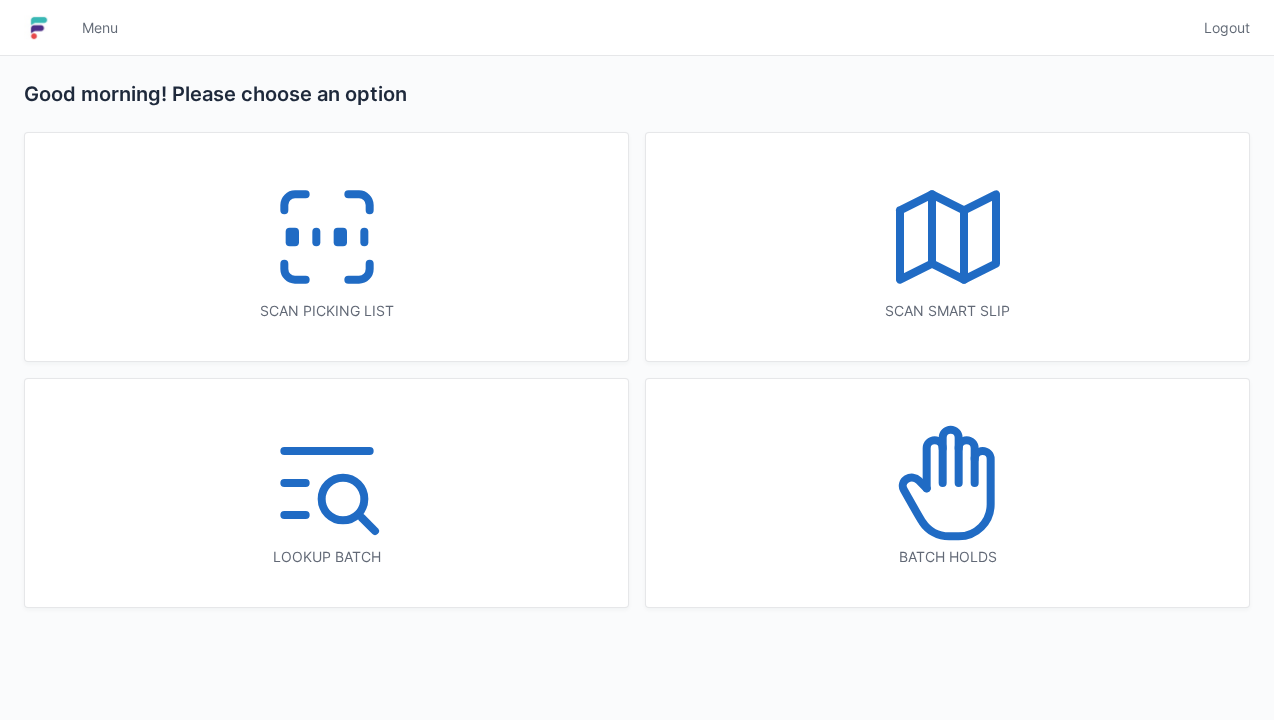 scroll, scrollTop: 0, scrollLeft: 0, axis: both 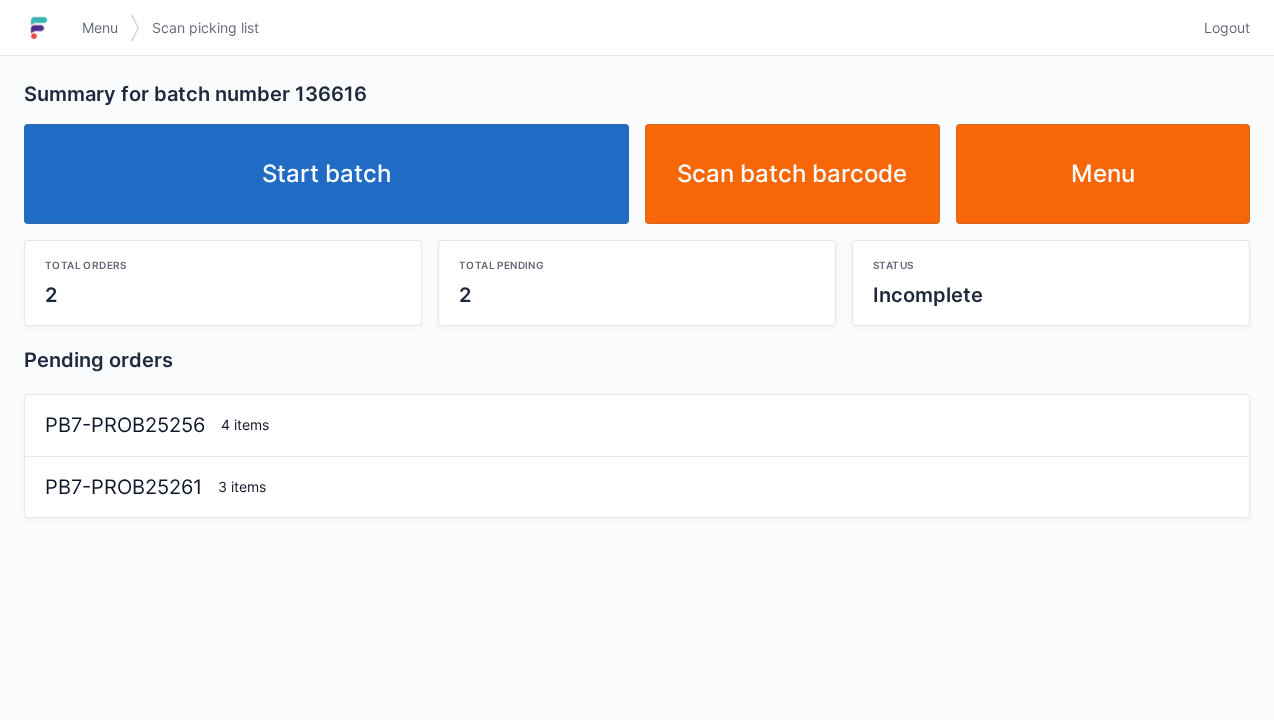 click on "Start batch" at bounding box center [326, 174] 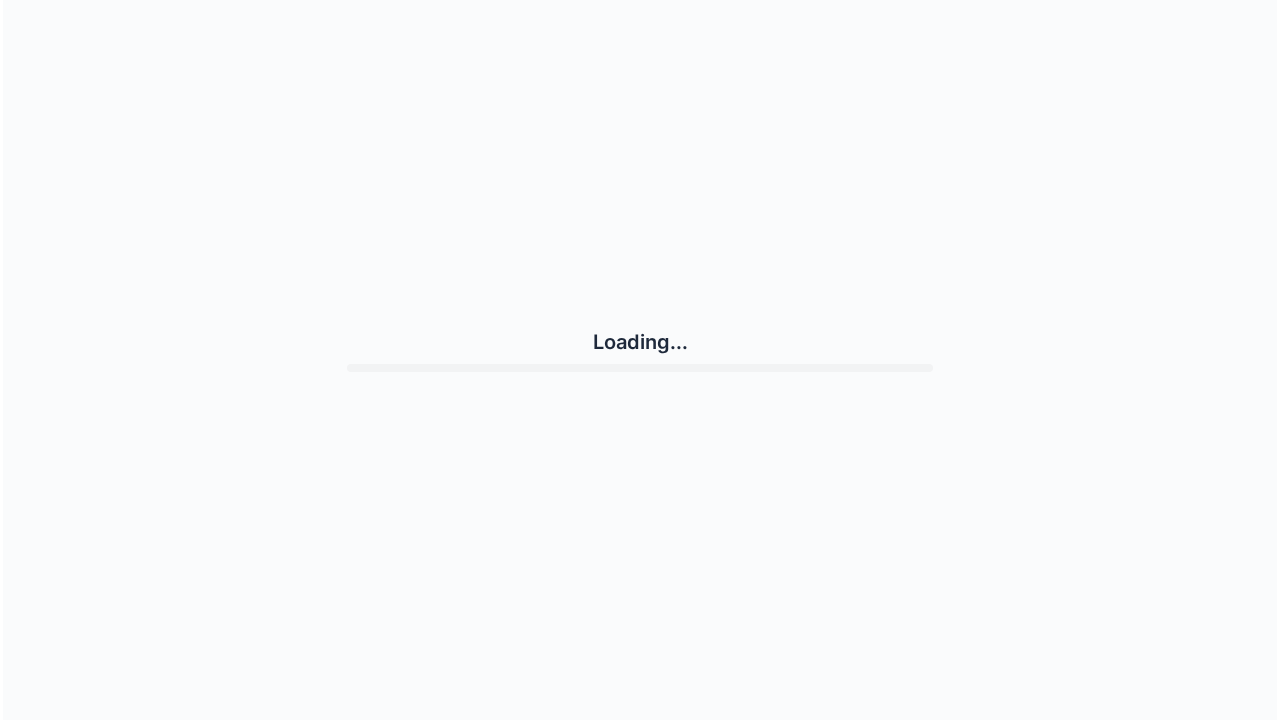 scroll, scrollTop: 0, scrollLeft: 0, axis: both 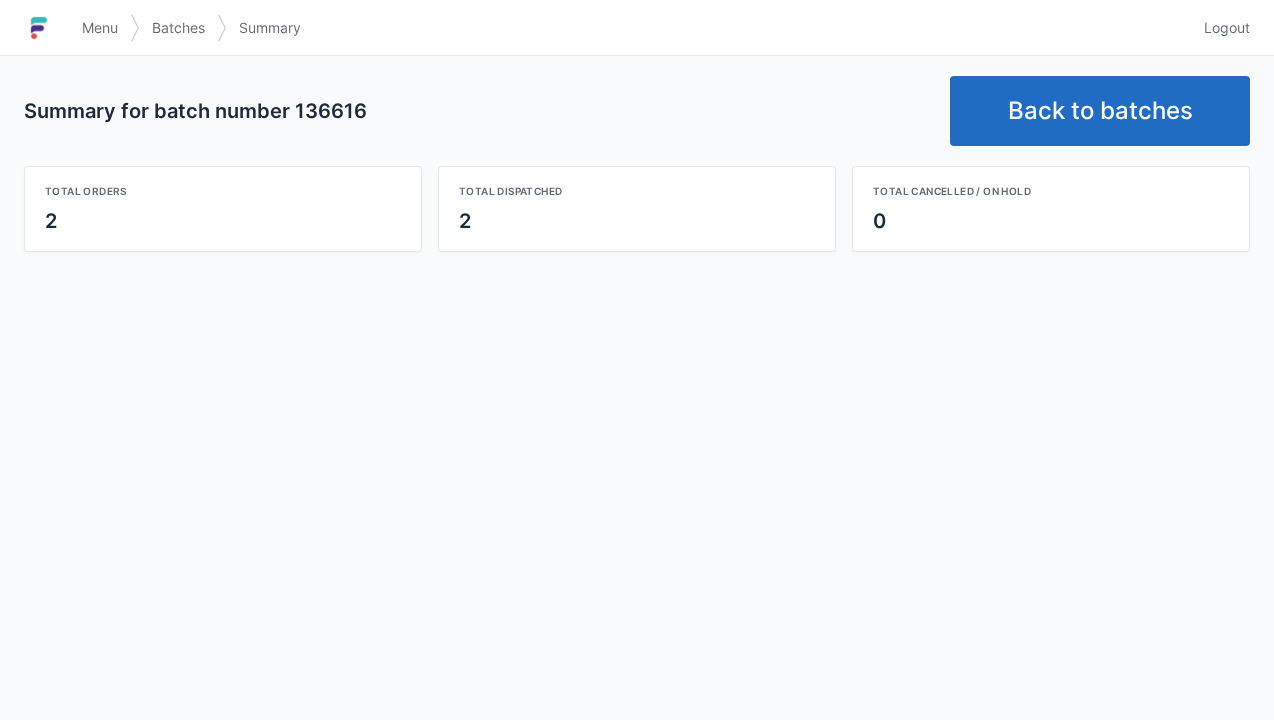 click on "Back to batches" at bounding box center (1100, 111) 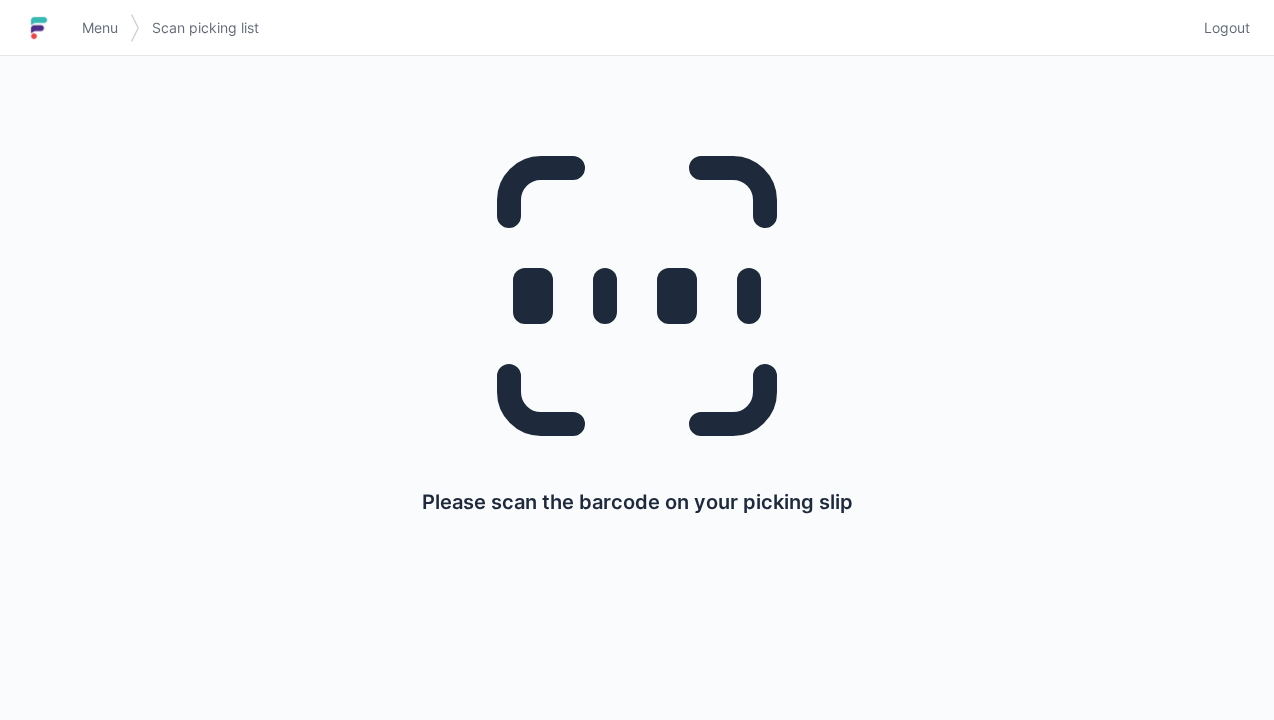 scroll, scrollTop: 0, scrollLeft: 0, axis: both 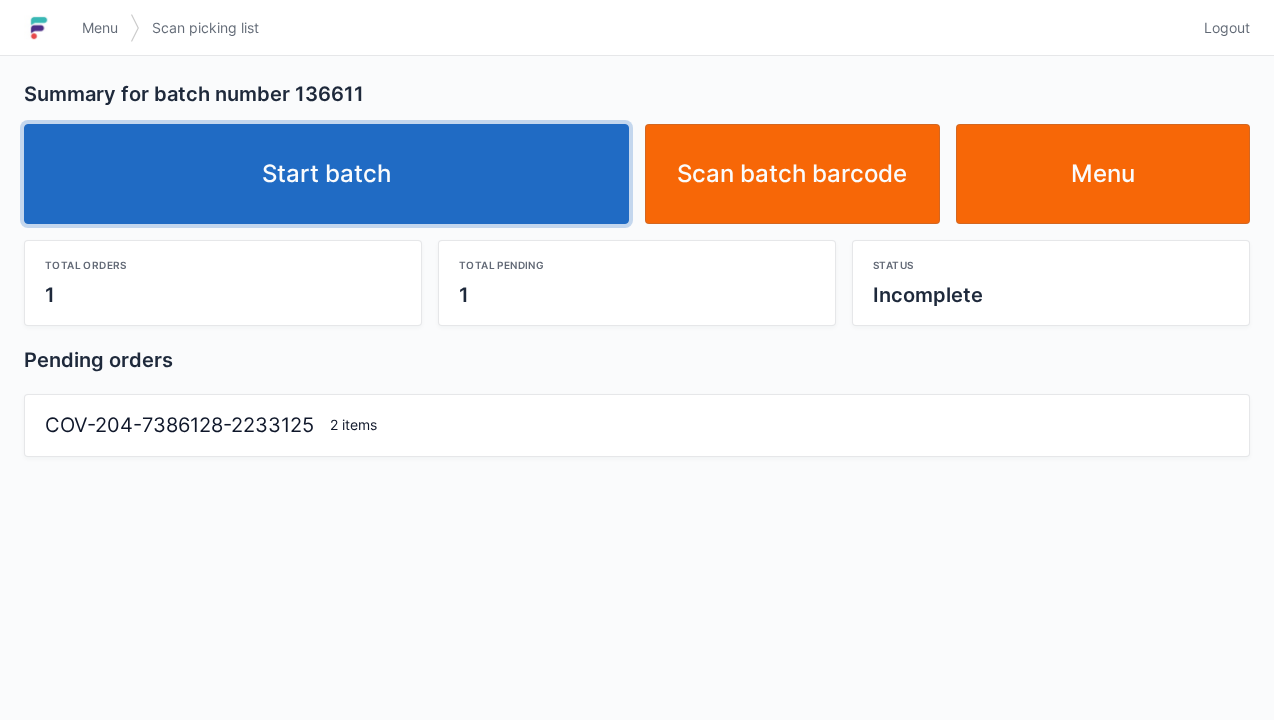 click on "Start batch" at bounding box center (326, 174) 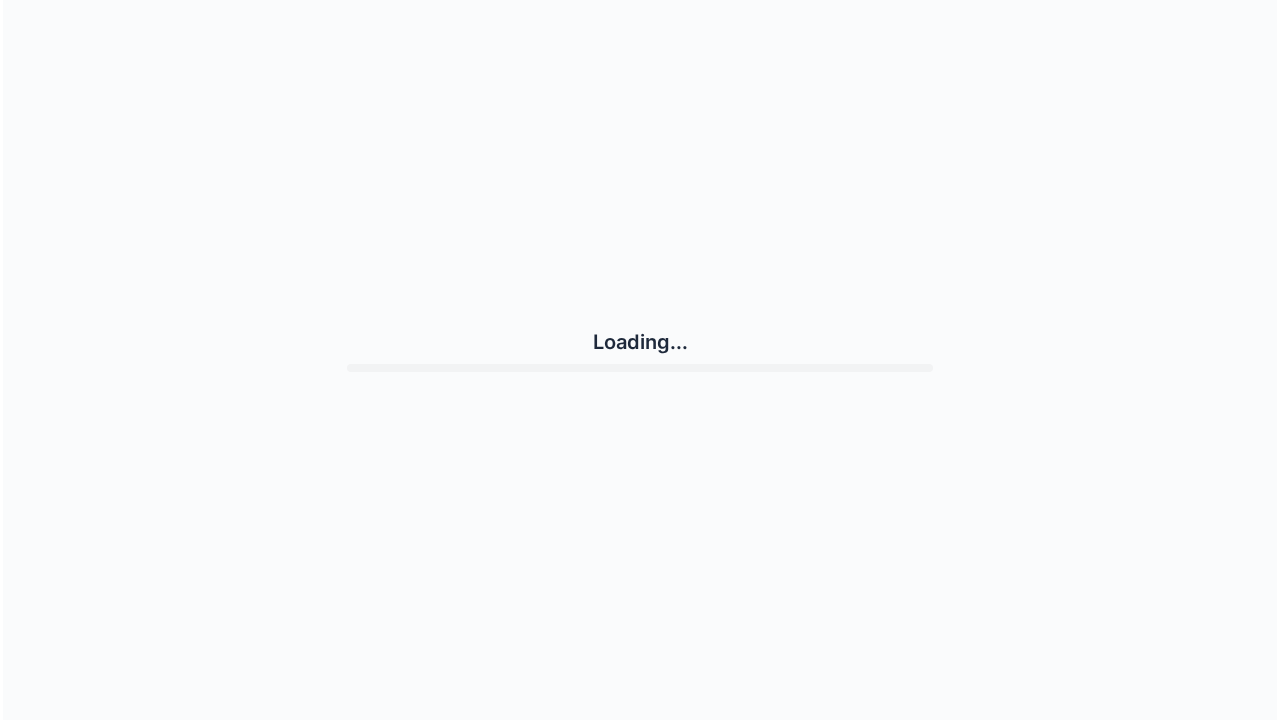 scroll, scrollTop: 0, scrollLeft: 0, axis: both 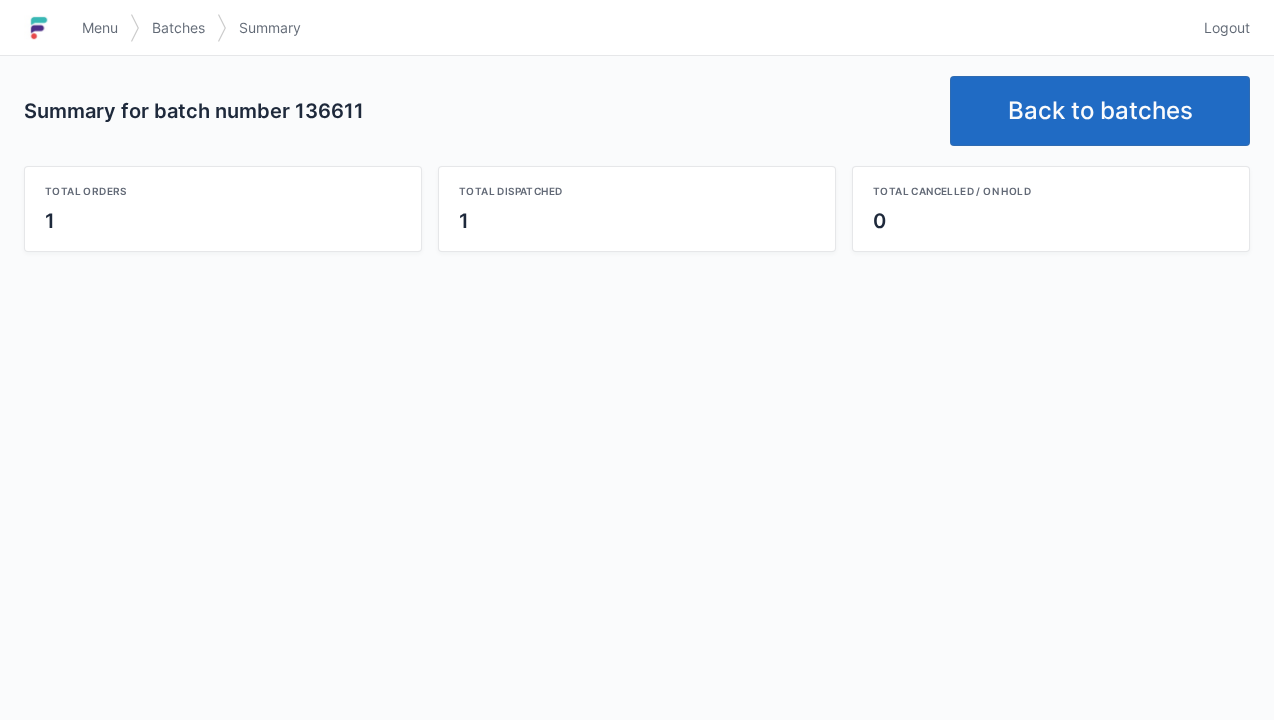 click on "Back to batches" at bounding box center (1100, 111) 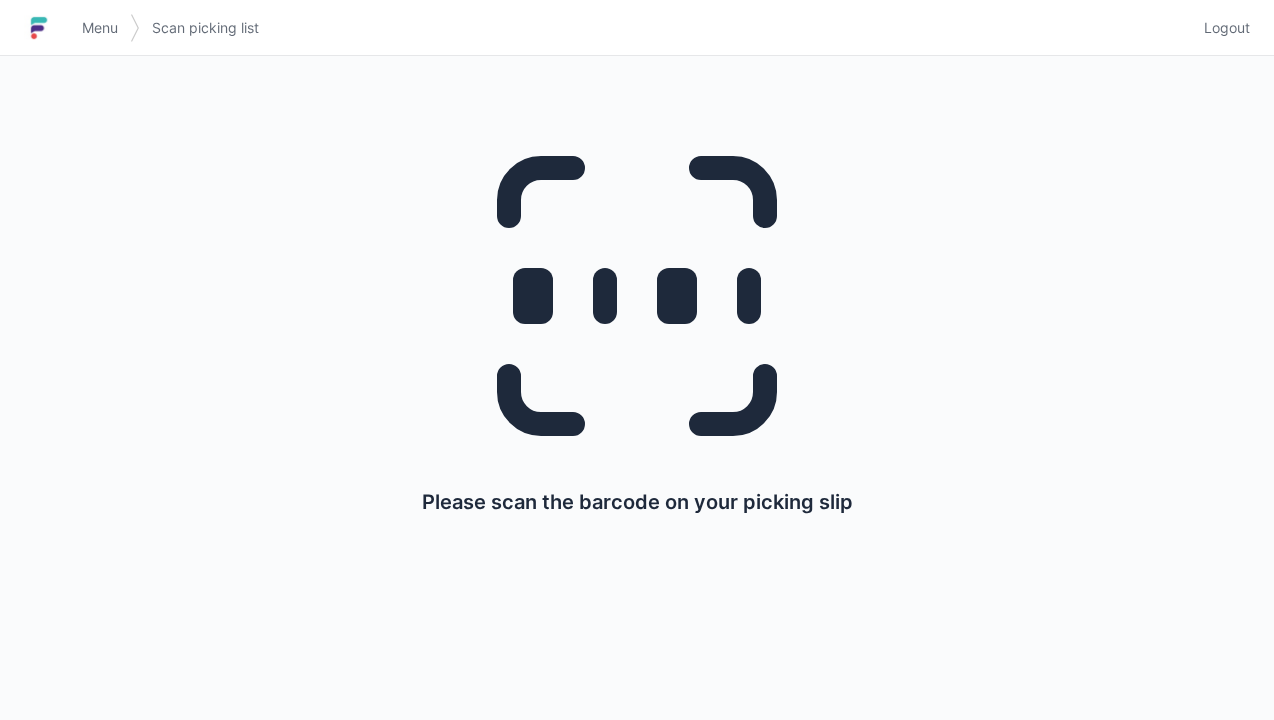 scroll, scrollTop: 0, scrollLeft: 0, axis: both 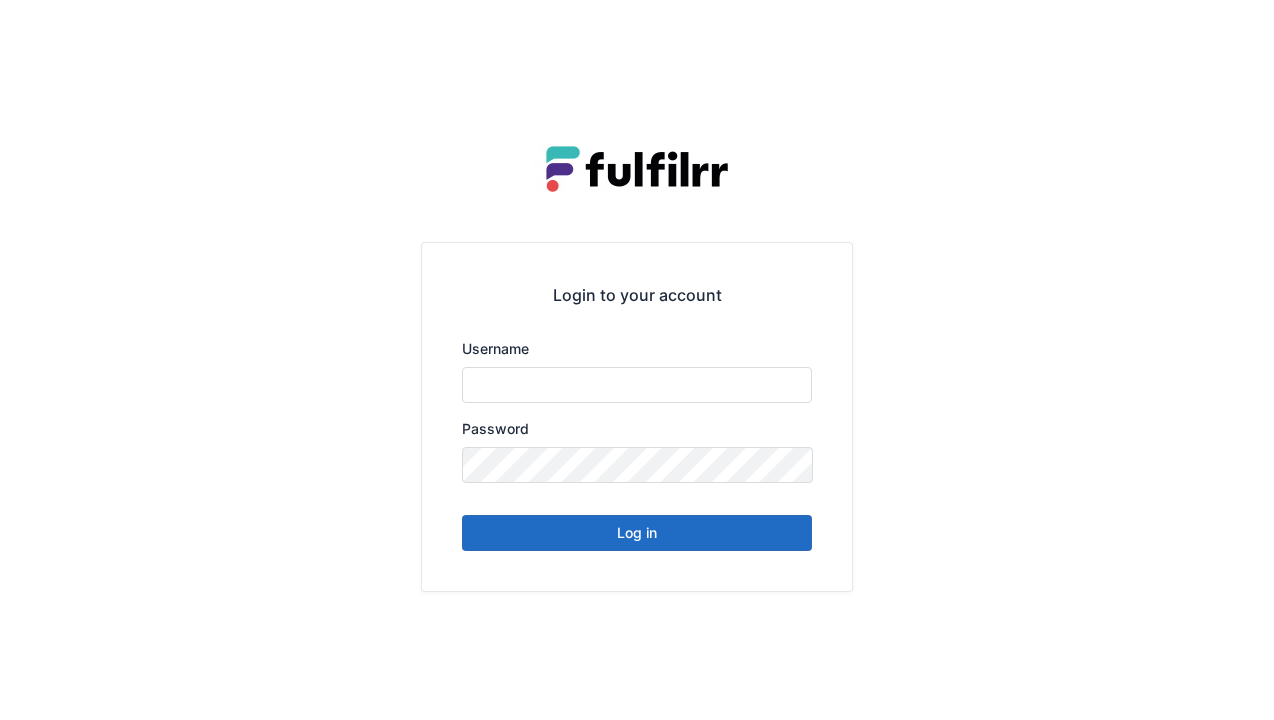 type on "******" 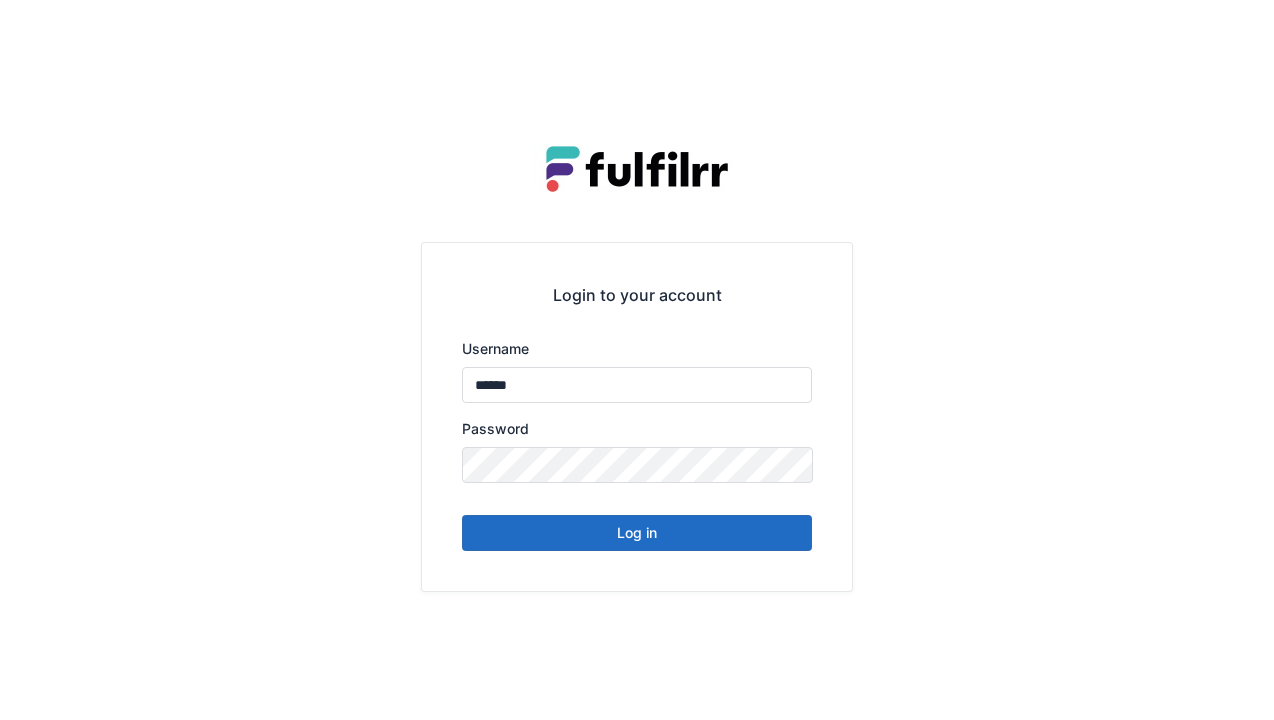 click on "Log in" at bounding box center [637, 533] 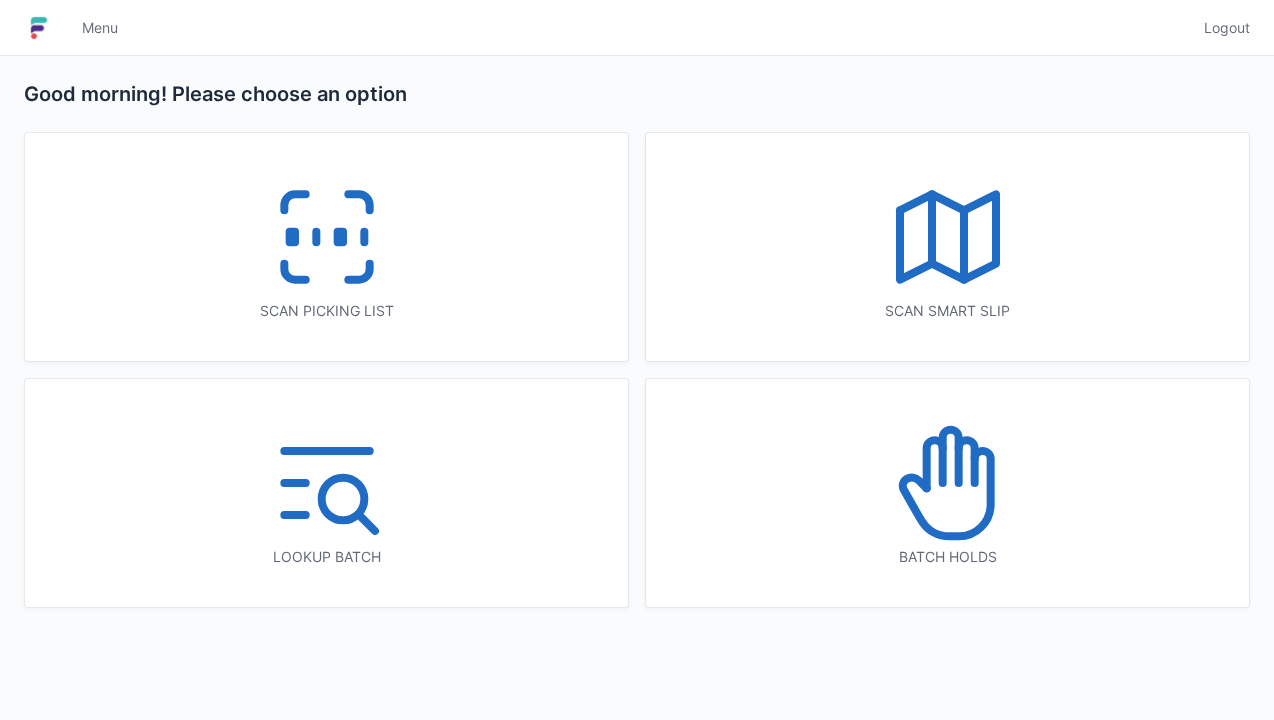 scroll, scrollTop: 0, scrollLeft: 0, axis: both 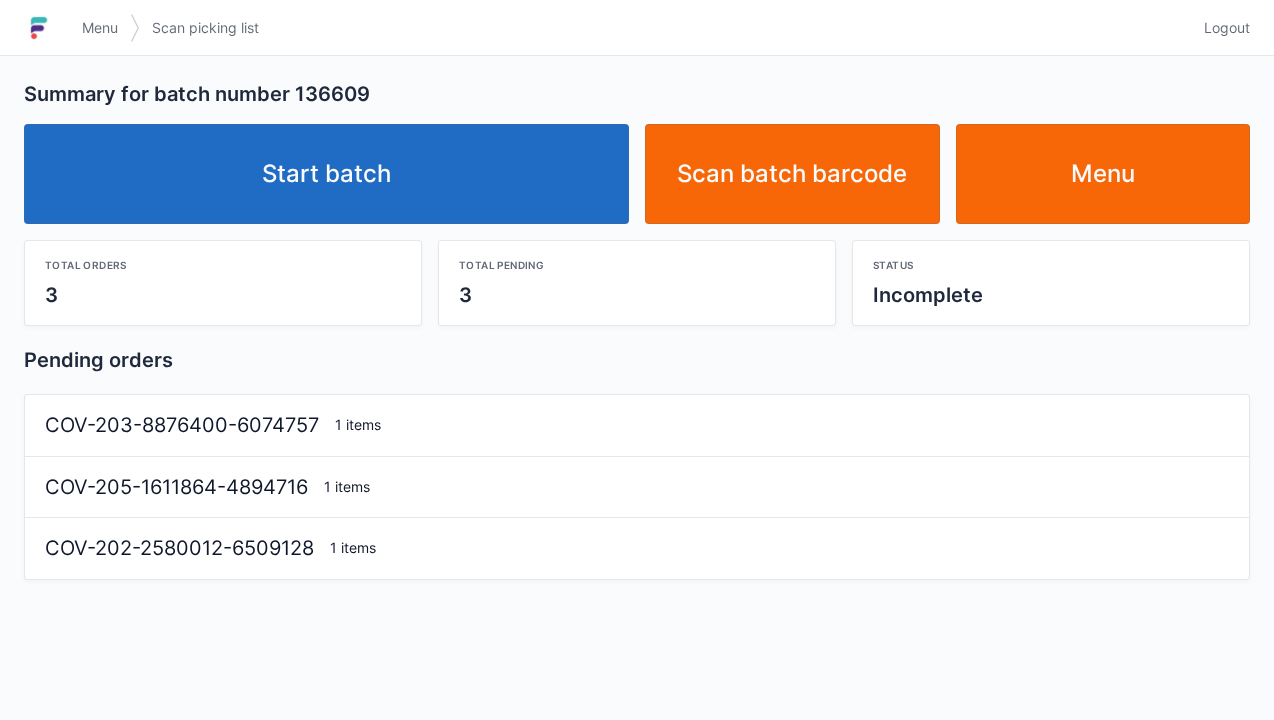 click on "Start batch" at bounding box center (326, 174) 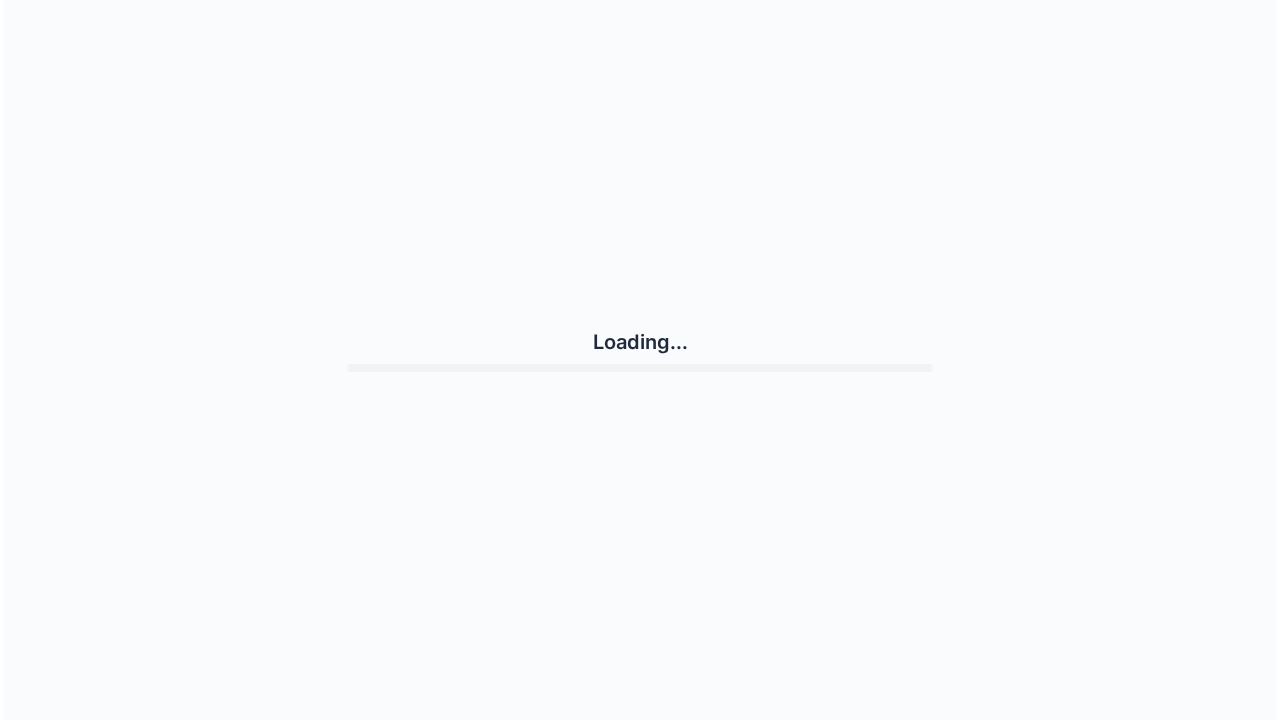 scroll, scrollTop: 0, scrollLeft: 0, axis: both 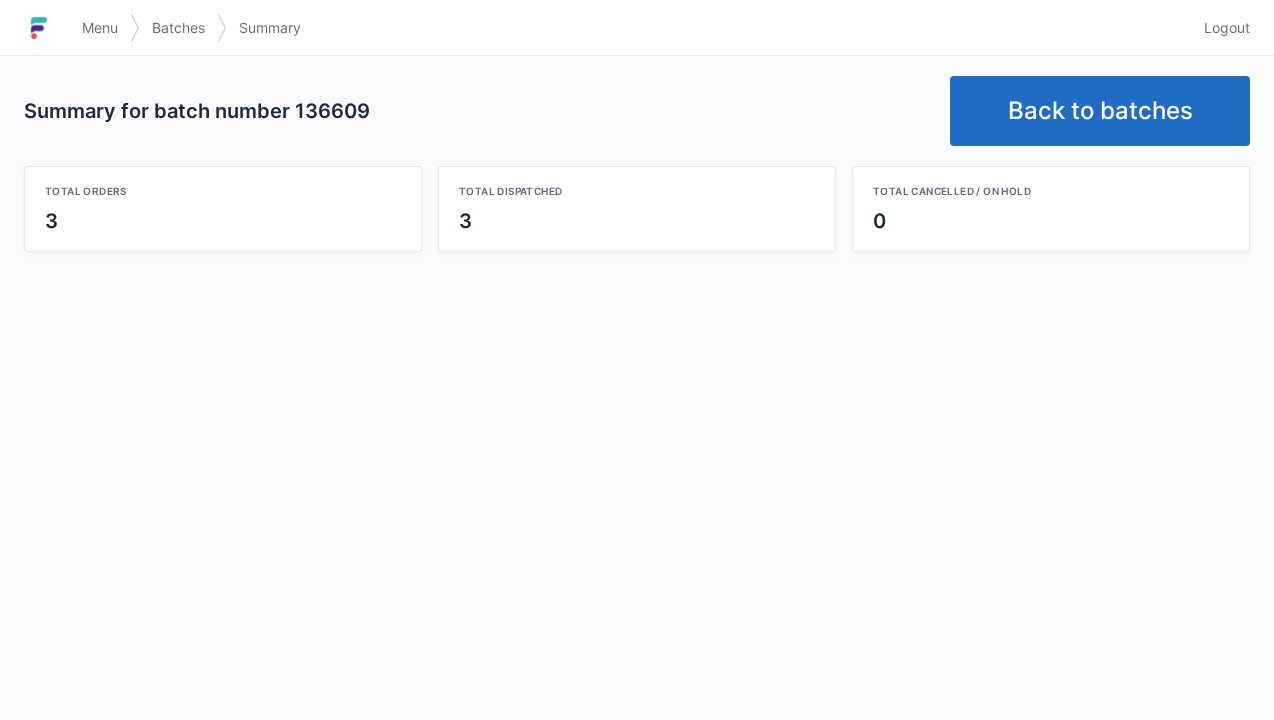 click on "Back to batches" at bounding box center [1100, 111] 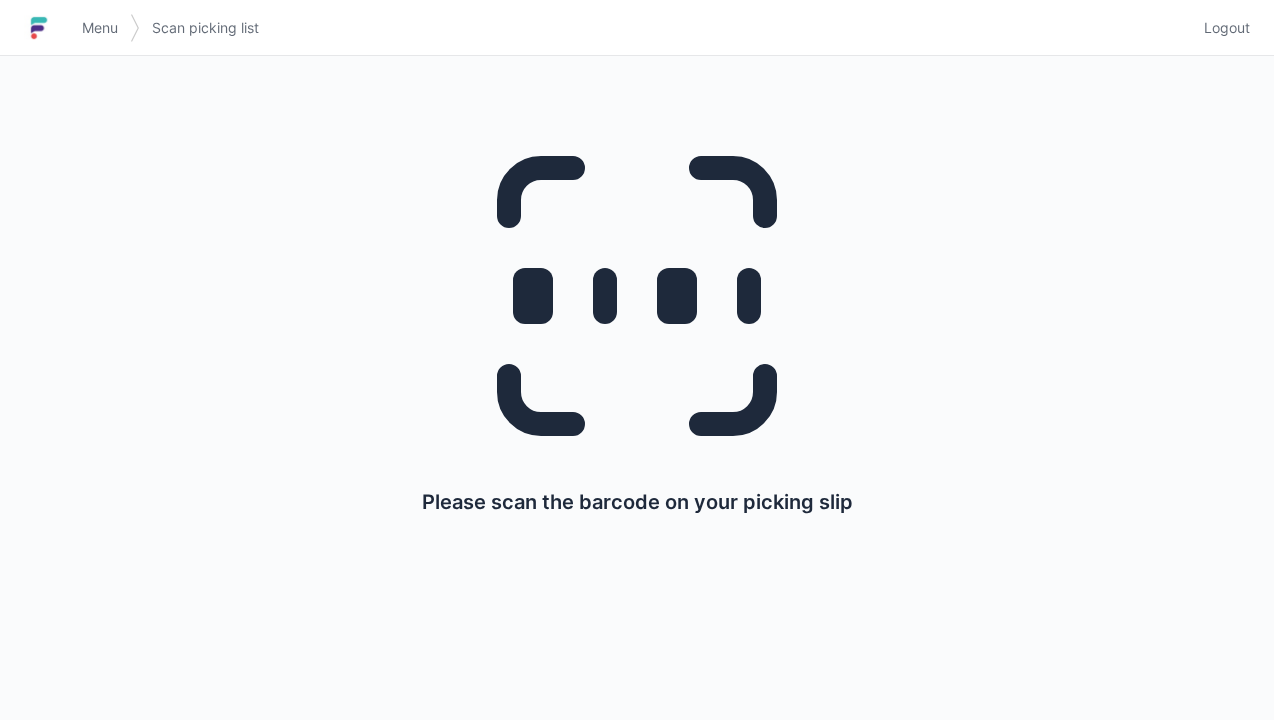 scroll, scrollTop: 0, scrollLeft: 0, axis: both 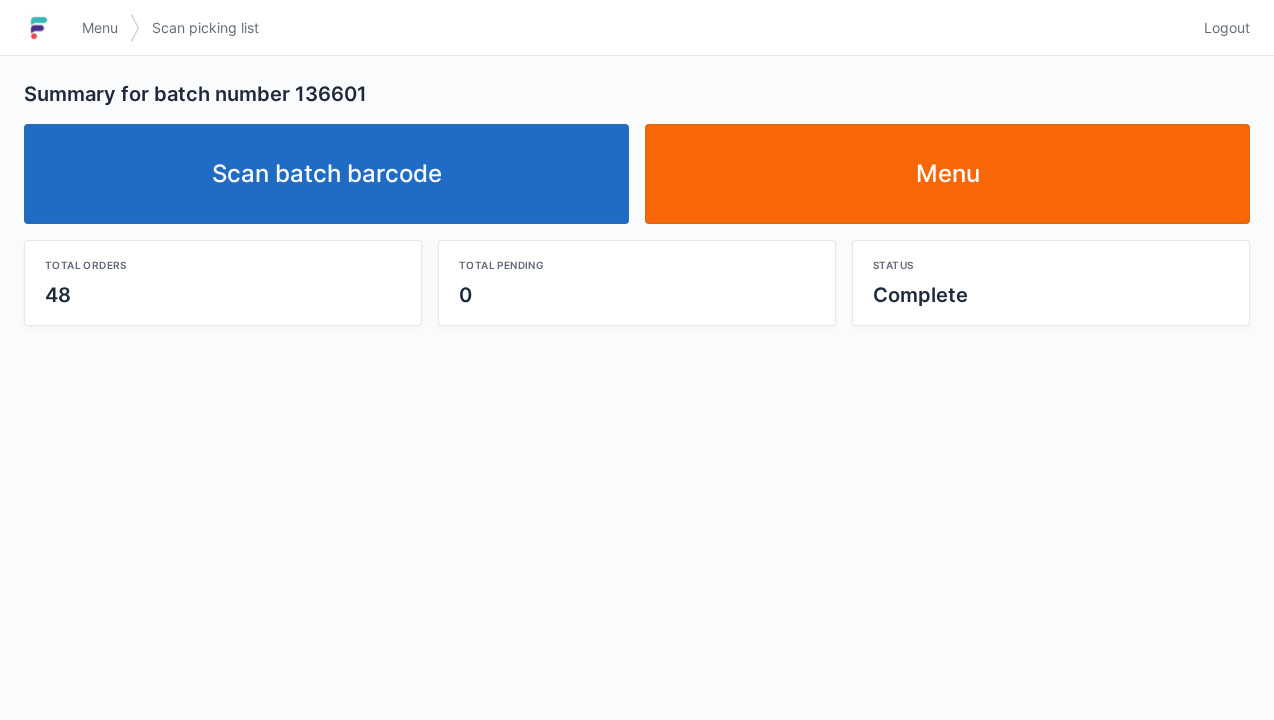 click on "Scan batch barcode" at bounding box center (326, 174) 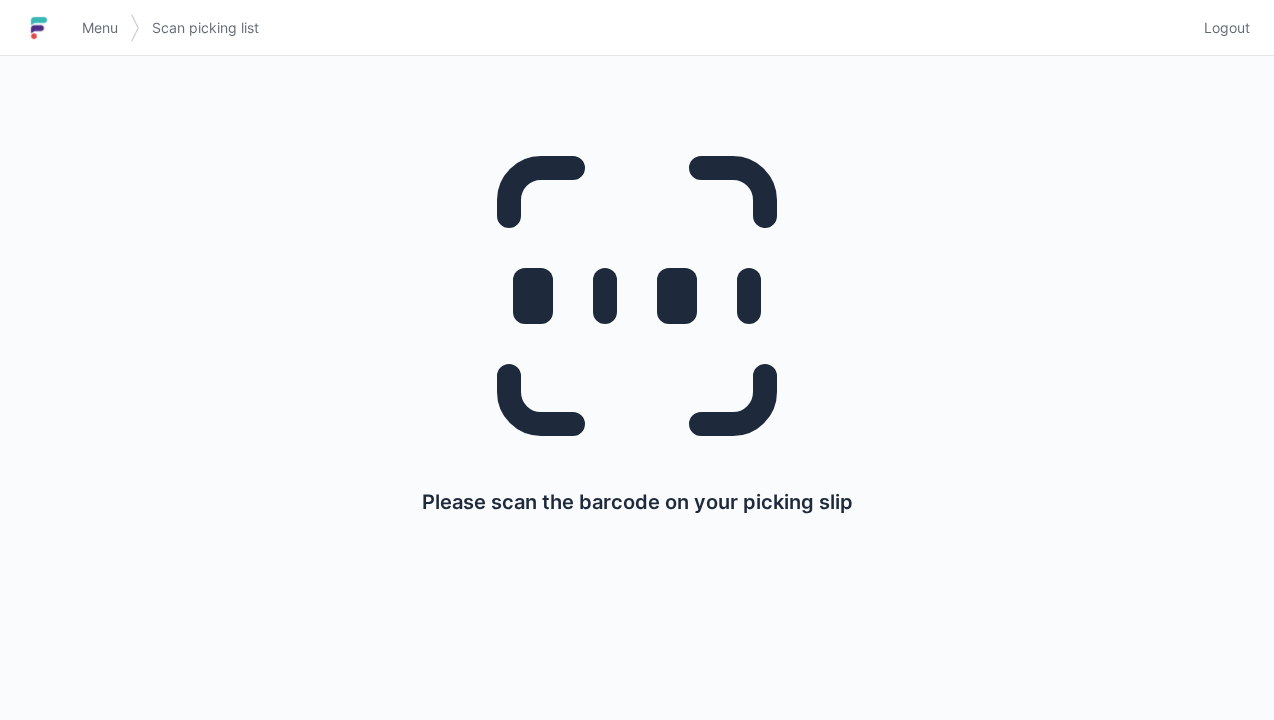 scroll, scrollTop: 0, scrollLeft: 0, axis: both 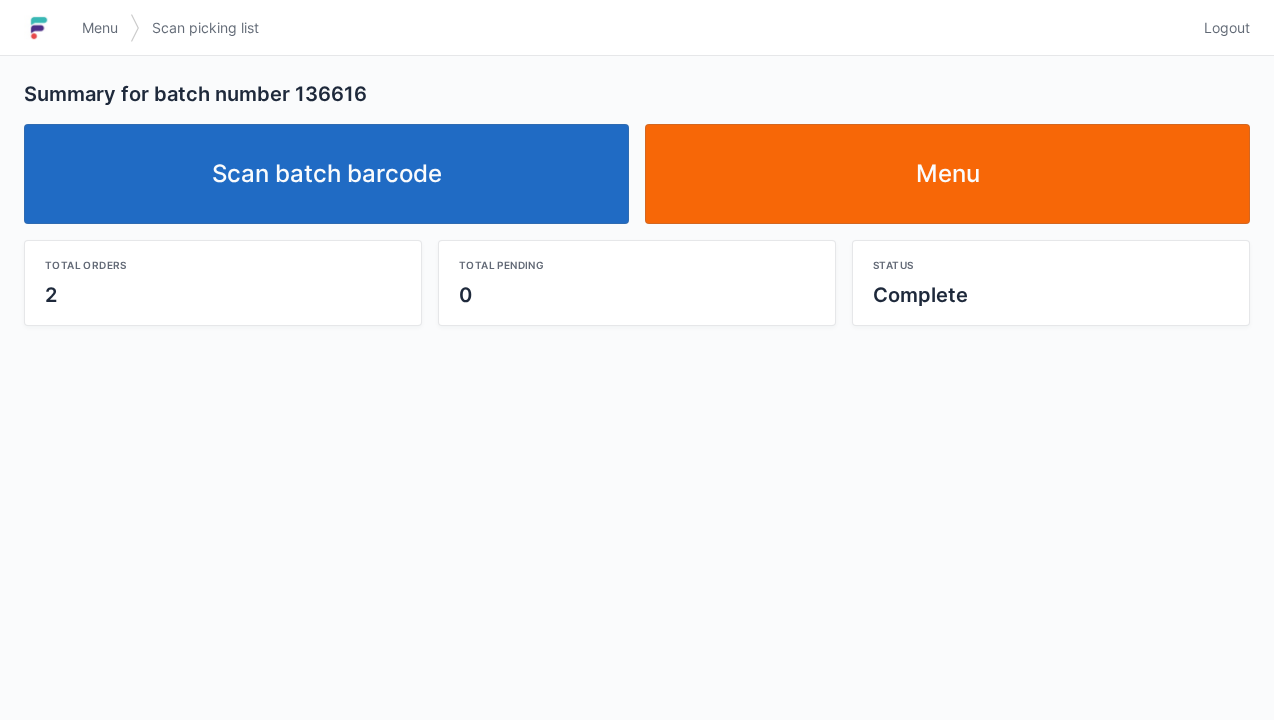 click on "Menu" at bounding box center (947, 174) 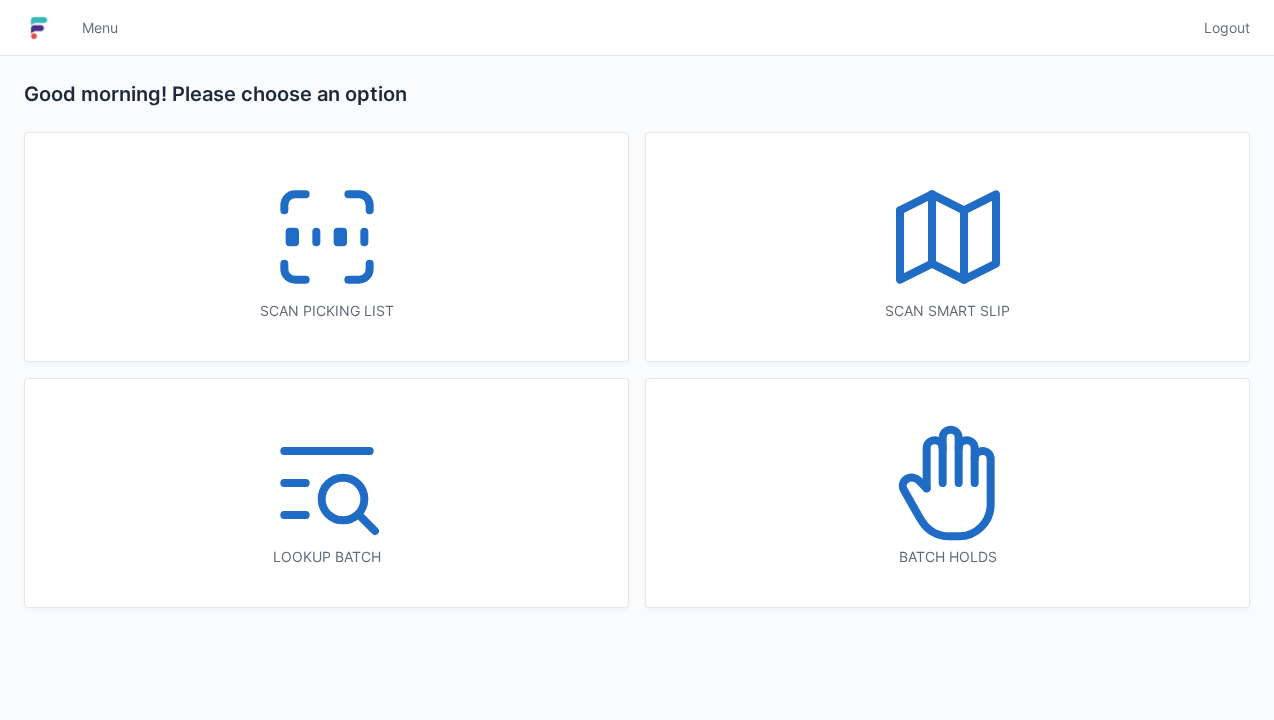 scroll, scrollTop: 0, scrollLeft: 0, axis: both 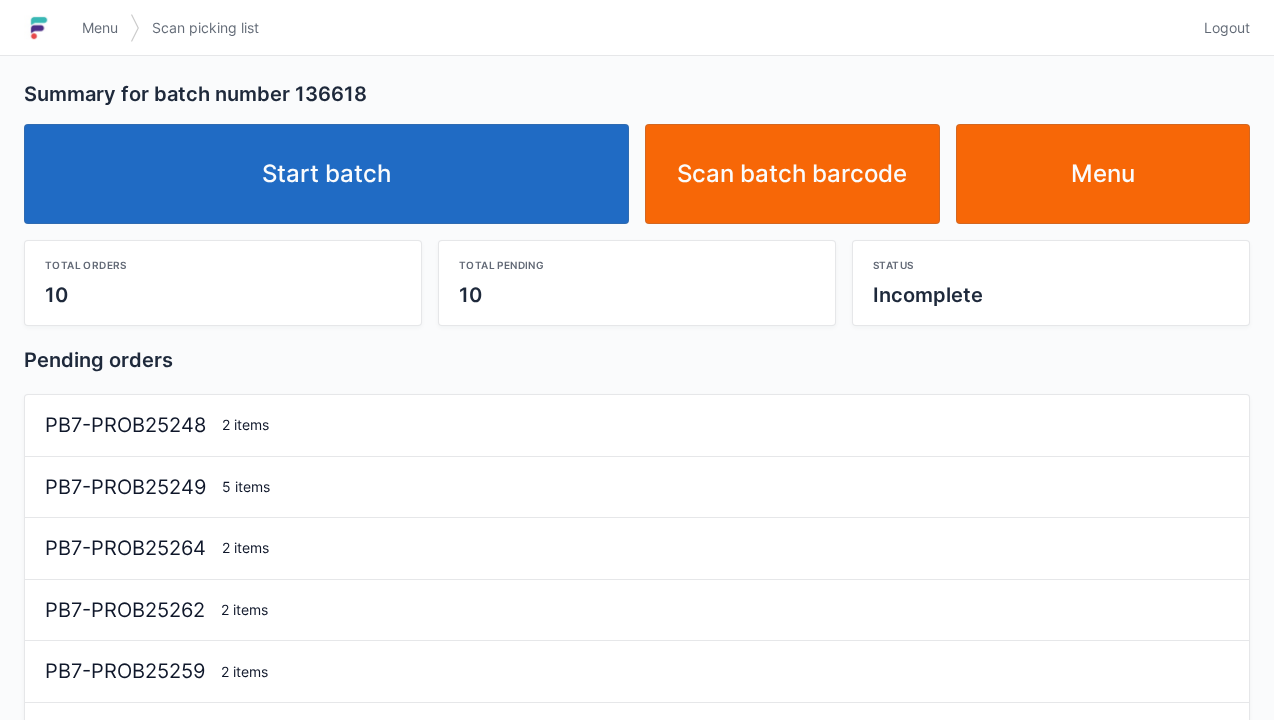click on "Start batch" at bounding box center [326, 174] 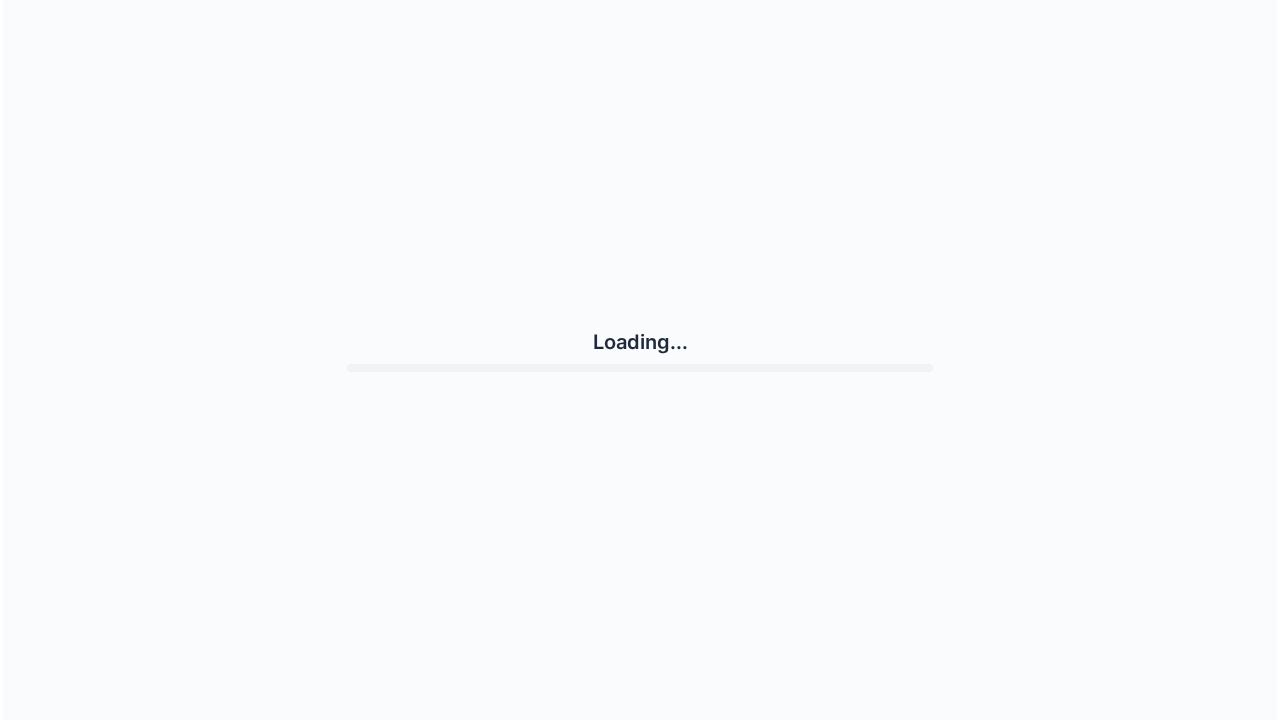 scroll, scrollTop: 0, scrollLeft: 0, axis: both 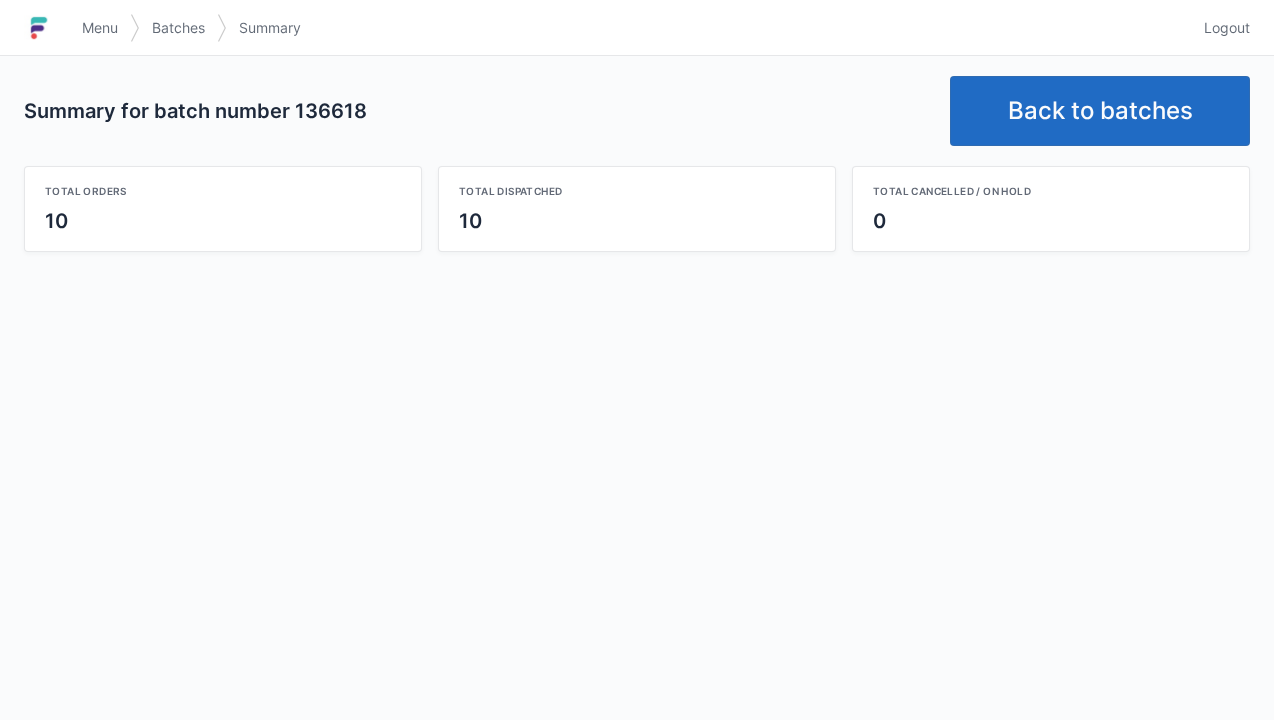 click on "Back to batches" at bounding box center [1100, 111] 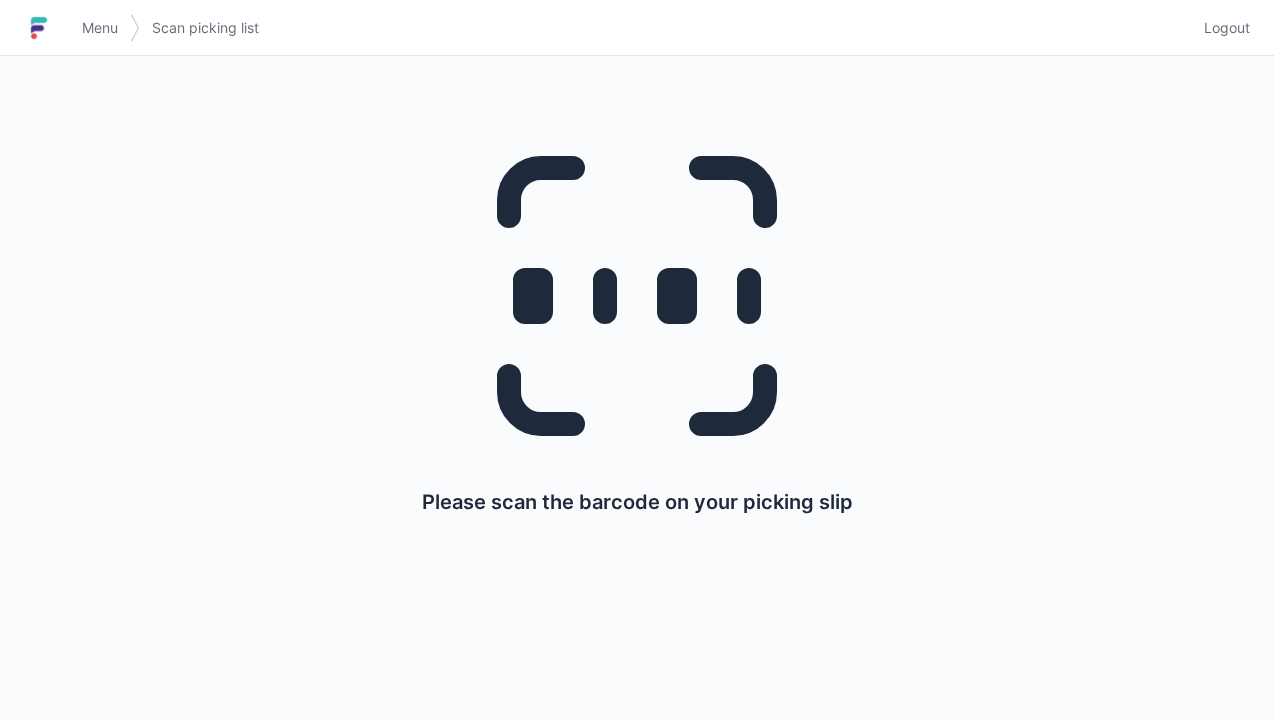 scroll, scrollTop: 0, scrollLeft: 0, axis: both 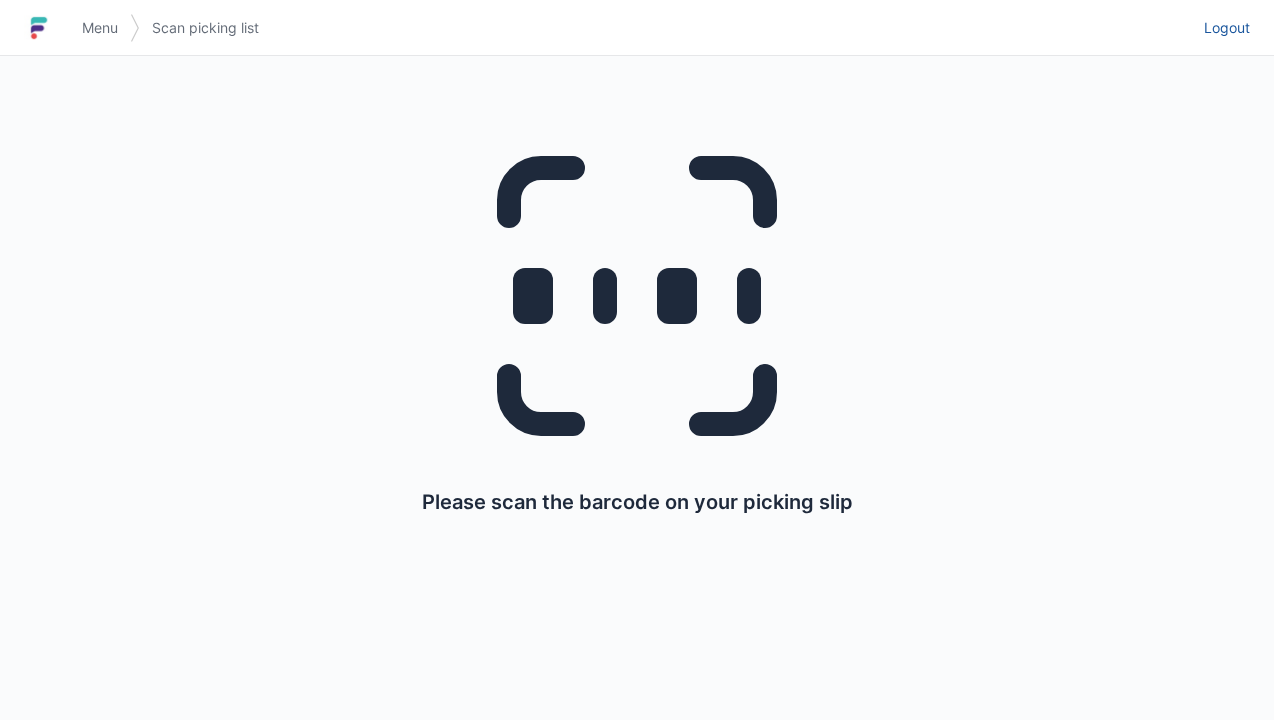 click on "Logout" at bounding box center [1227, 28] 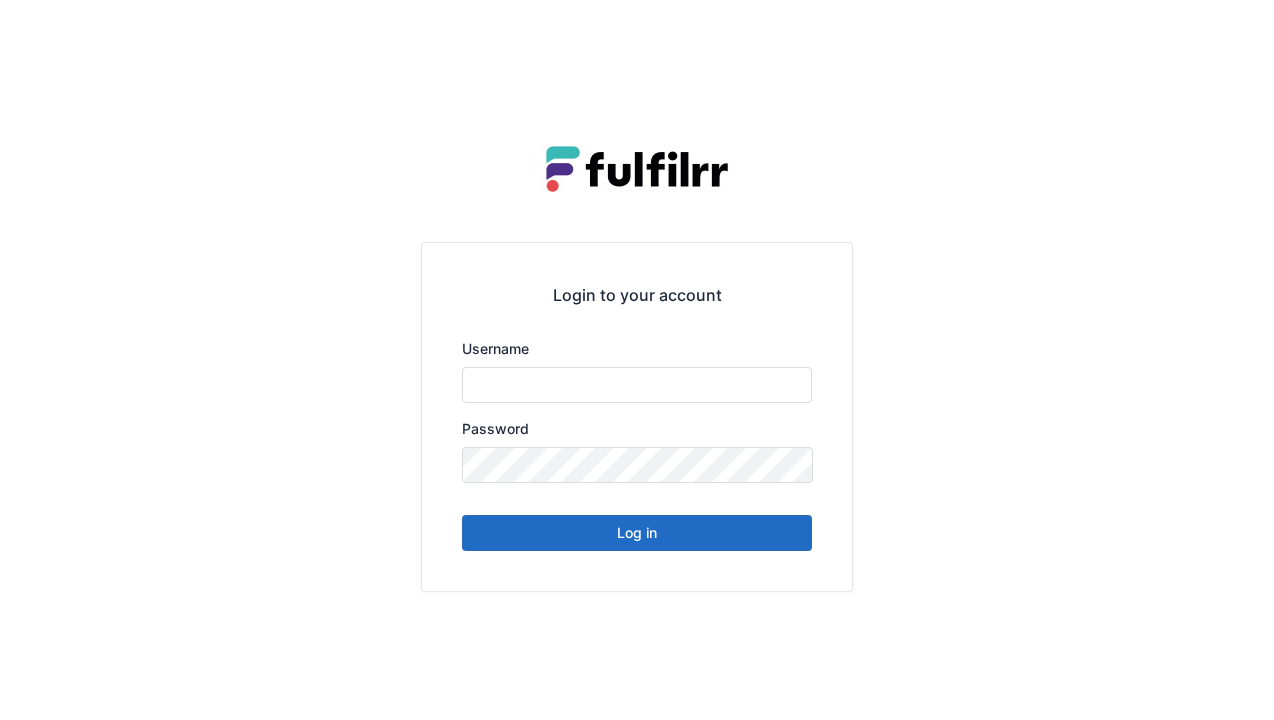 scroll, scrollTop: 0, scrollLeft: 0, axis: both 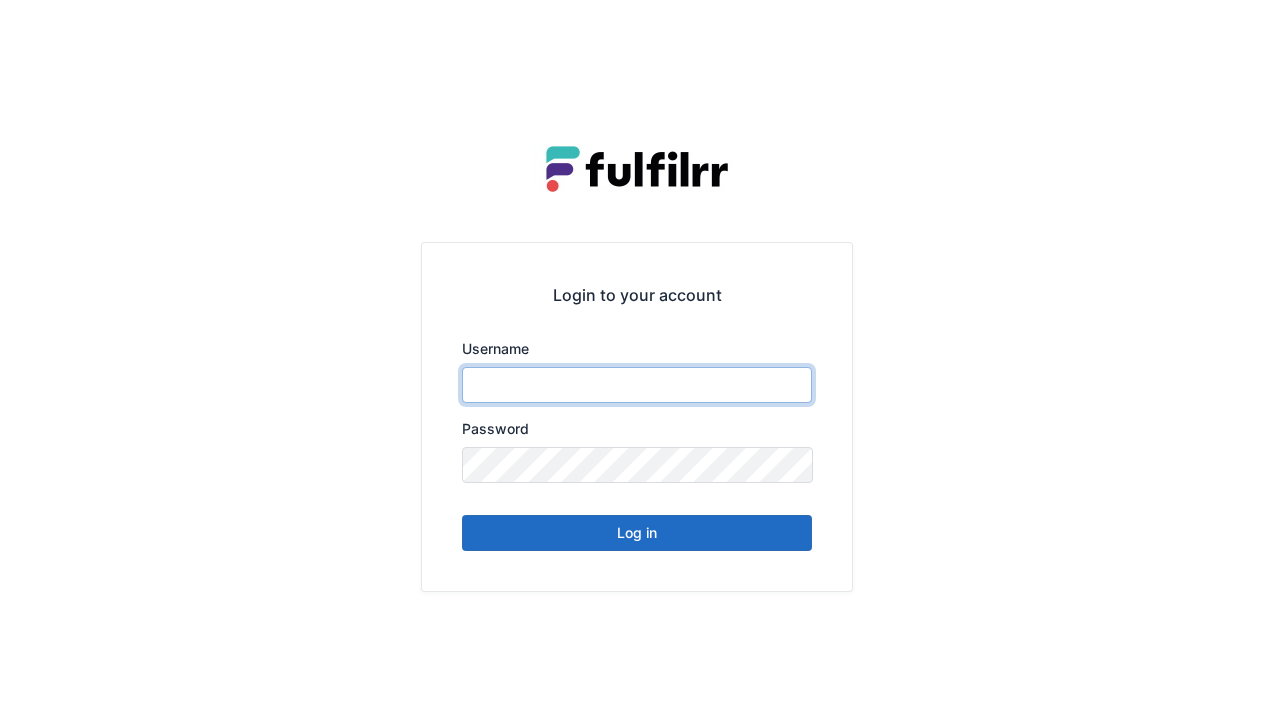 type on "******" 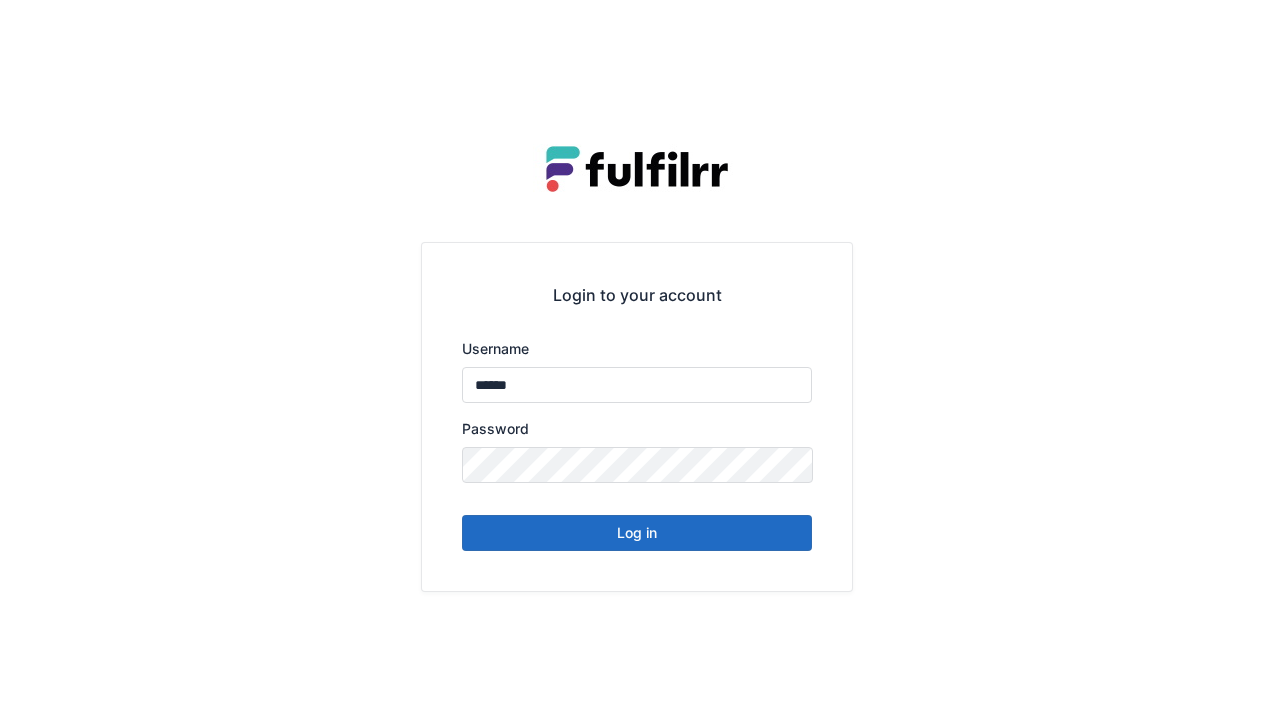 click on "Log in" at bounding box center (637, 533) 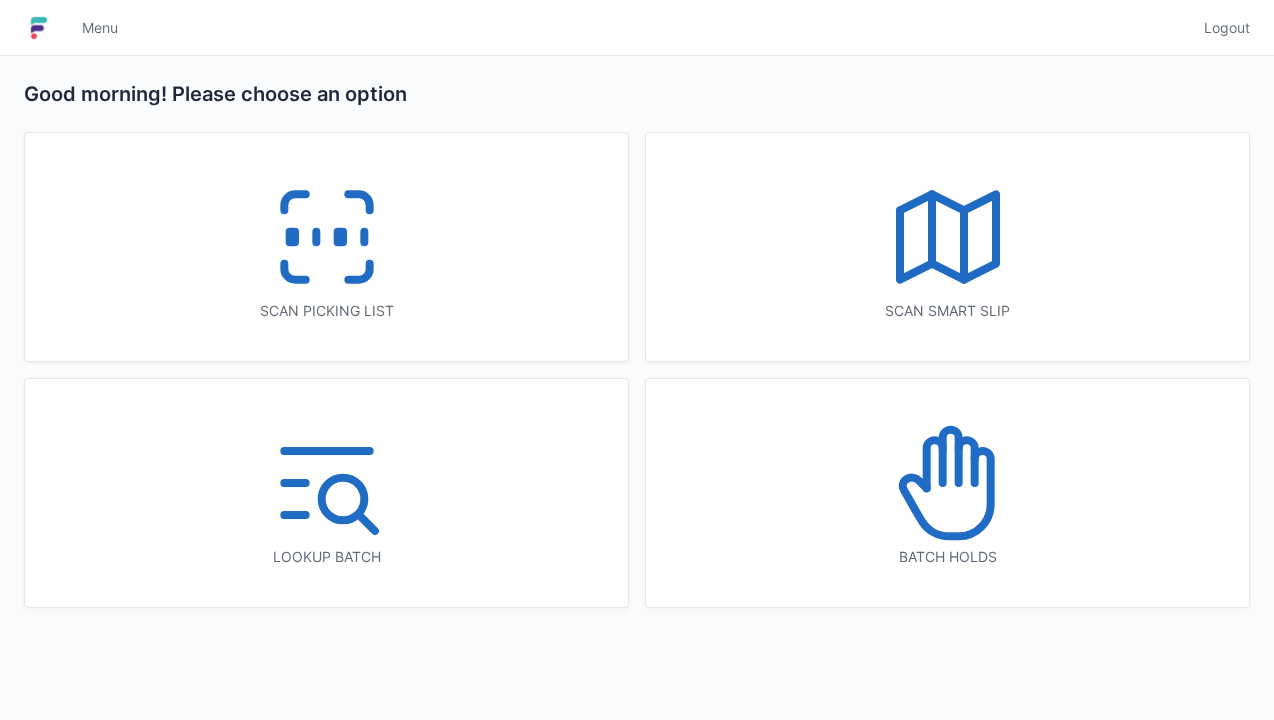 scroll, scrollTop: 0, scrollLeft: 0, axis: both 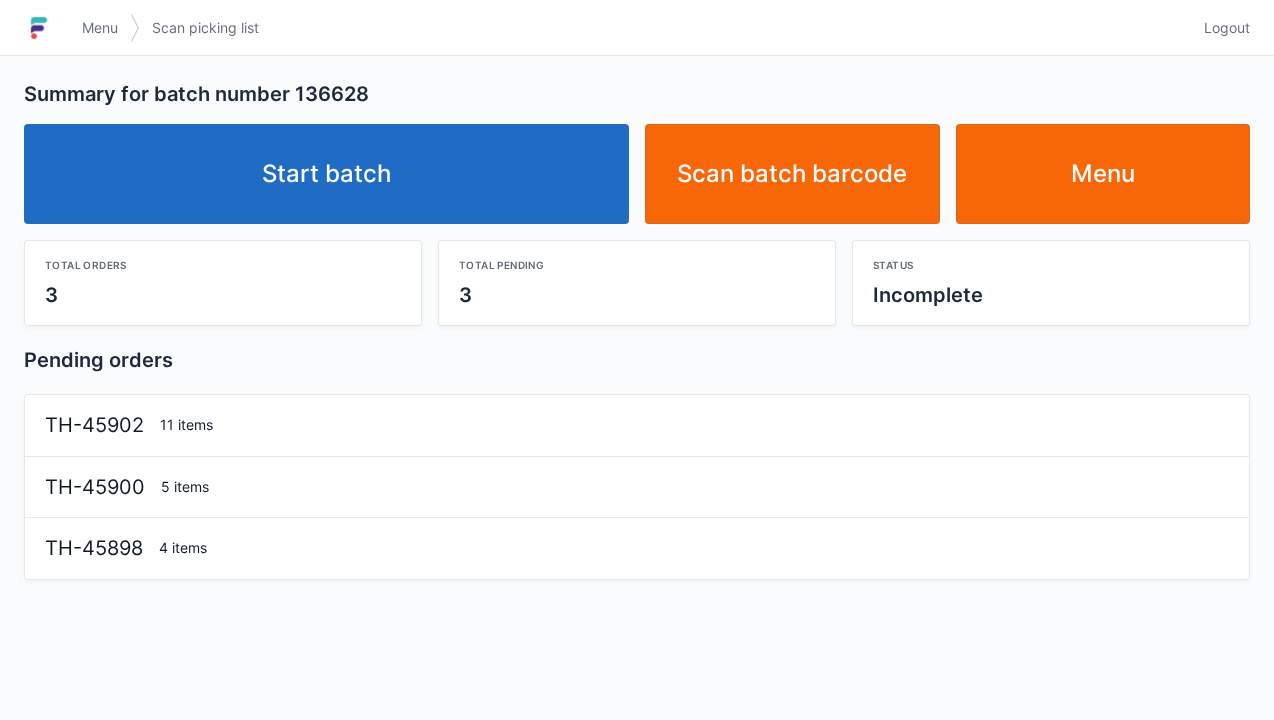 click on "Start batch" at bounding box center [326, 174] 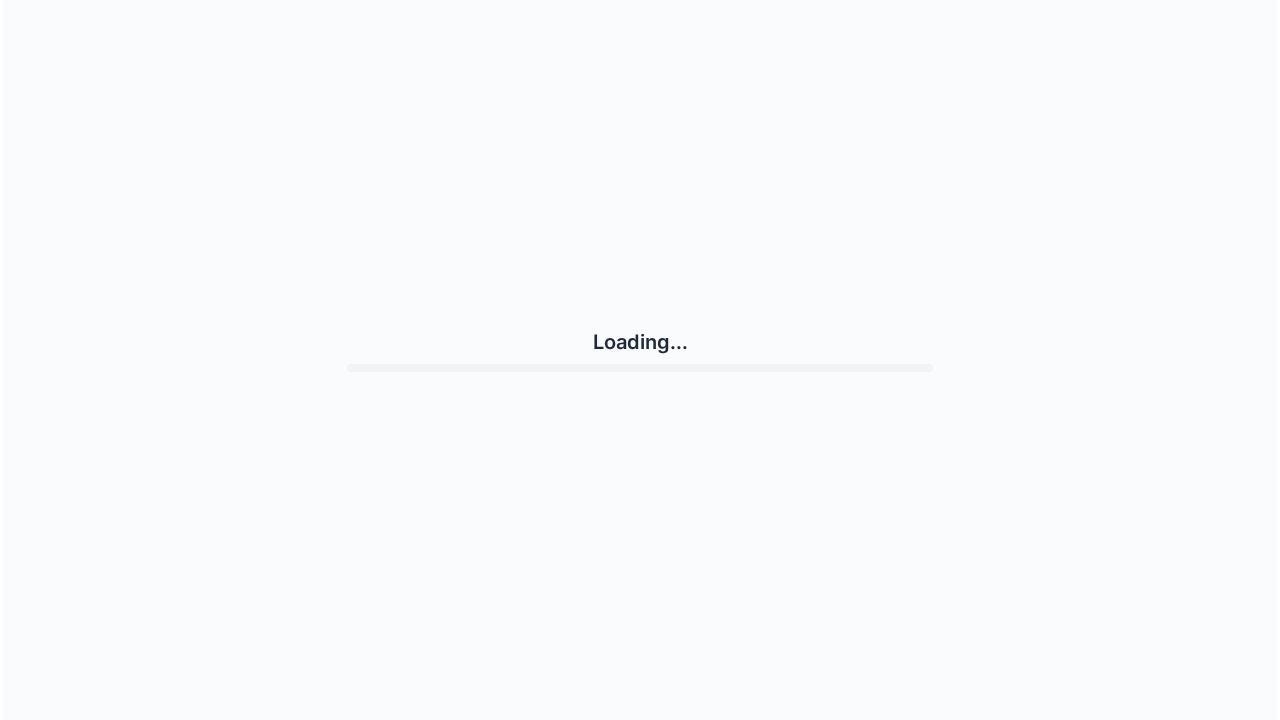 scroll, scrollTop: 0, scrollLeft: 0, axis: both 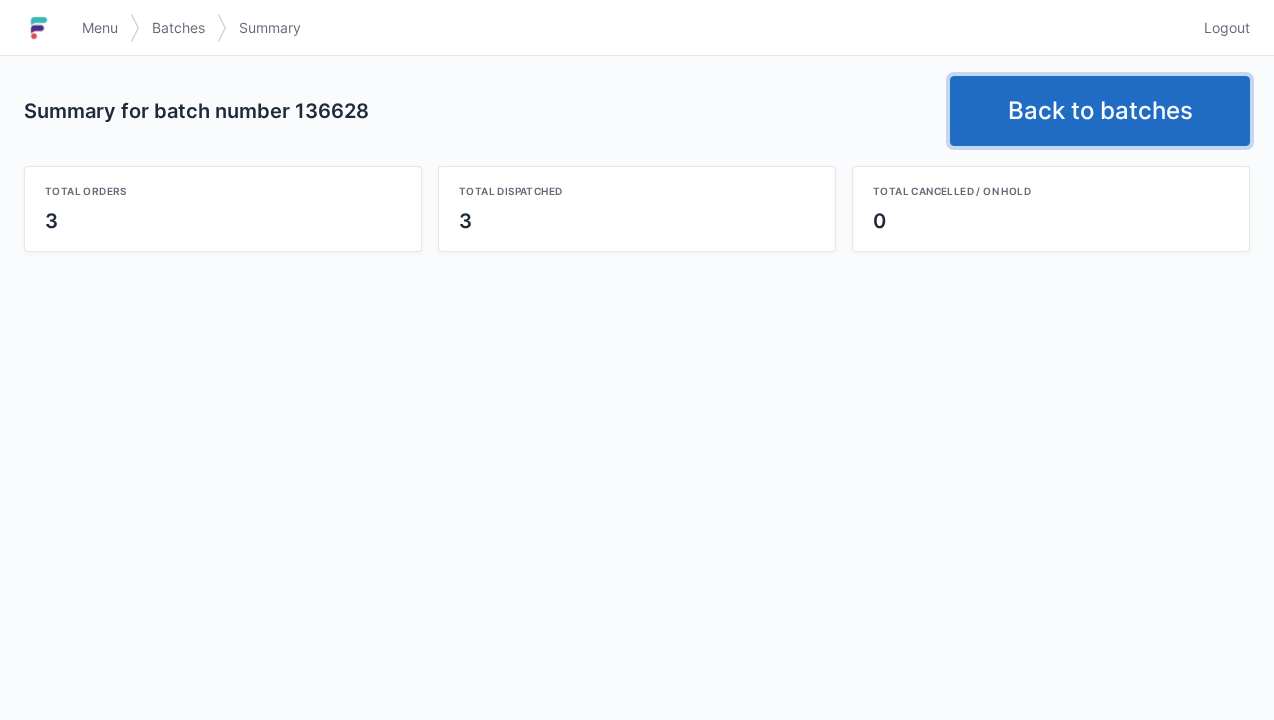 click on "Back to batches" at bounding box center [1100, 111] 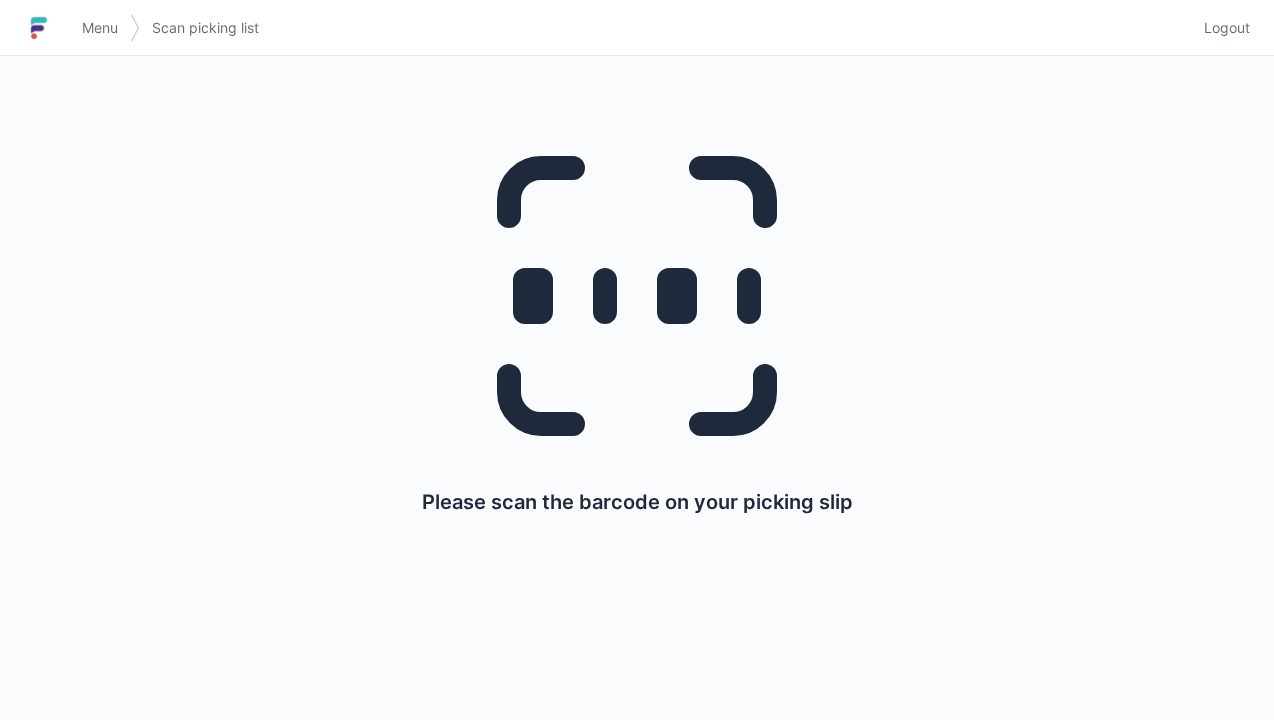 scroll, scrollTop: 0, scrollLeft: 0, axis: both 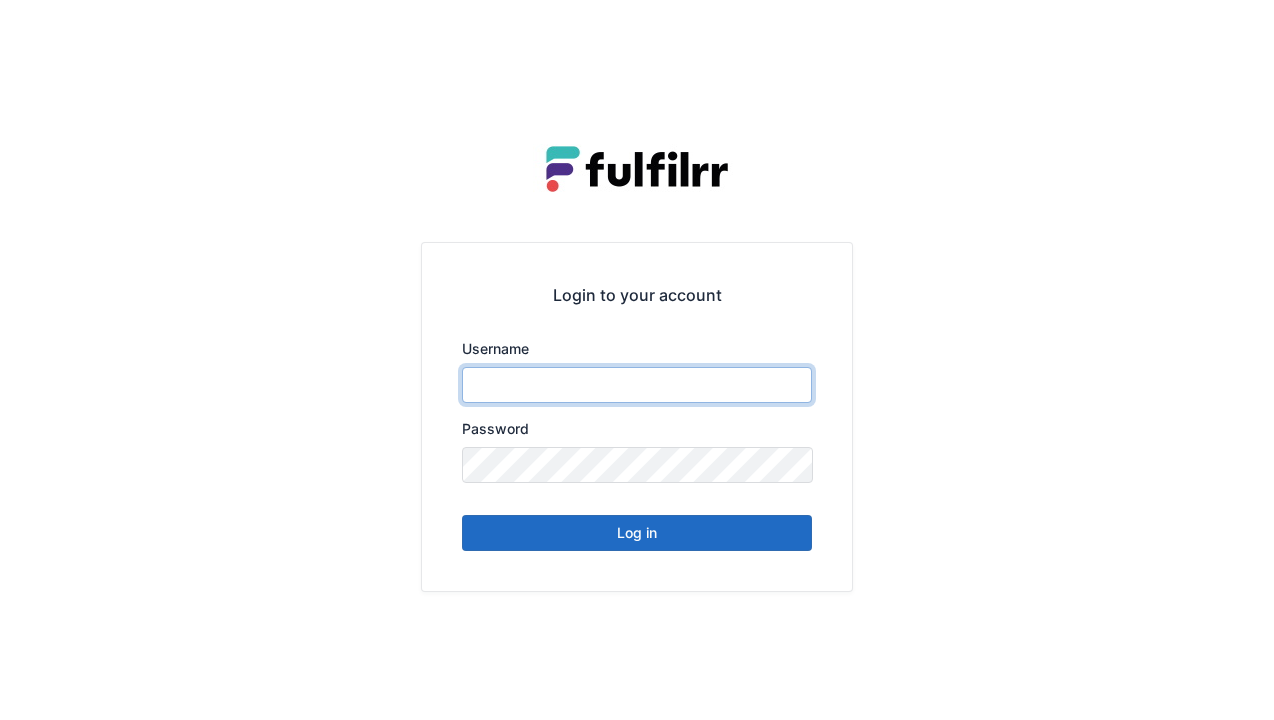 type on "******" 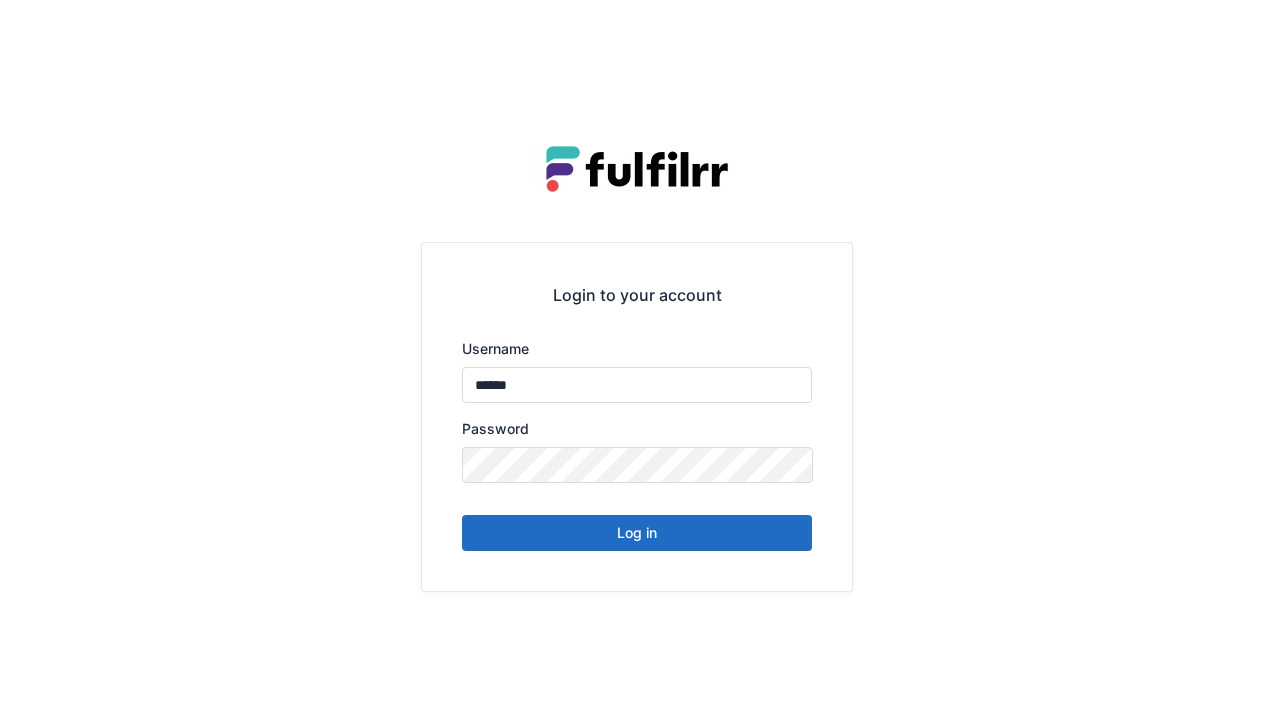 click on "Log in" at bounding box center [637, 533] 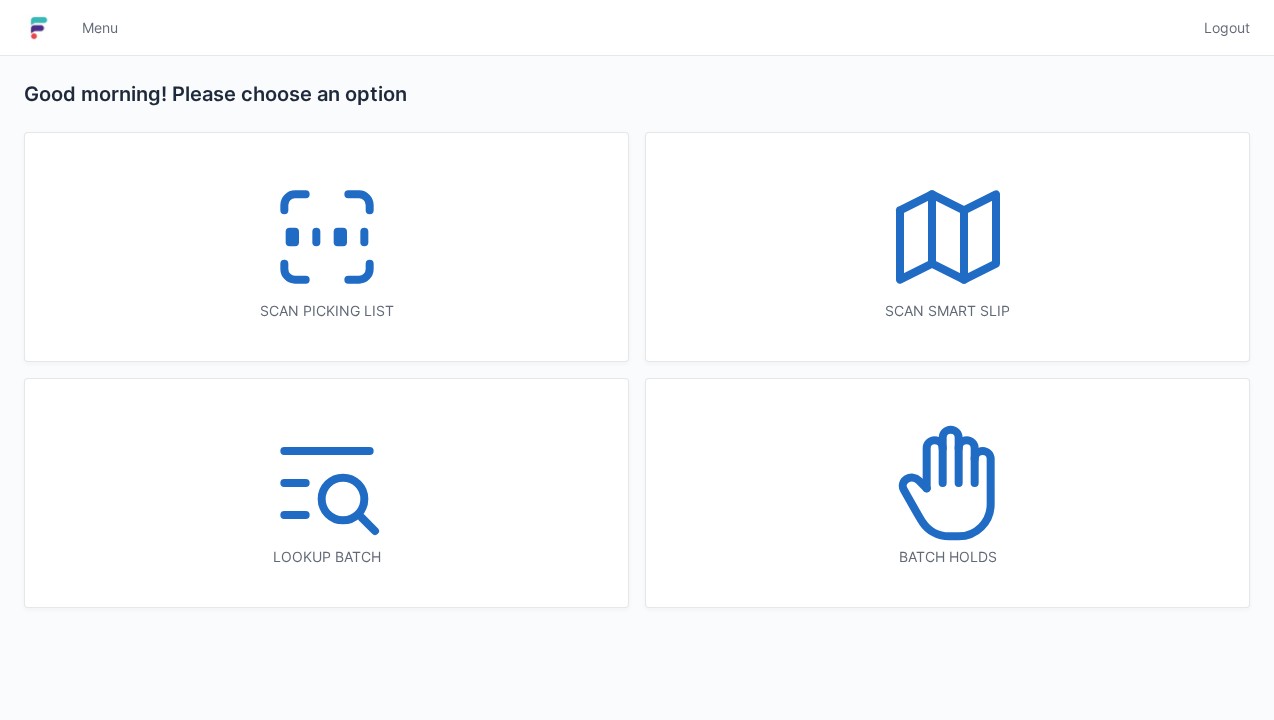 scroll, scrollTop: 0, scrollLeft: 0, axis: both 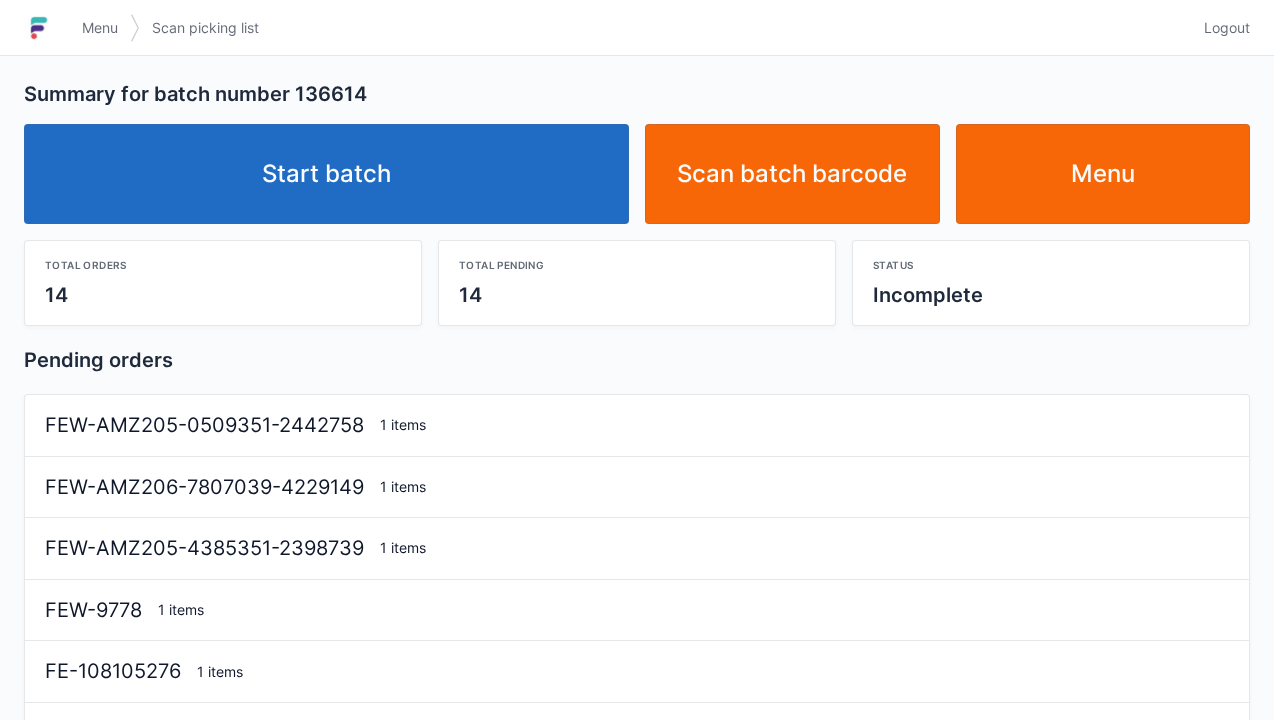 click on "Start batch" at bounding box center [326, 174] 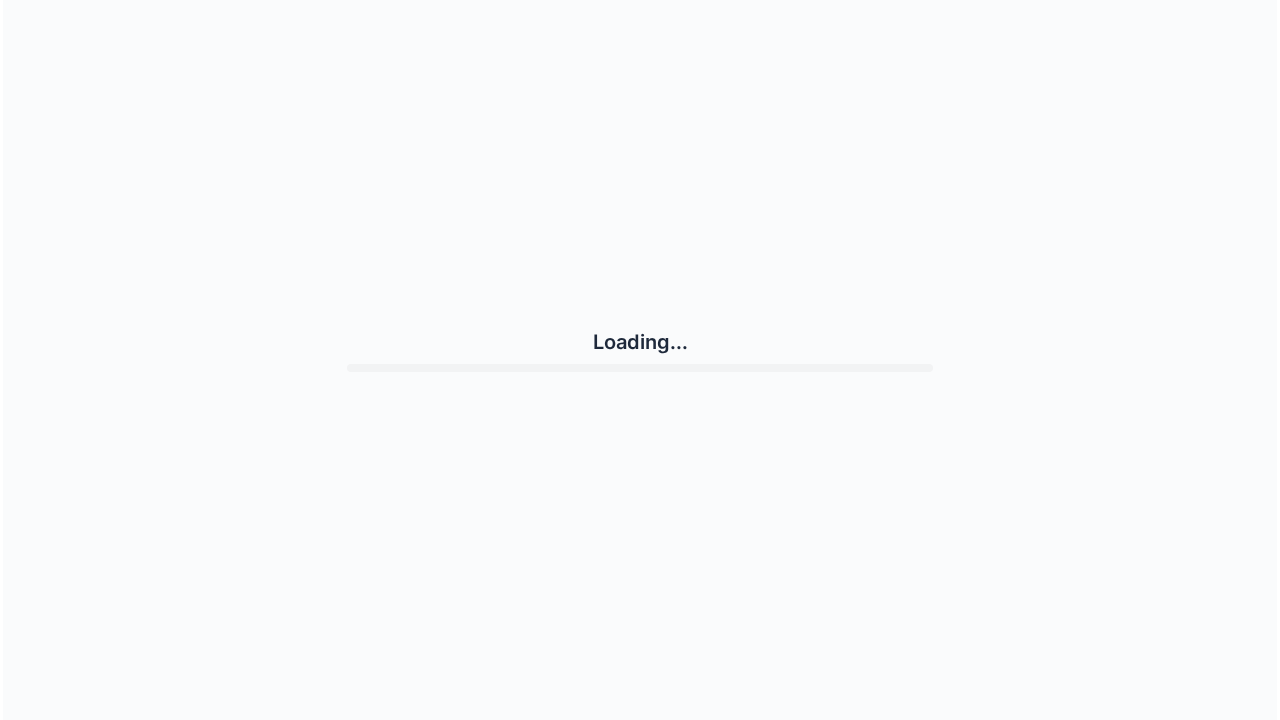 scroll, scrollTop: 0, scrollLeft: 0, axis: both 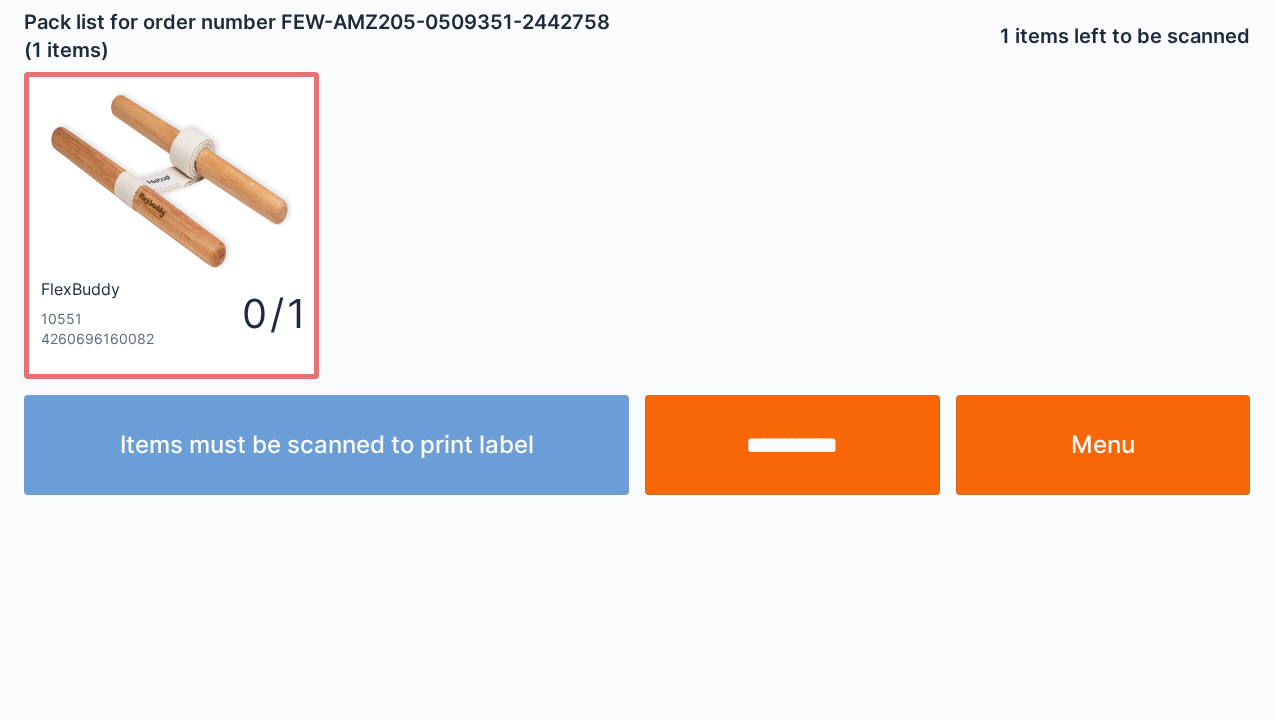 click on "**********" at bounding box center [792, 445] 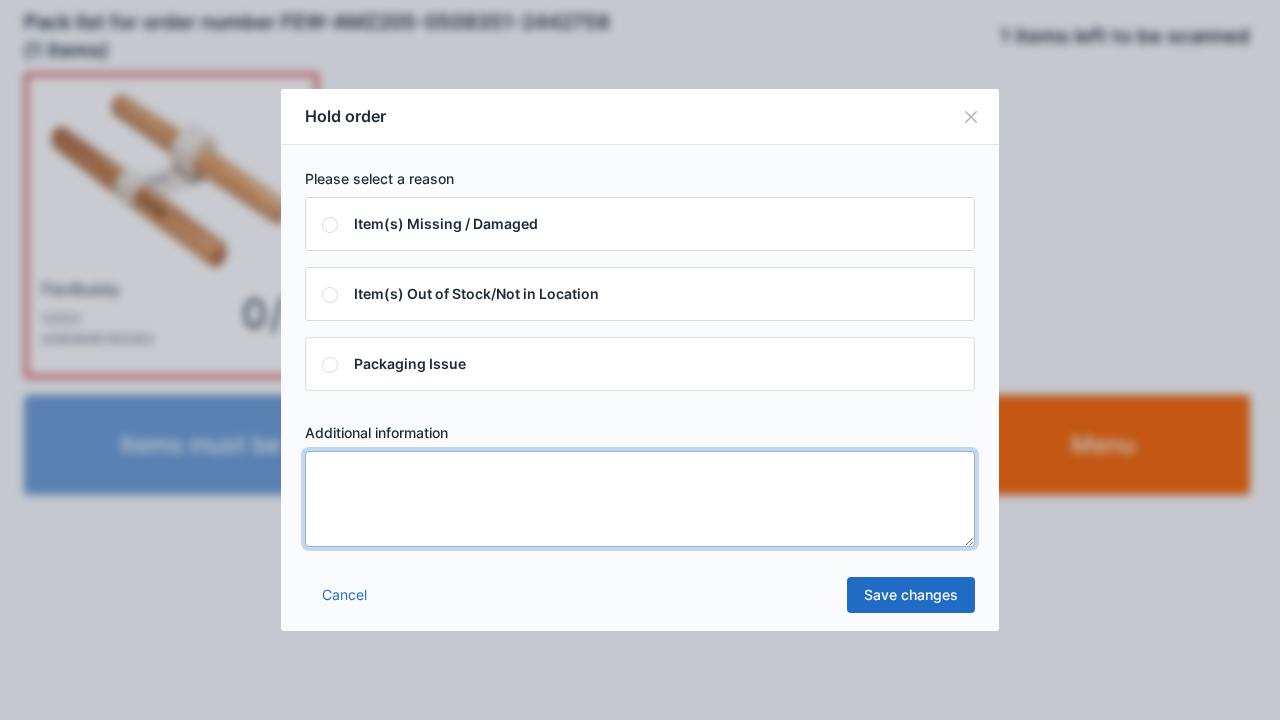 click at bounding box center (640, 499) 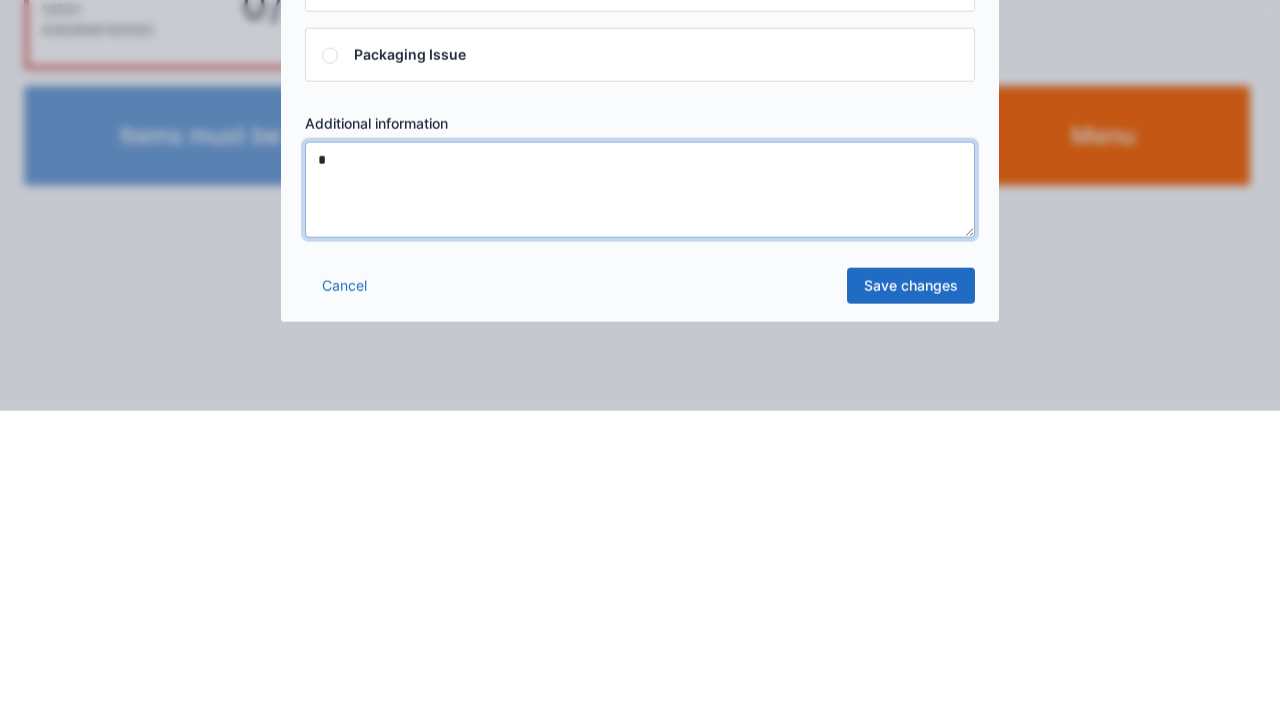type on "*" 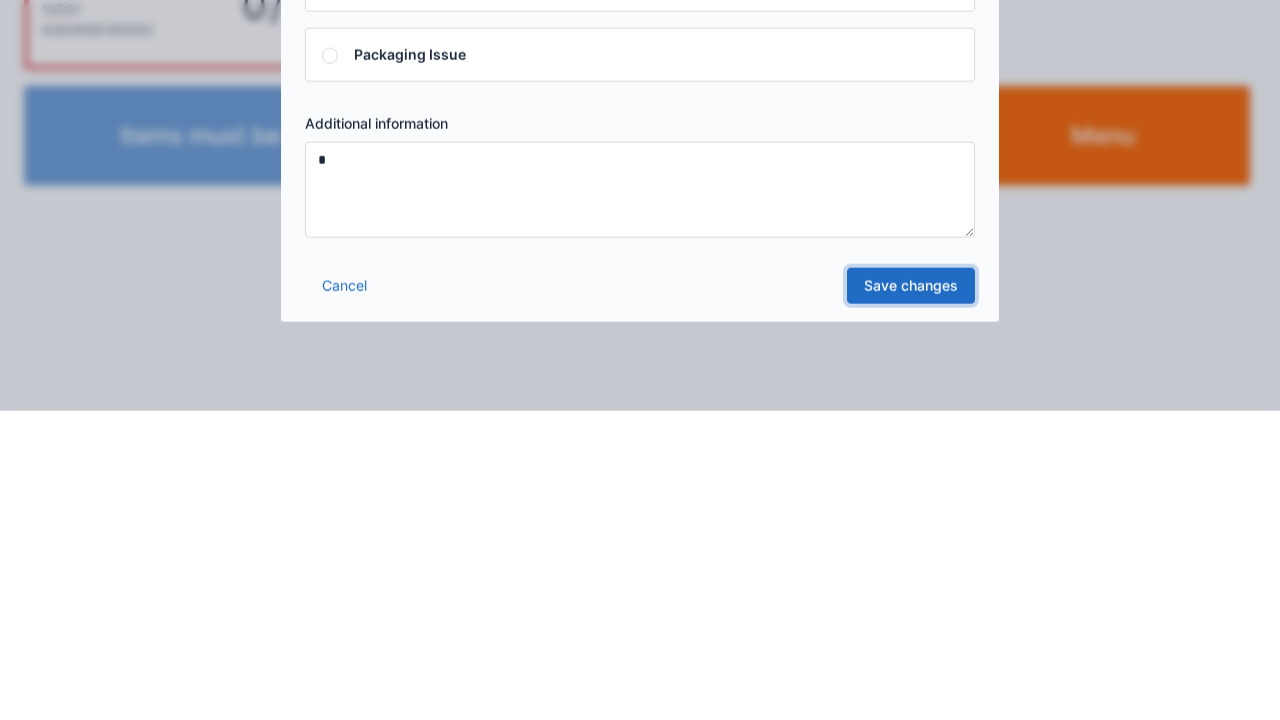 click on "Save changes" at bounding box center (911, 595) 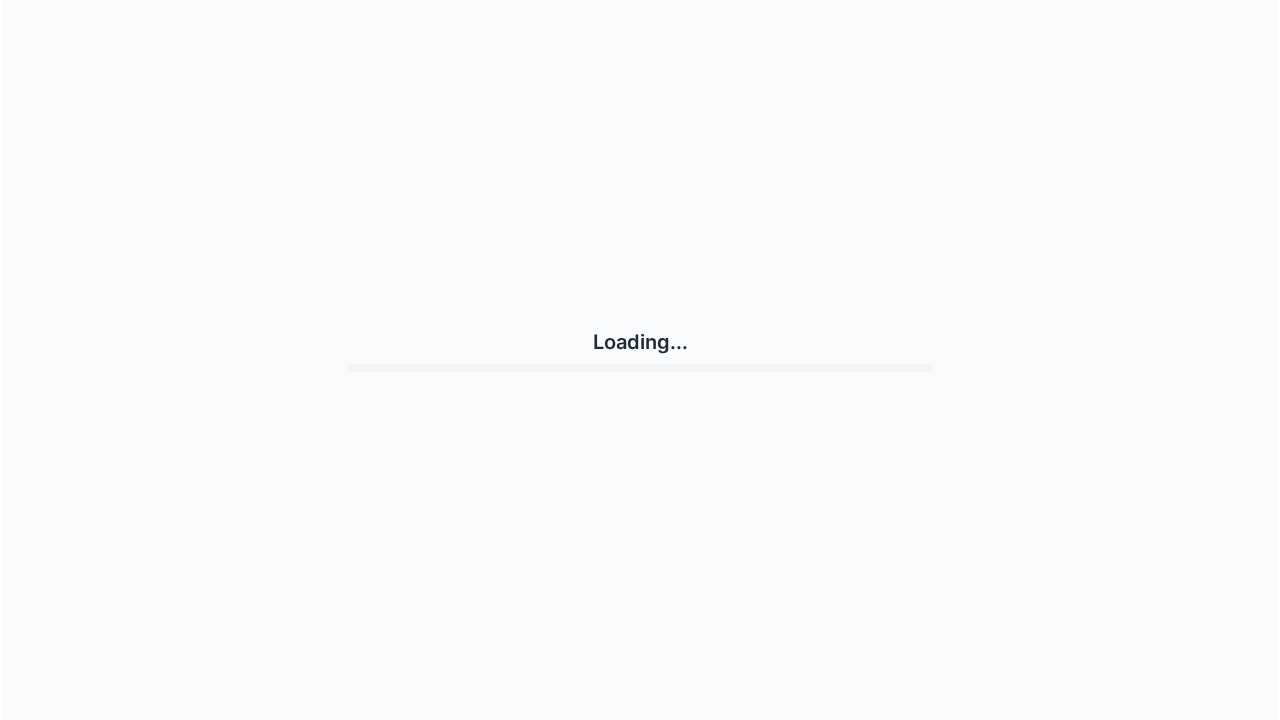 scroll, scrollTop: 0, scrollLeft: 0, axis: both 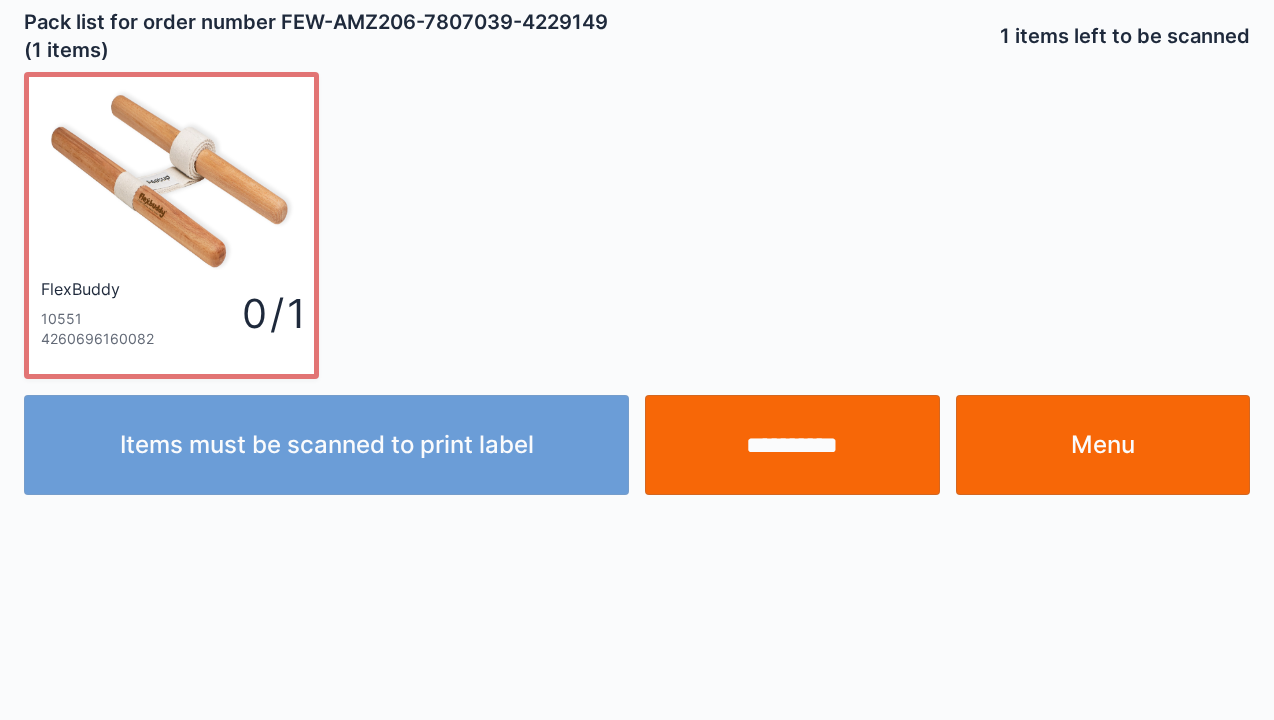 click on "**********" at bounding box center (792, 445) 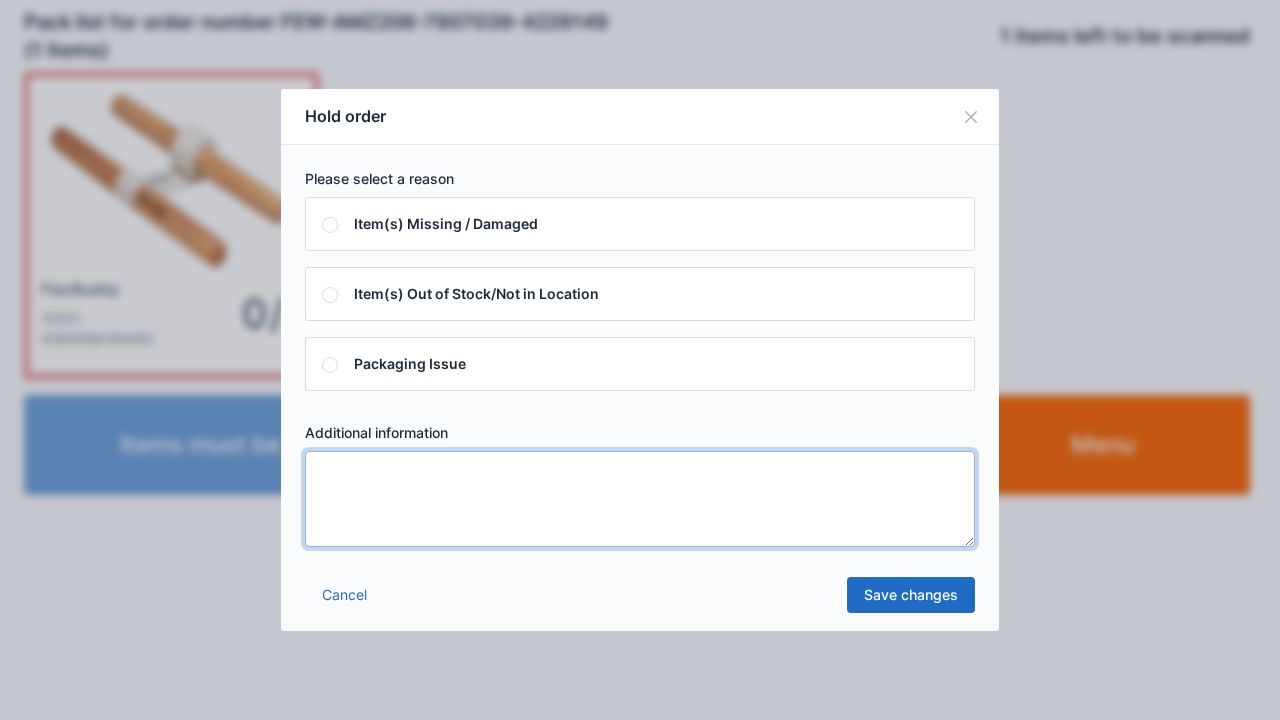 click at bounding box center [640, 499] 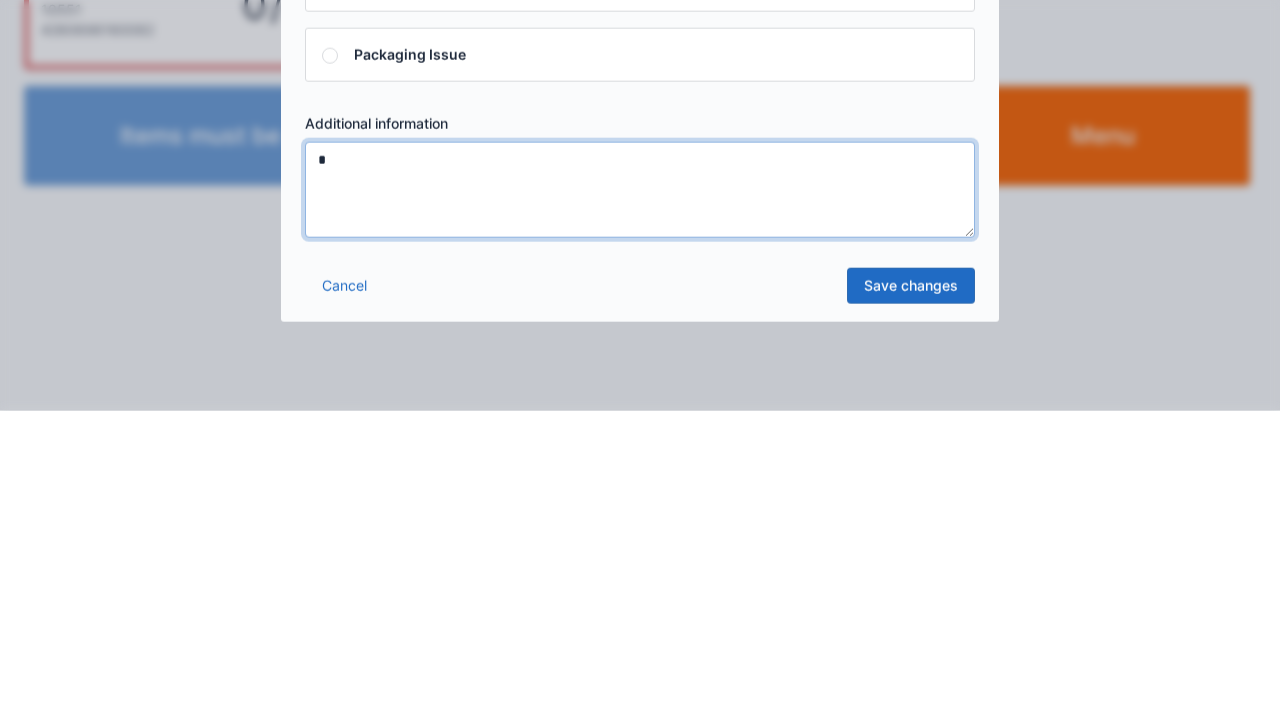 type on "*" 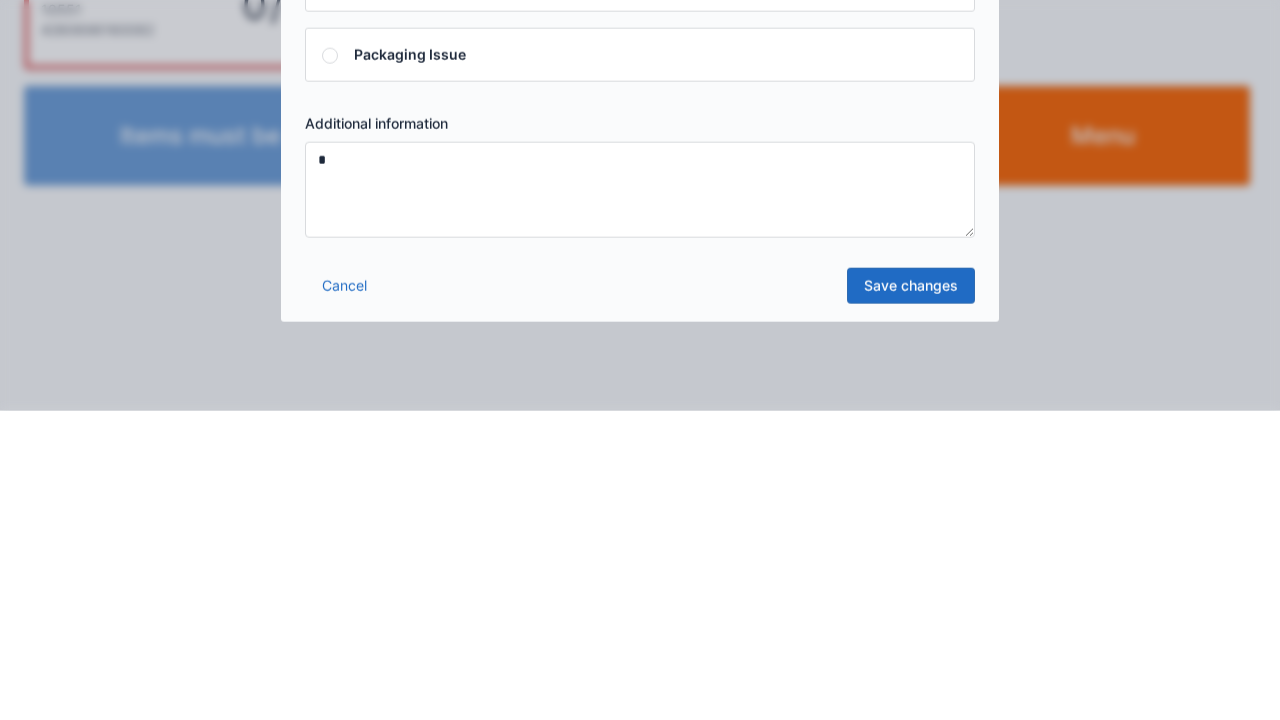 click on "Save changes" at bounding box center (911, 595) 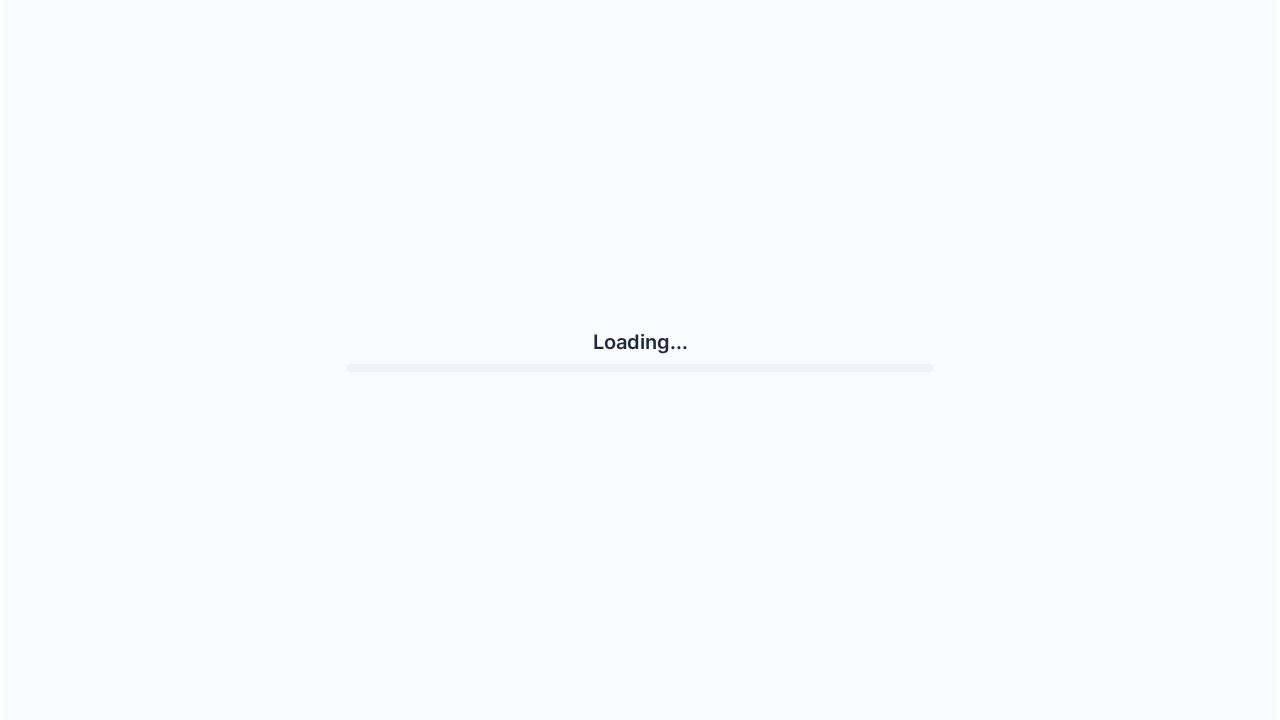scroll, scrollTop: 0, scrollLeft: 0, axis: both 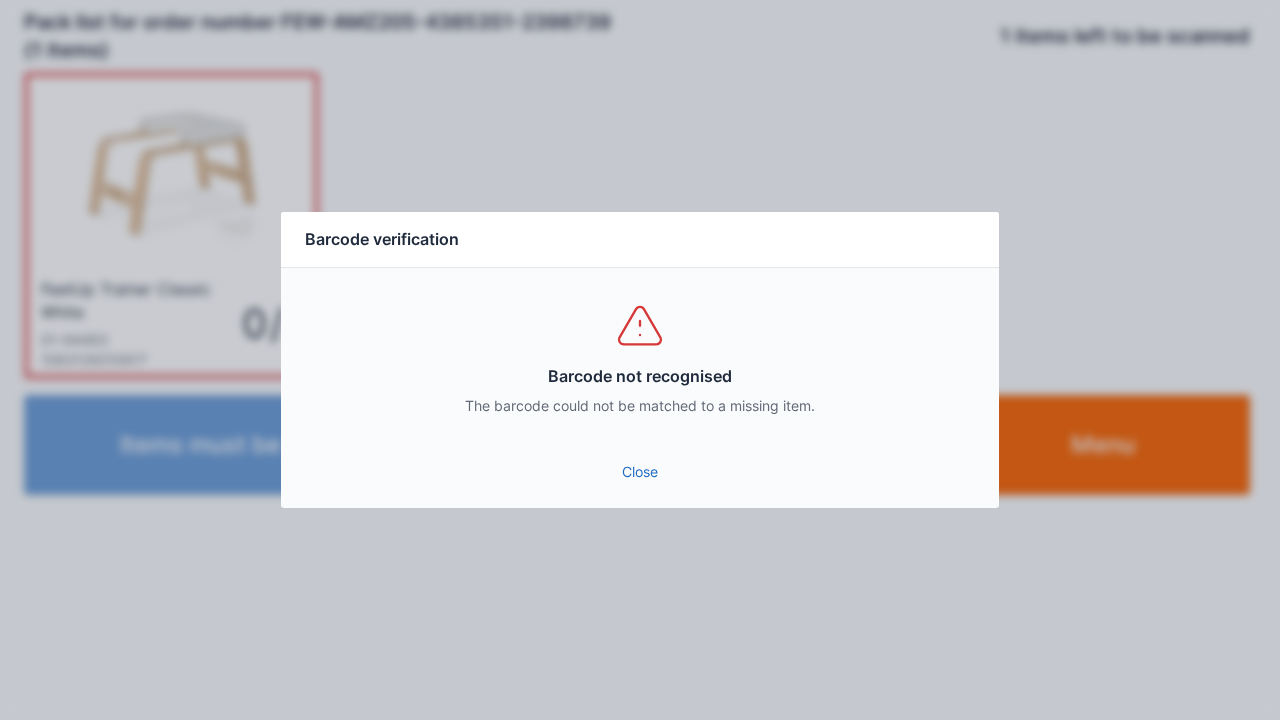 click on "Barcode not recognised The barcode could not be matched to a missing item." at bounding box center [640, 358] 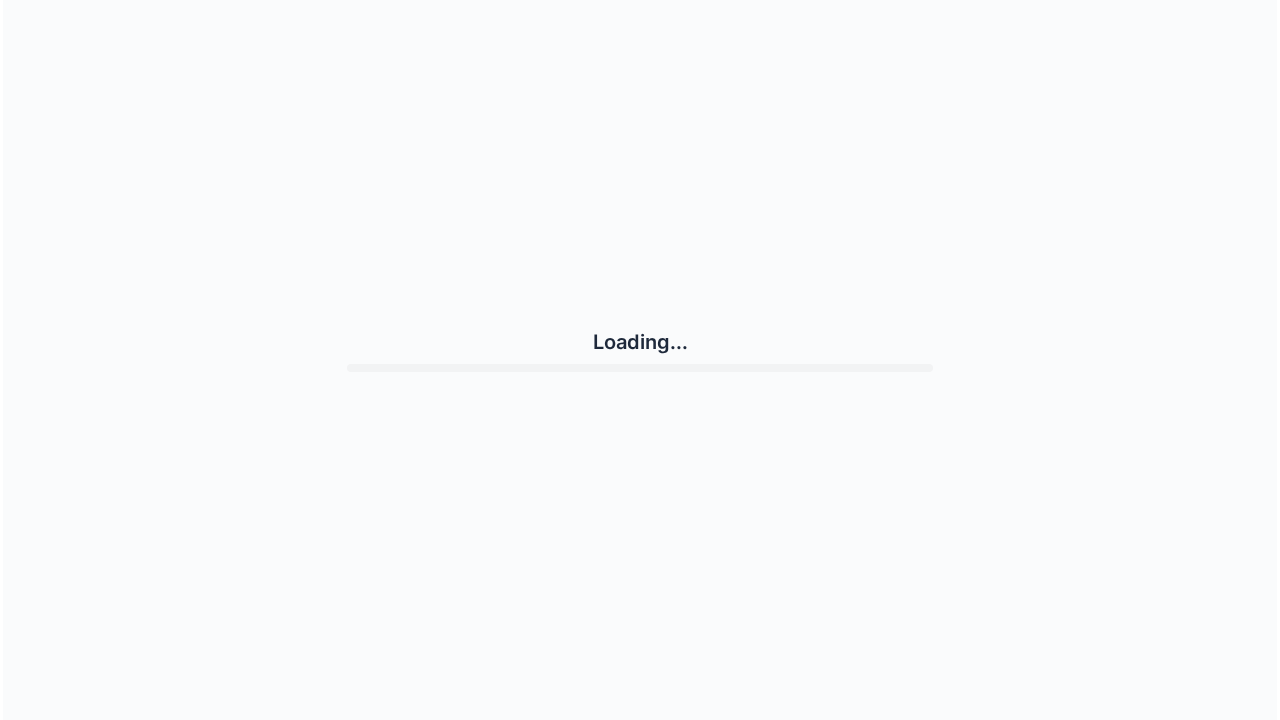scroll, scrollTop: 0, scrollLeft: 0, axis: both 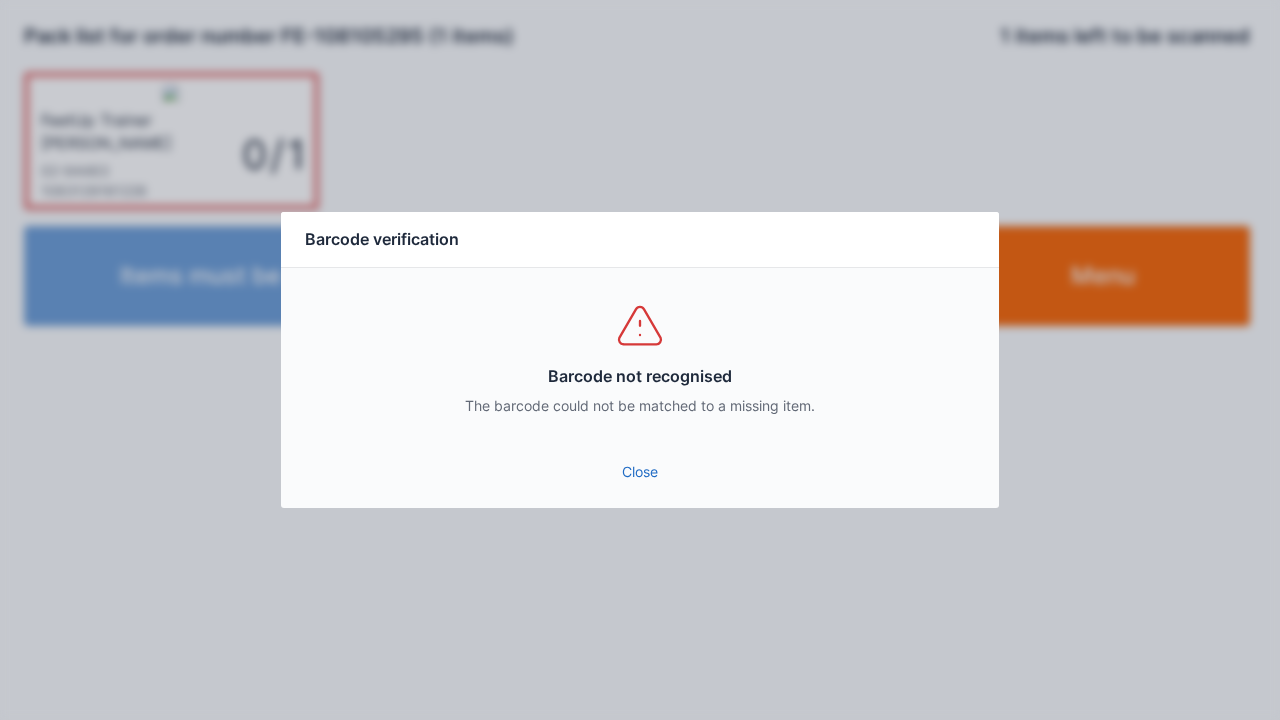 click on "Barcode not recognised The barcode could not be matched to a missing item." at bounding box center [640, 358] 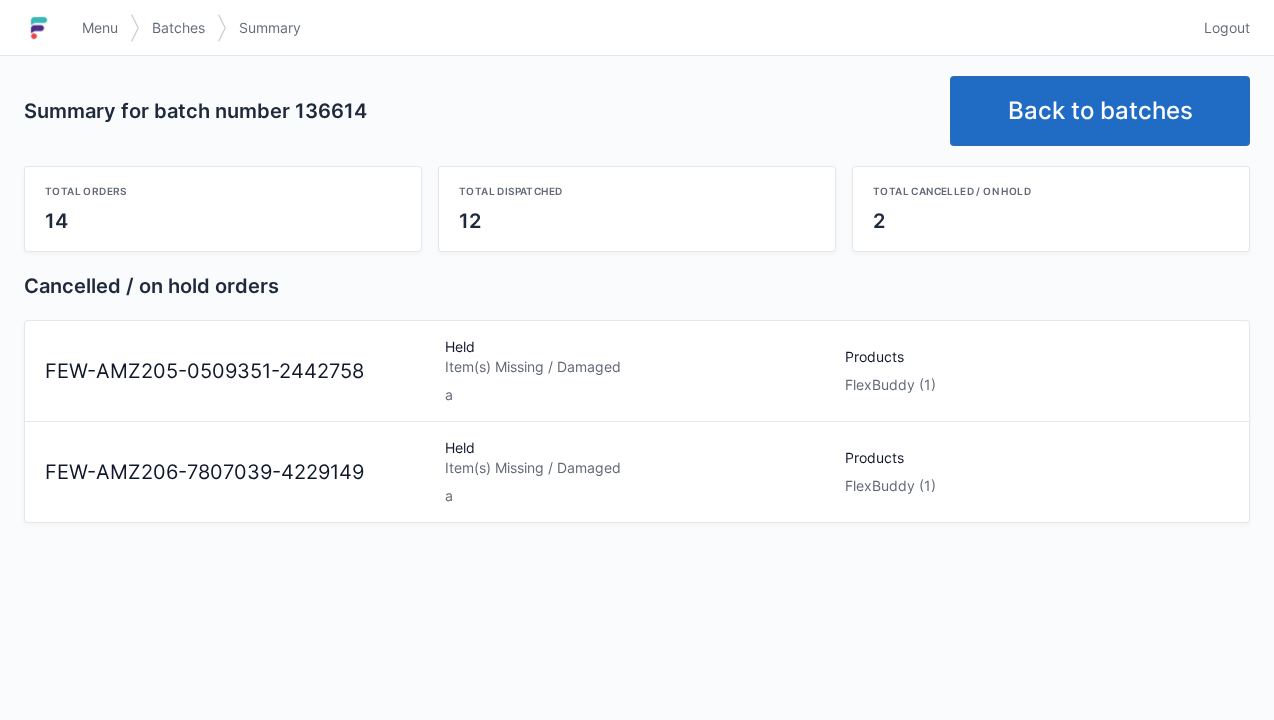 scroll, scrollTop: 0, scrollLeft: 0, axis: both 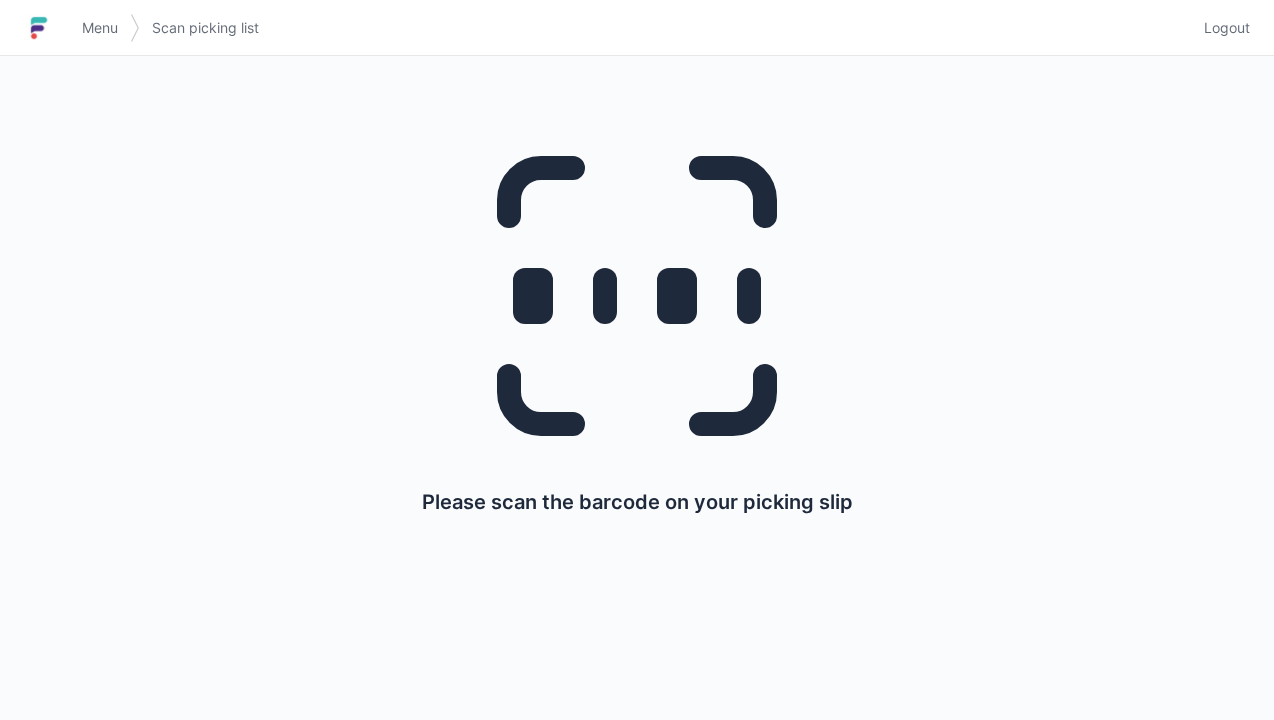 click on "Logout" at bounding box center [1227, 28] 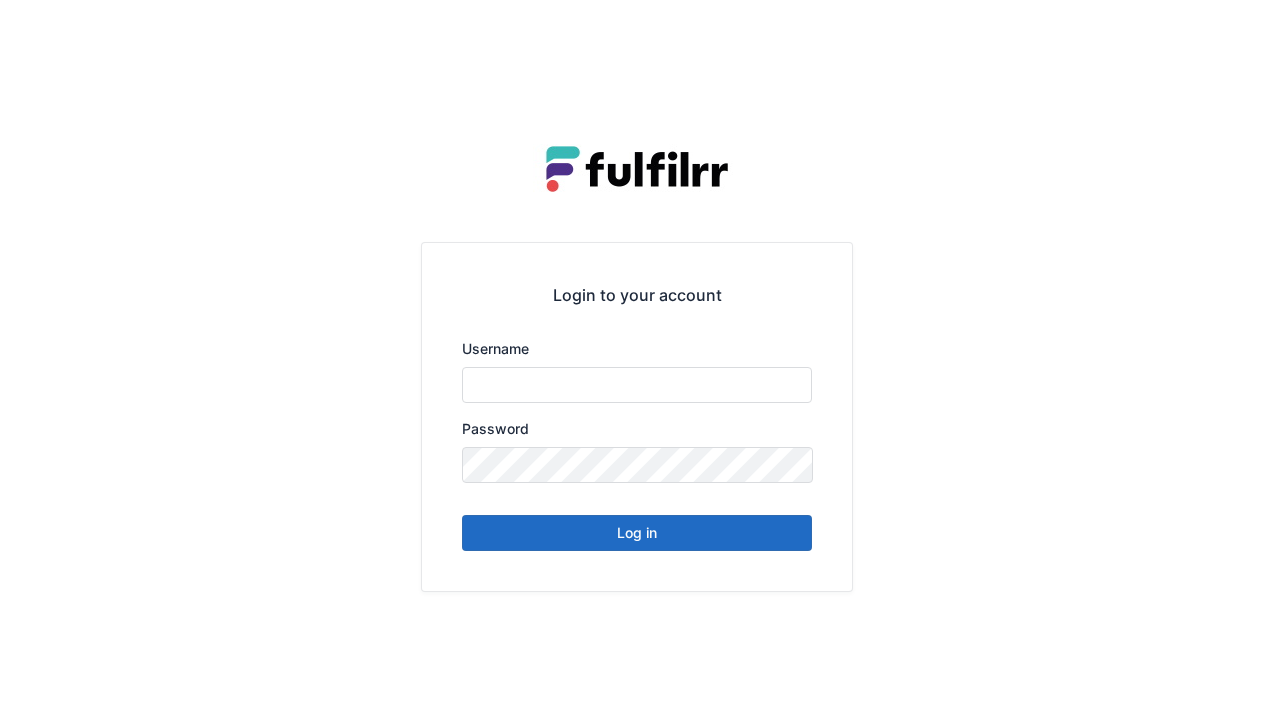 scroll, scrollTop: 0, scrollLeft: 0, axis: both 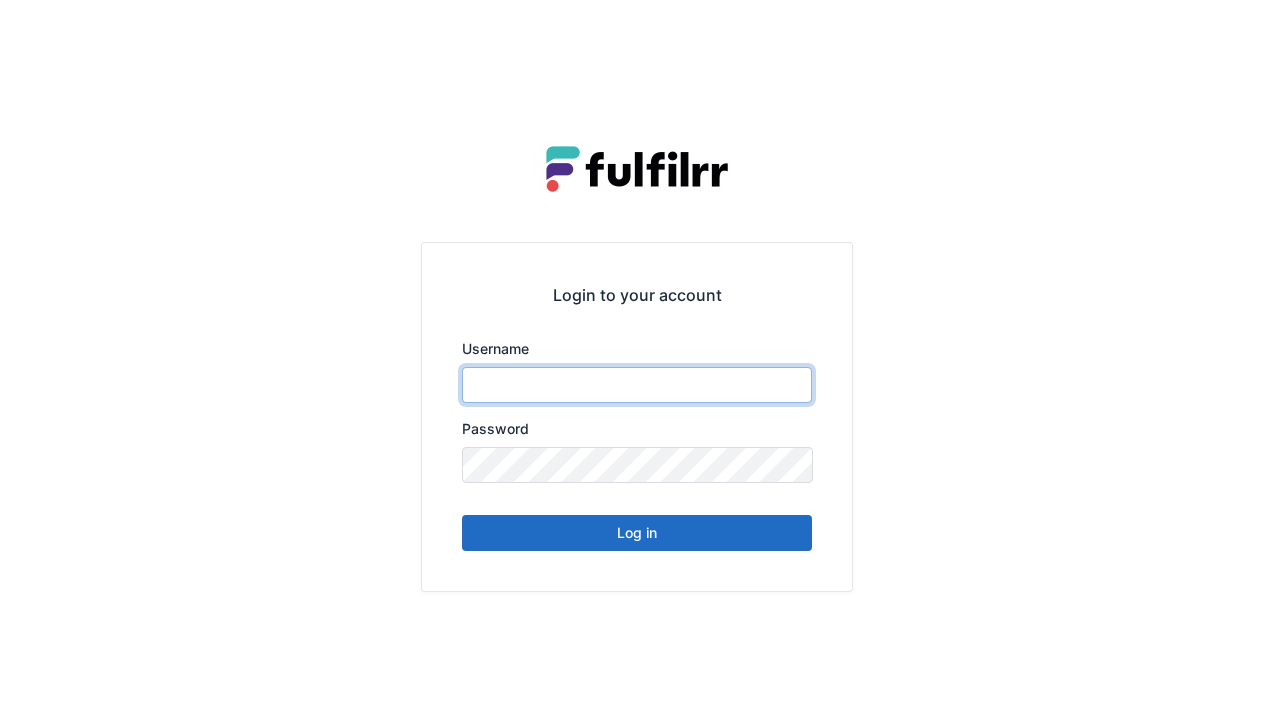 type on "******" 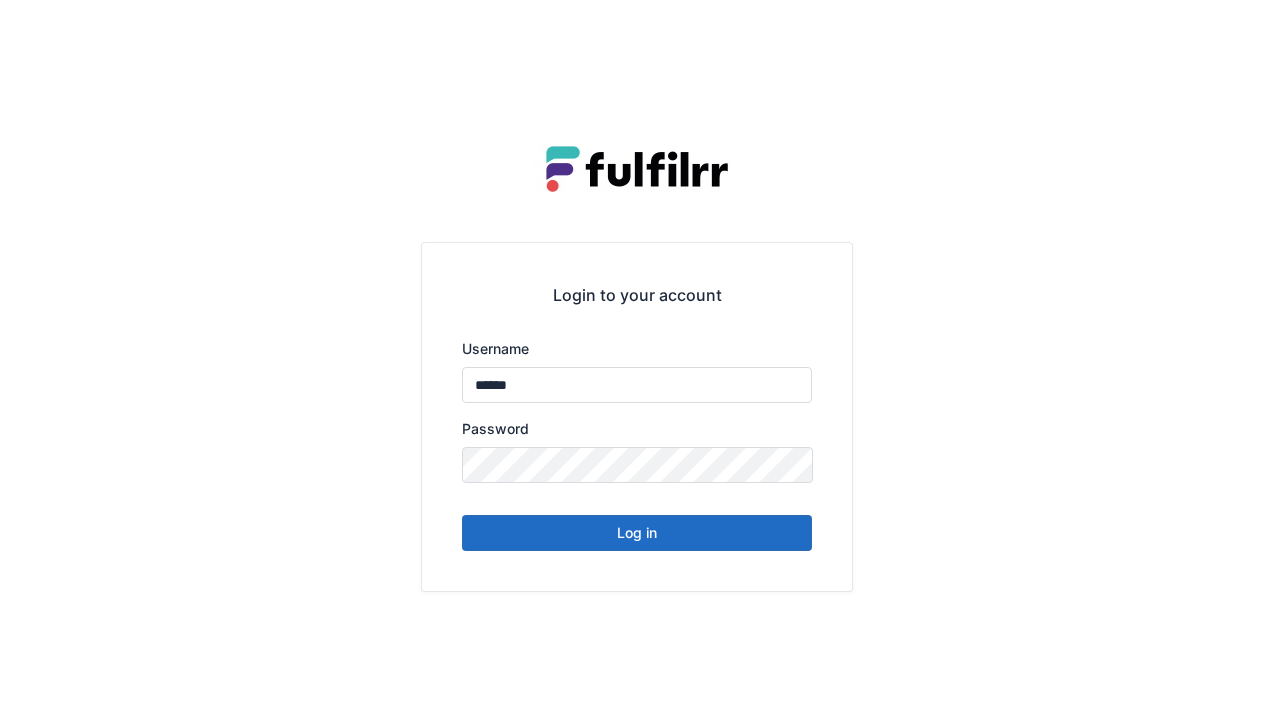 click on "Log in" at bounding box center [637, 533] 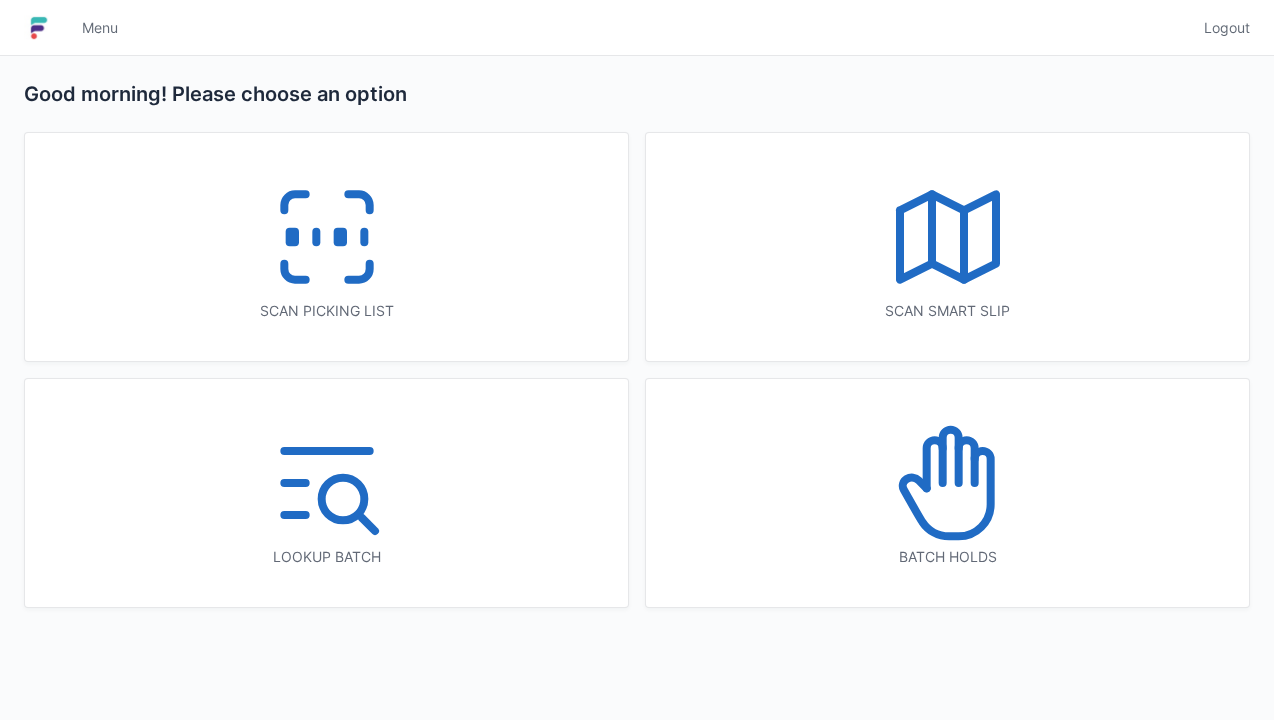 scroll, scrollTop: 0, scrollLeft: 0, axis: both 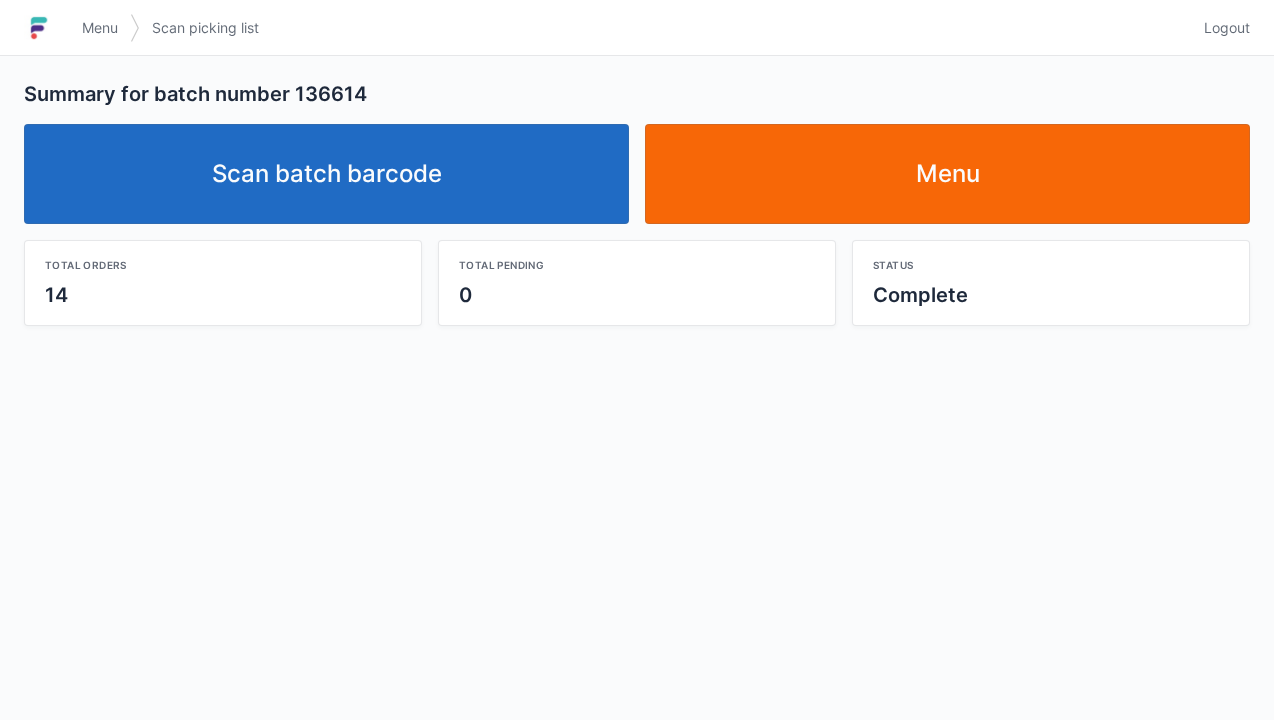 click on "Menu" at bounding box center (947, 174) 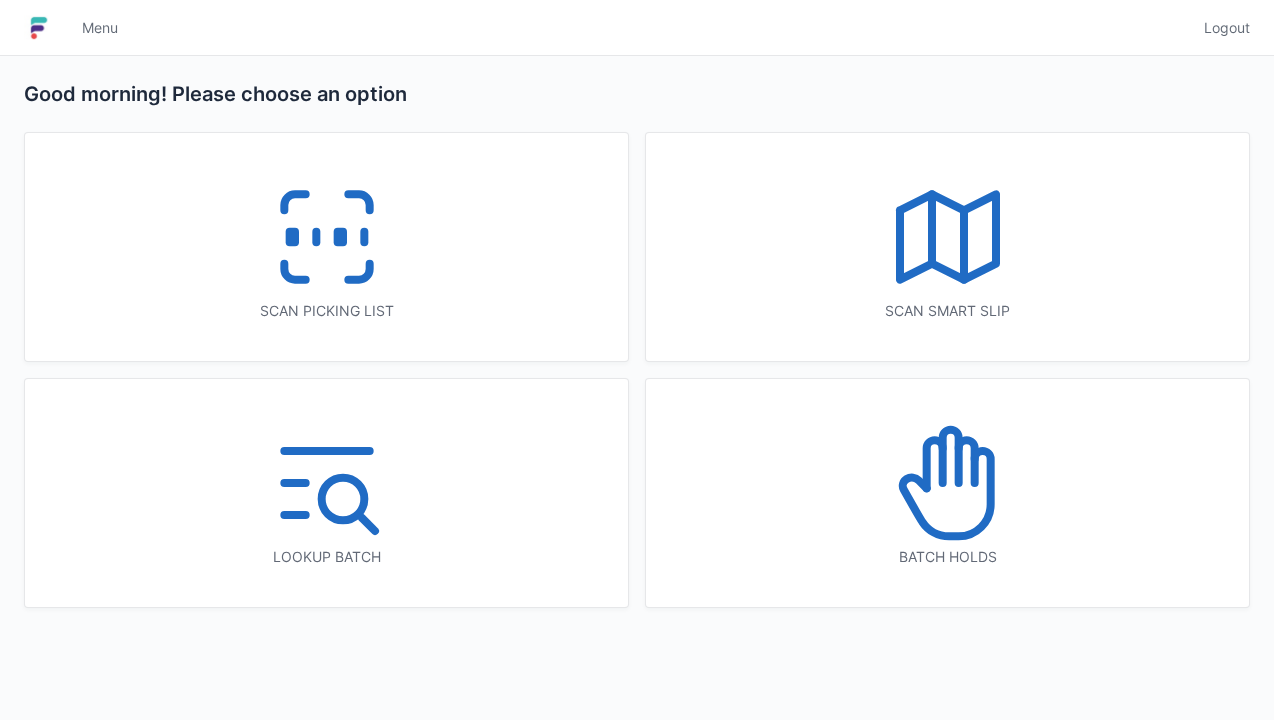scroll, scrollTop: 0, scrollLeft: 0, axis: both 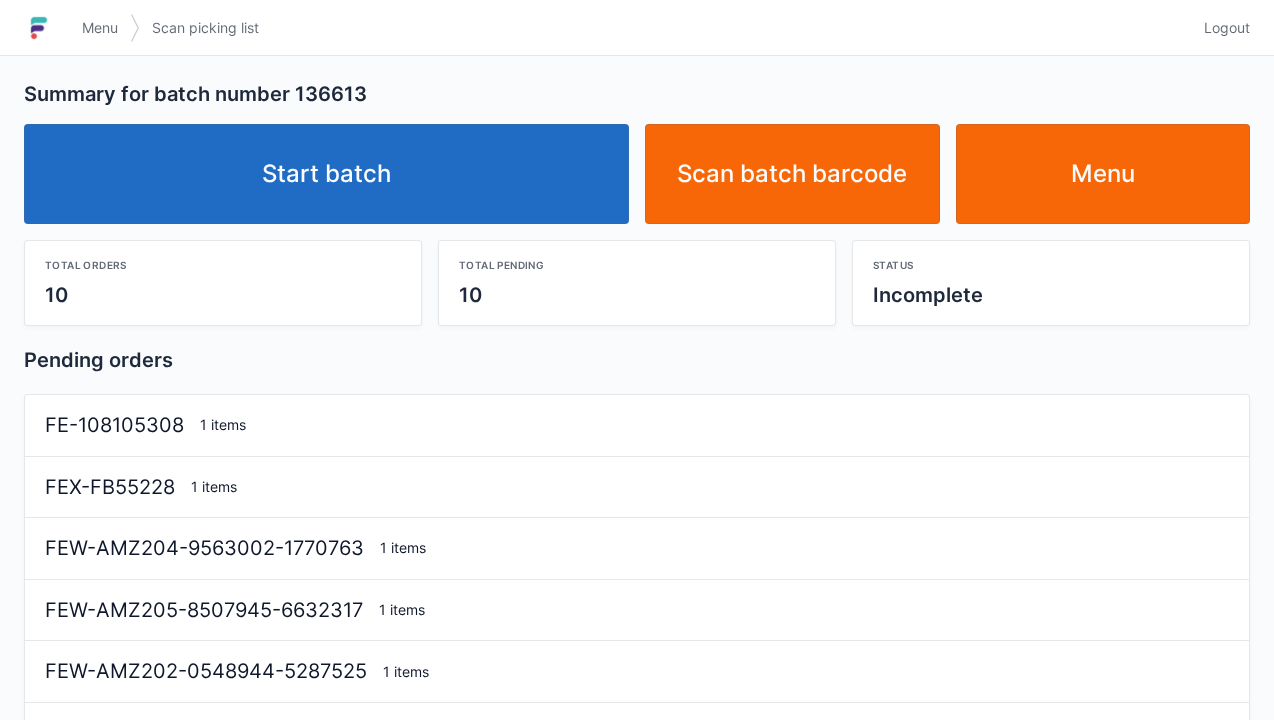 click on "Start batch" at bounding box center (326, 174) 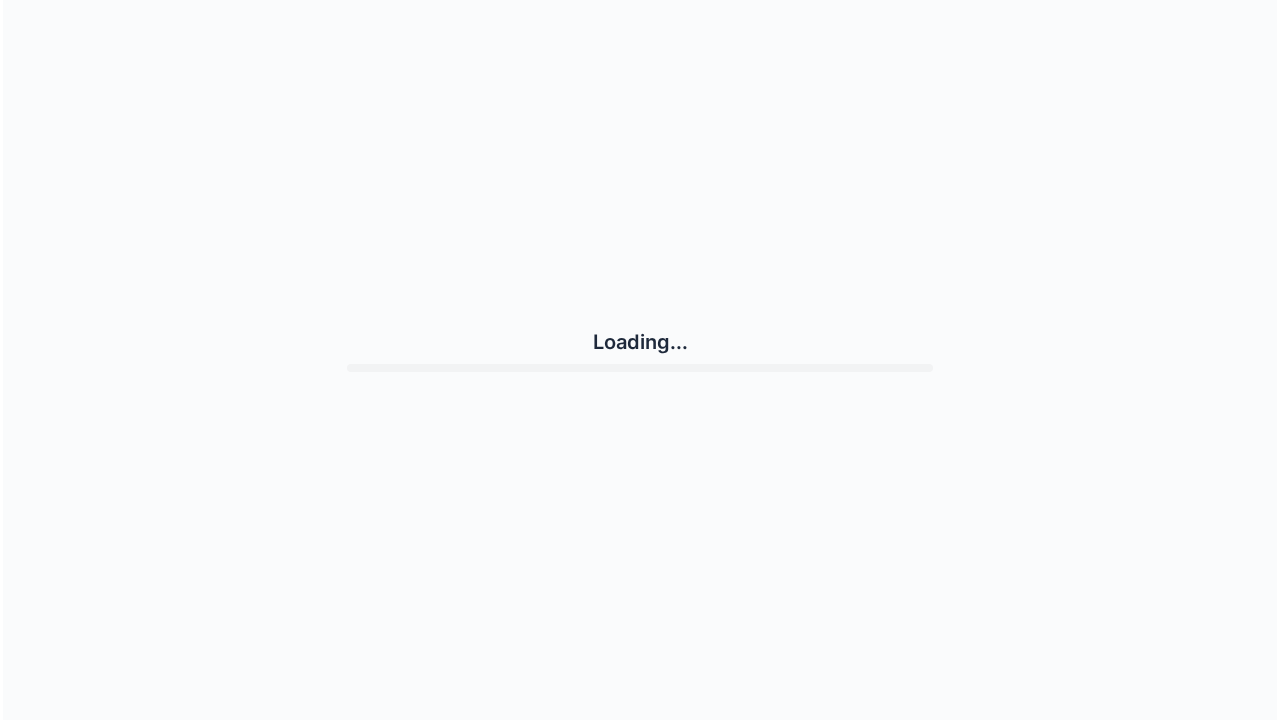 scroll, scrollTop: 0, scrollLeft: 0, axis: both 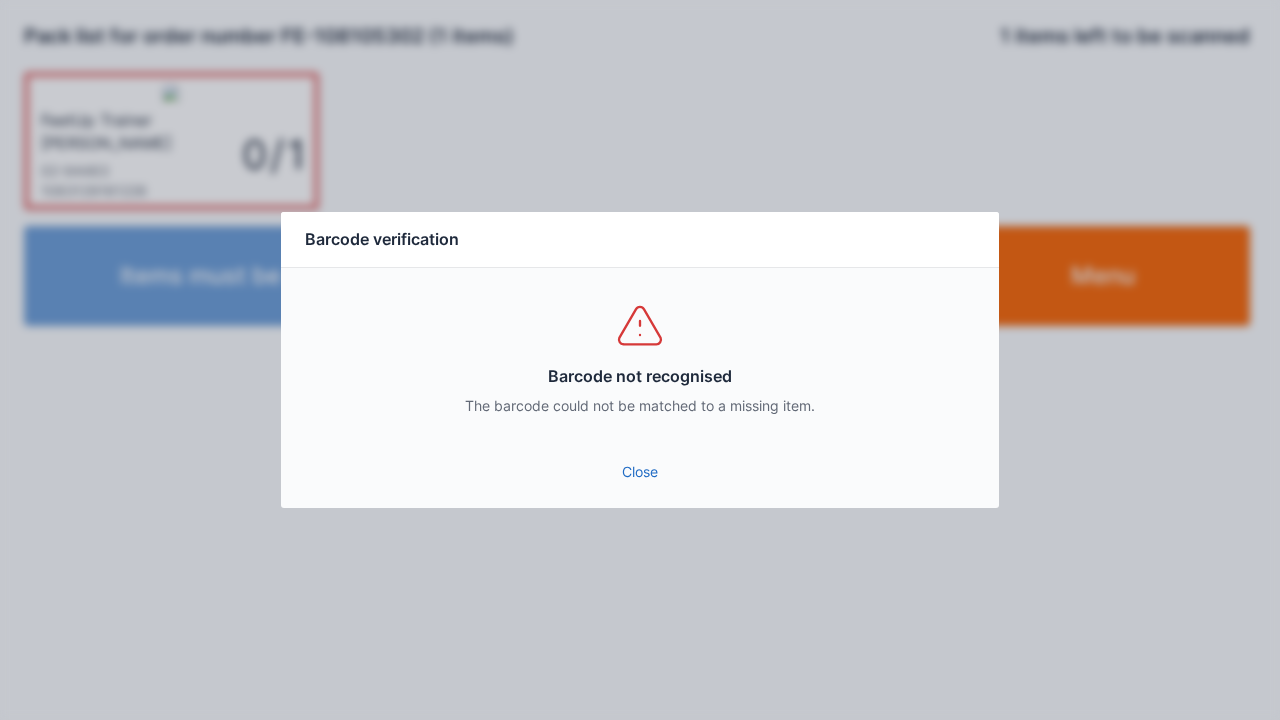 click on "Barcode not recognised The barcode could not be matched to a missing item." at bounding box center [640, 358] 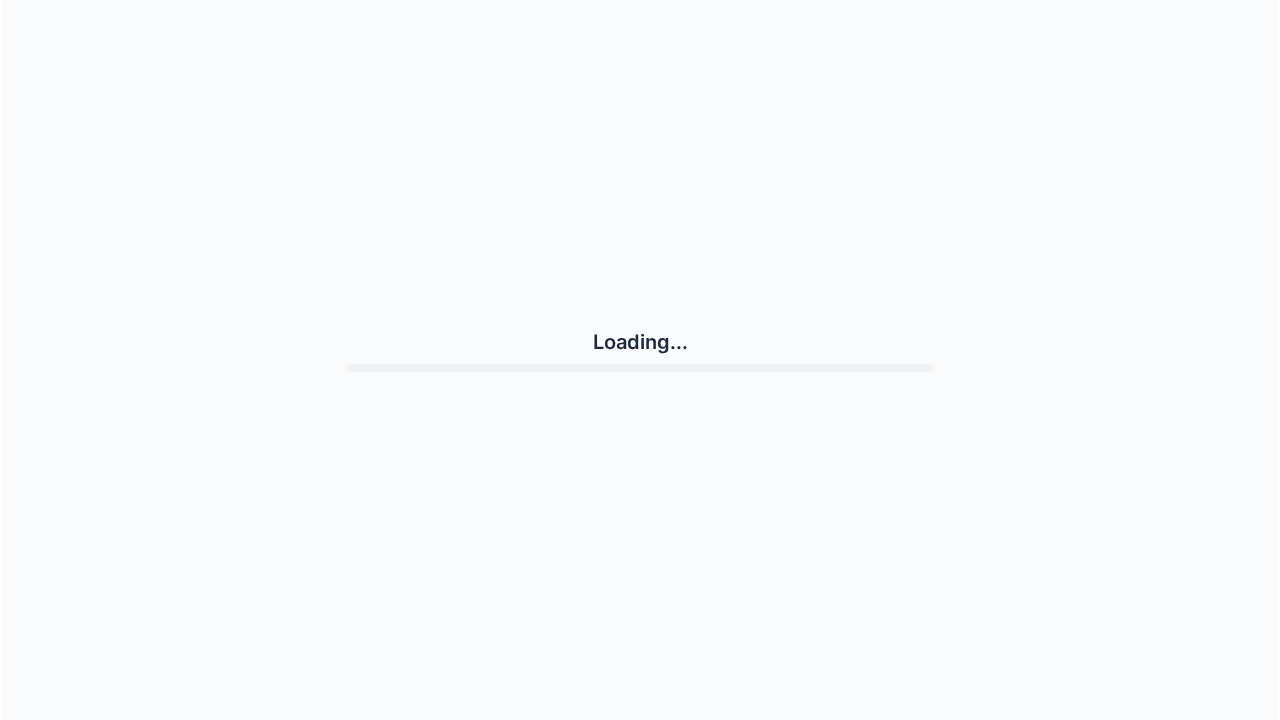 scroll, scrollTop: 0, scrollLeft: 0, axis: both 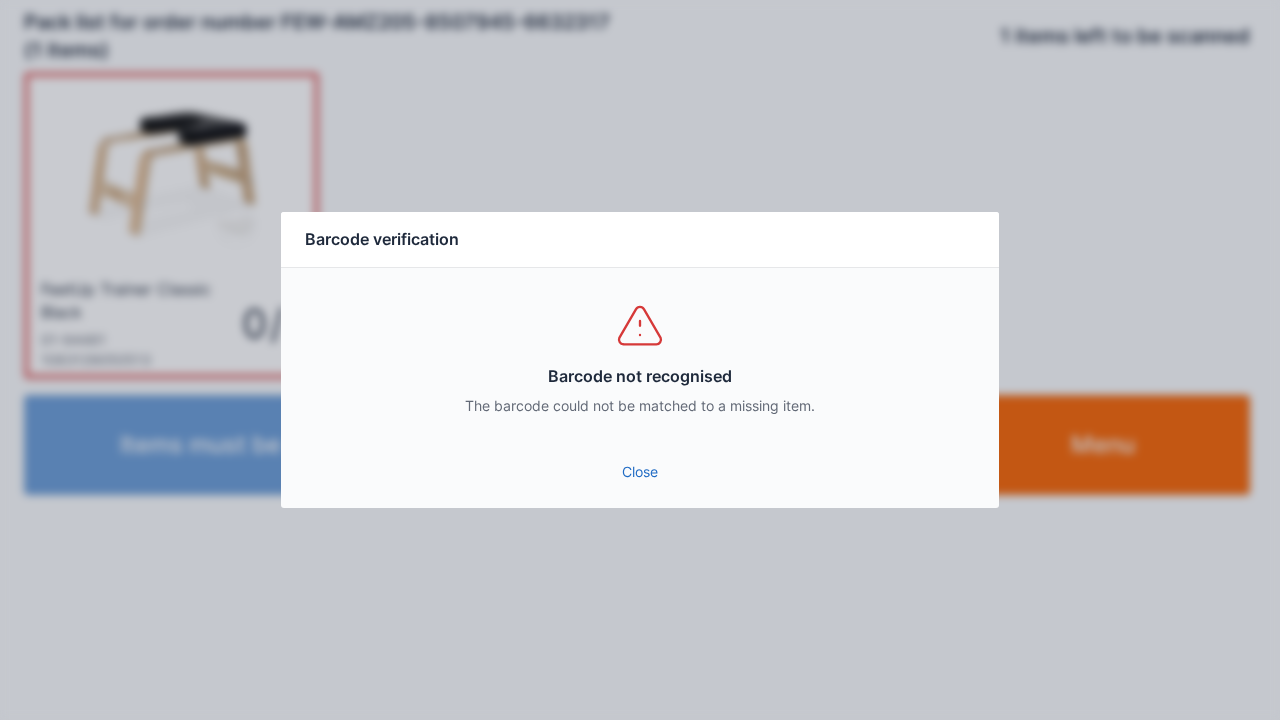 click on "Close" at bounding box center [640, 472] 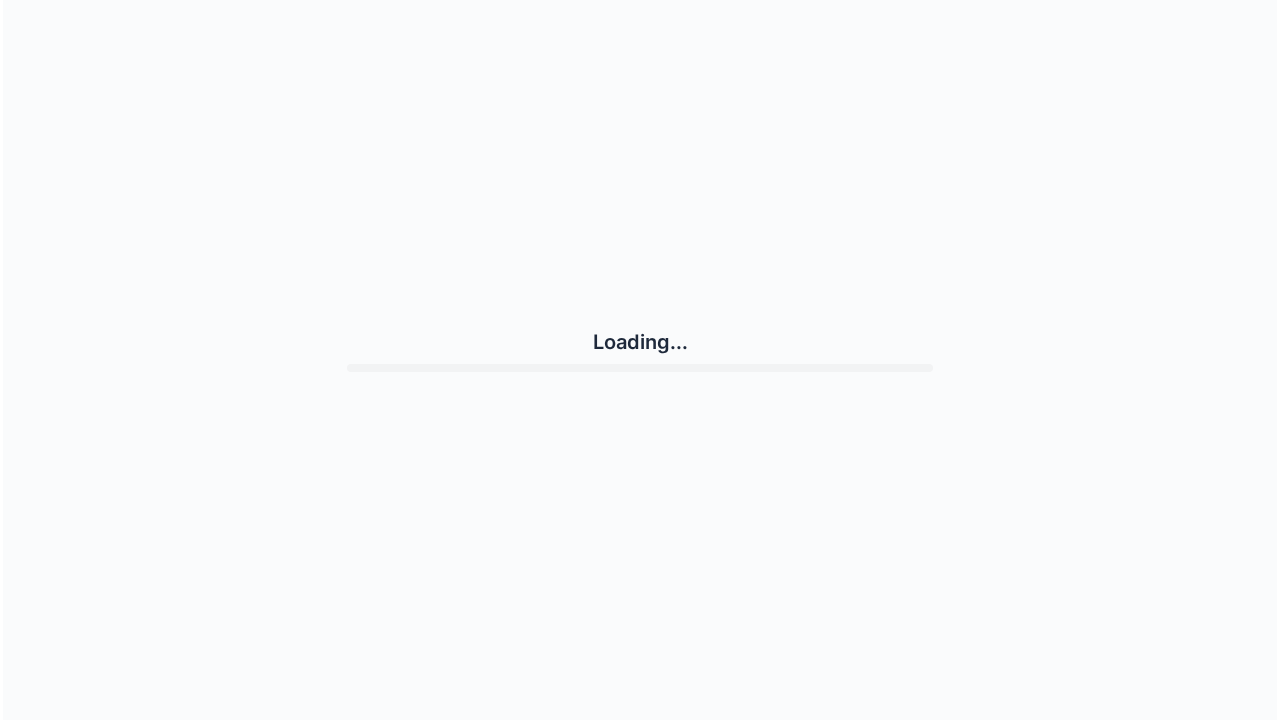 scroll, scrollTop: 0, scrollLeft: 0, axis: both 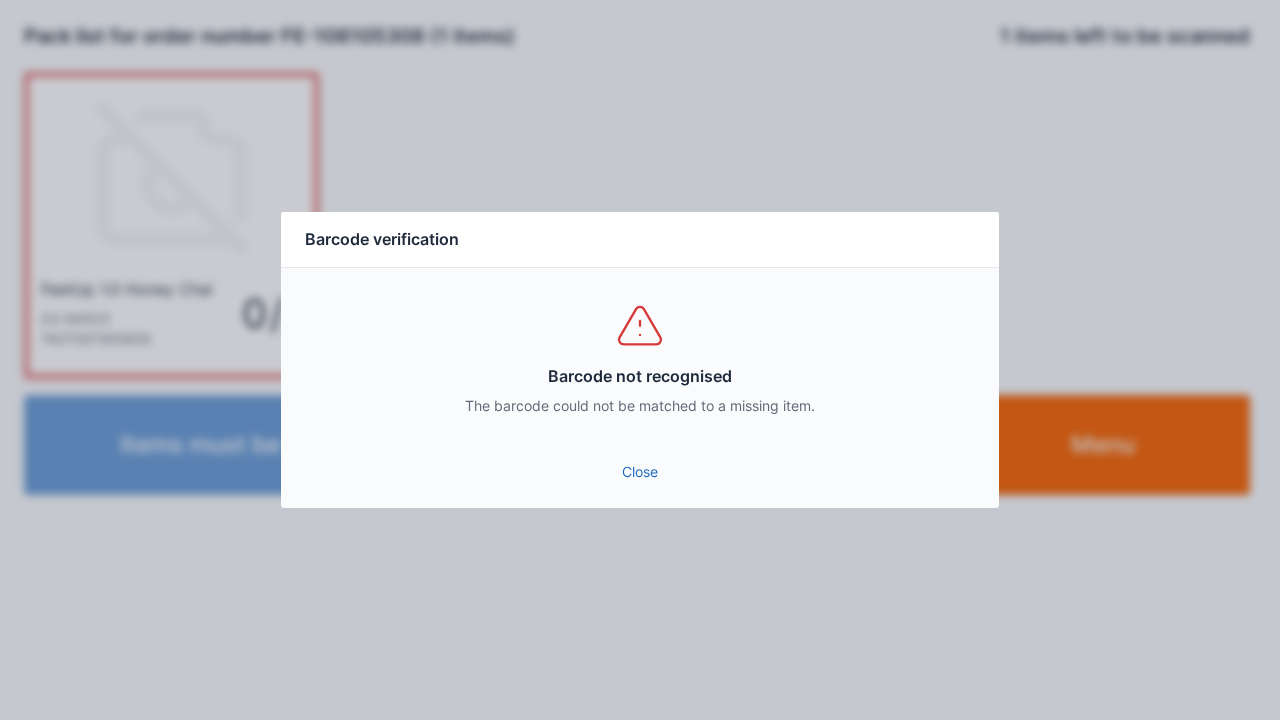 click on "Close" at bounding box center [640, 472] 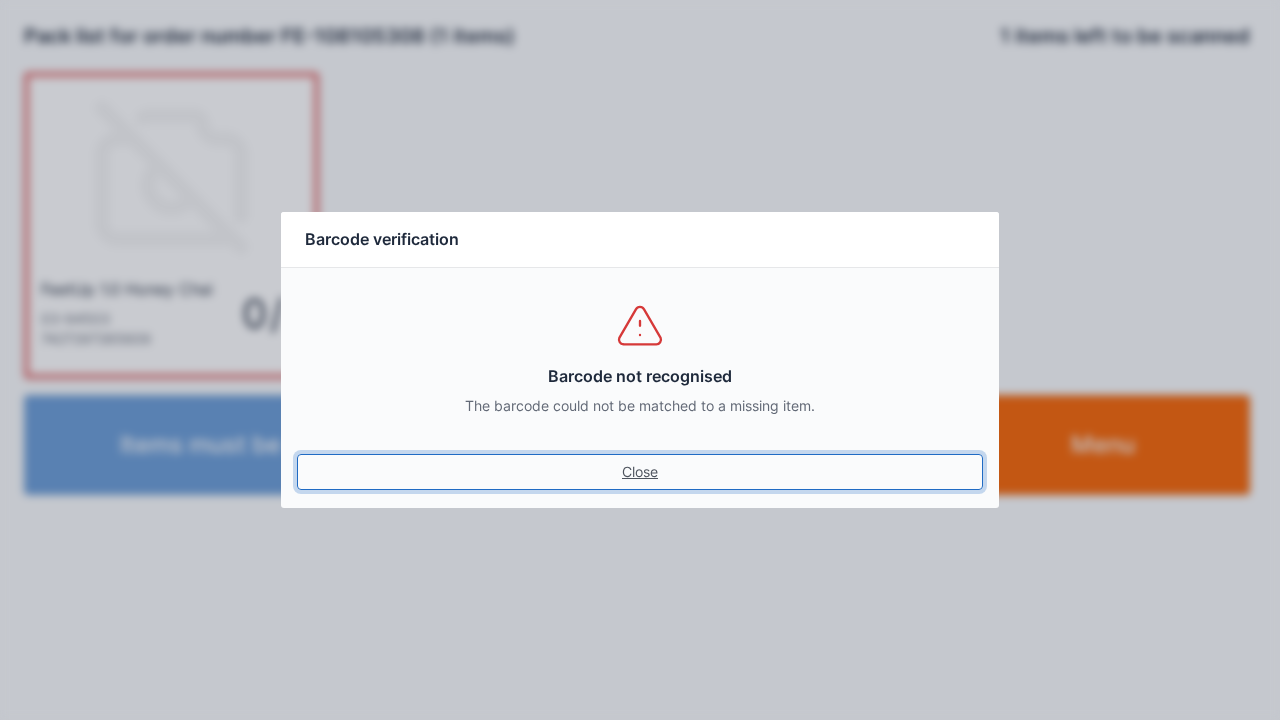 click on "Close" at bounding box center (640, 472) 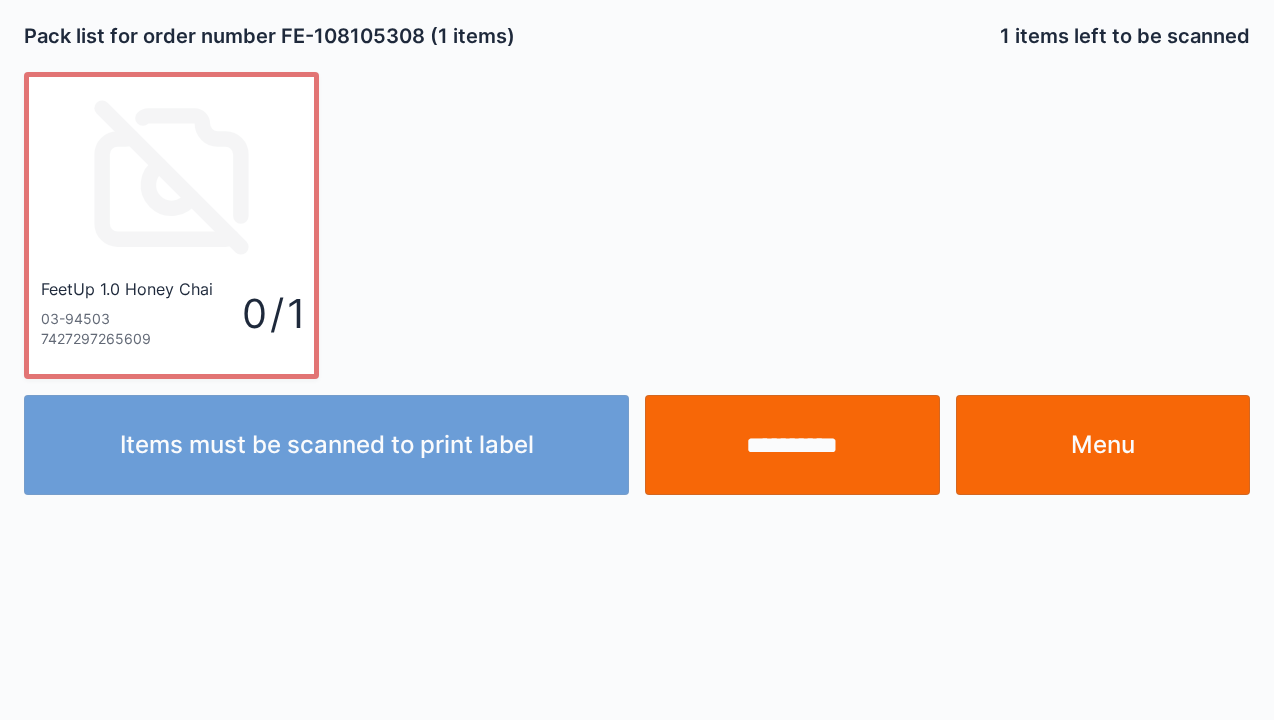 click on "**********" at bounding box center (792, 445) 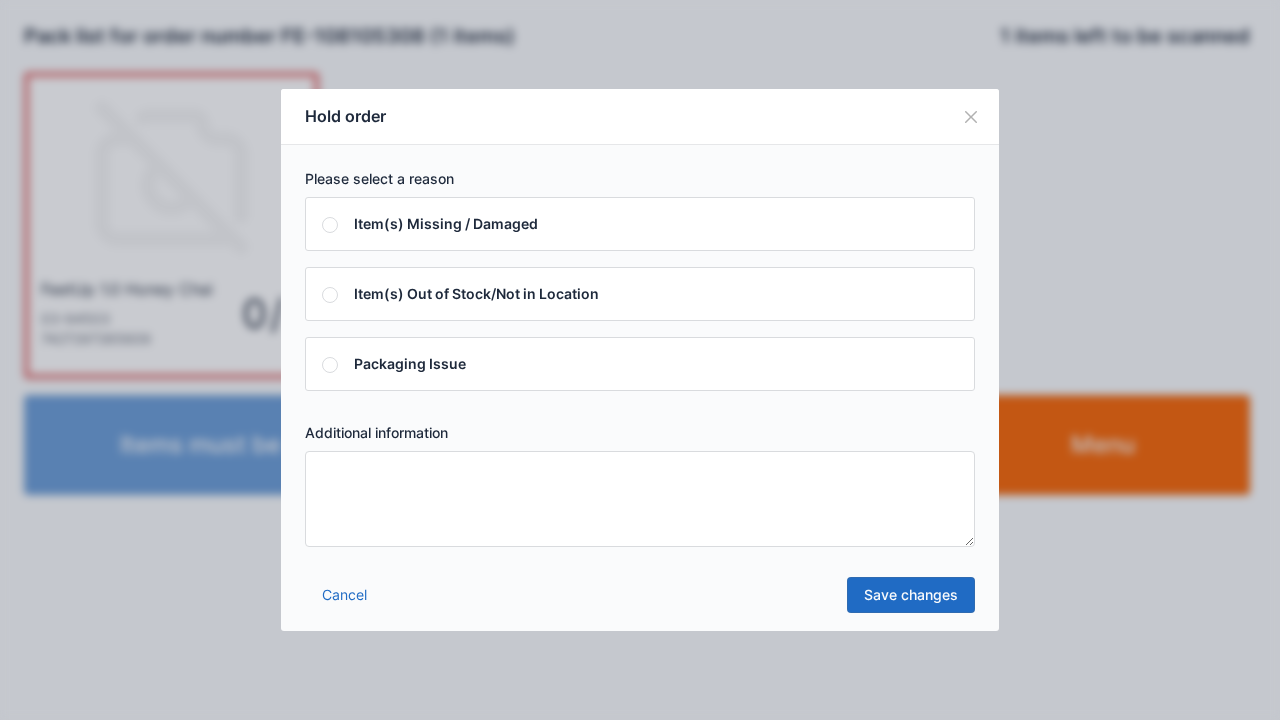 click at bounding box center [640, 499] 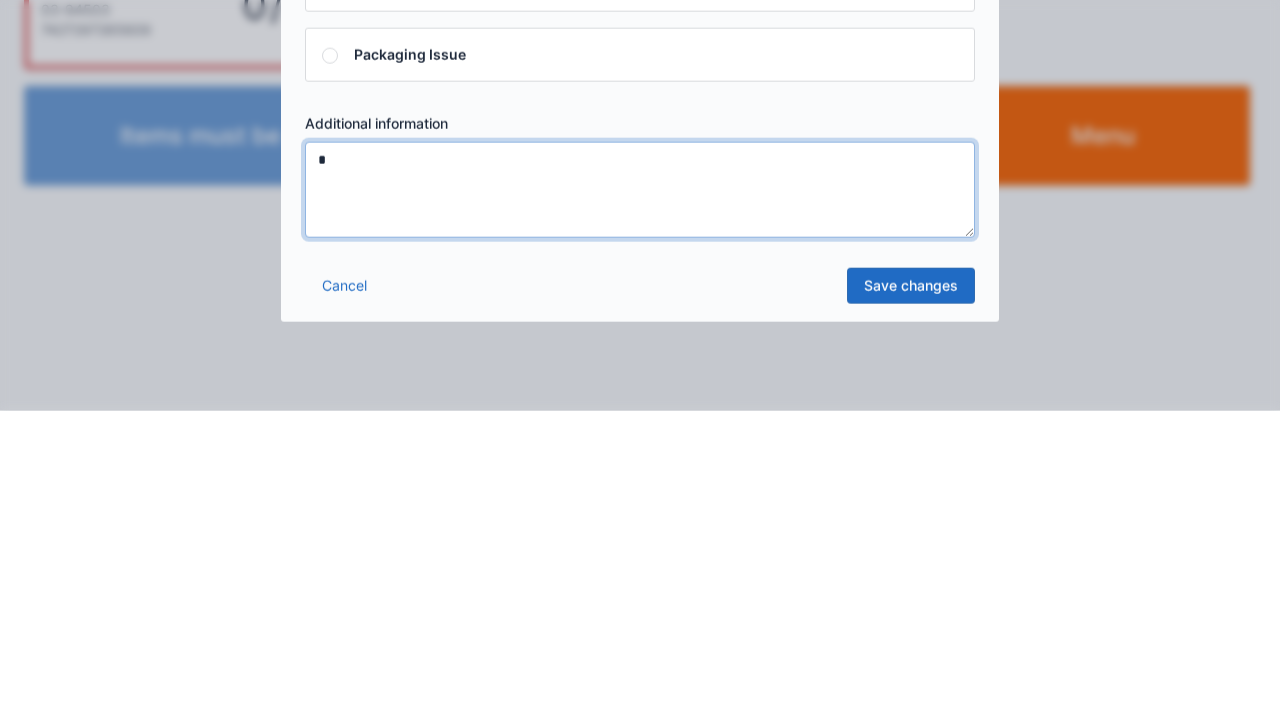 type on "*" 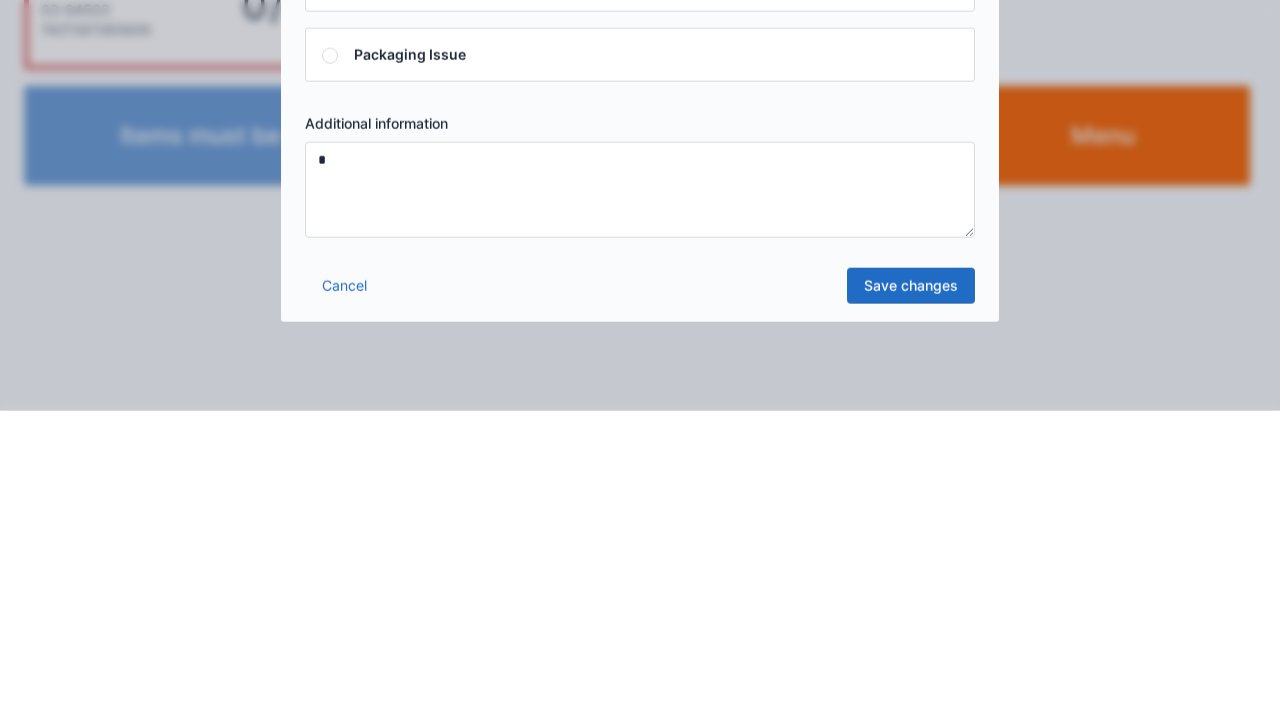 click on "Save changes" at bounding box center (911, 595) 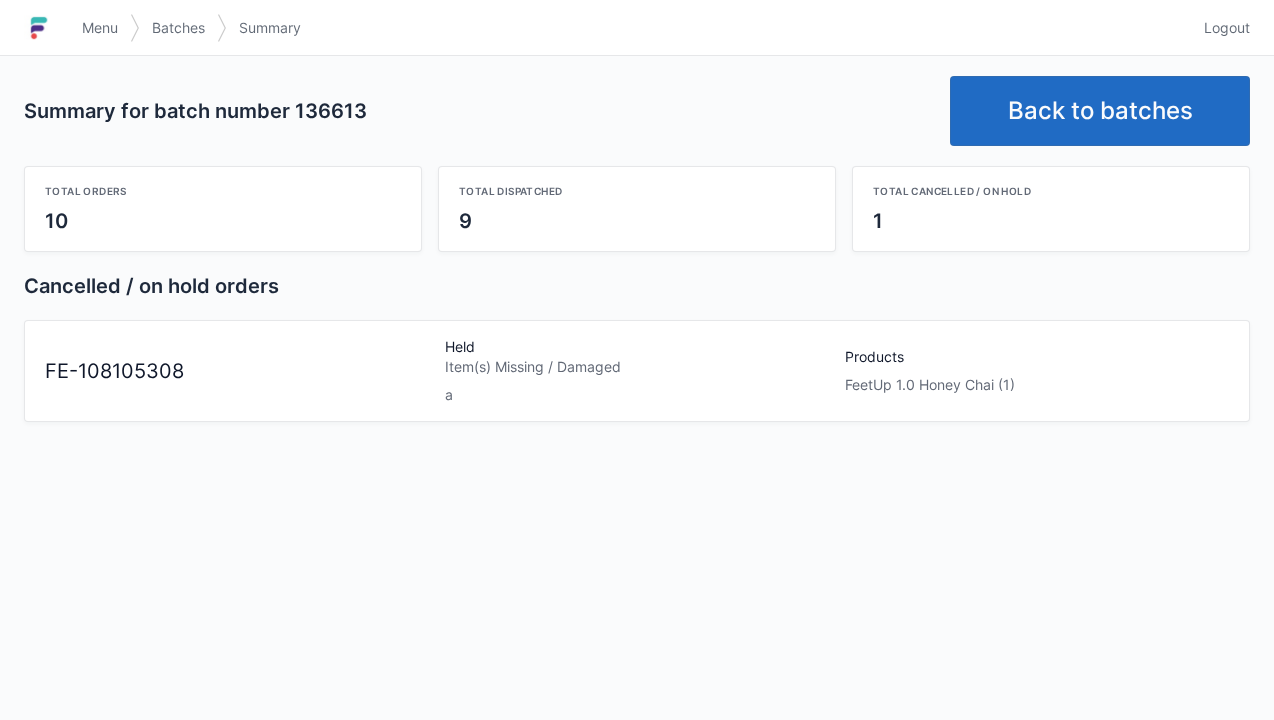 scroll, scrollTop: 0, scrollLeft: 0, axis: both 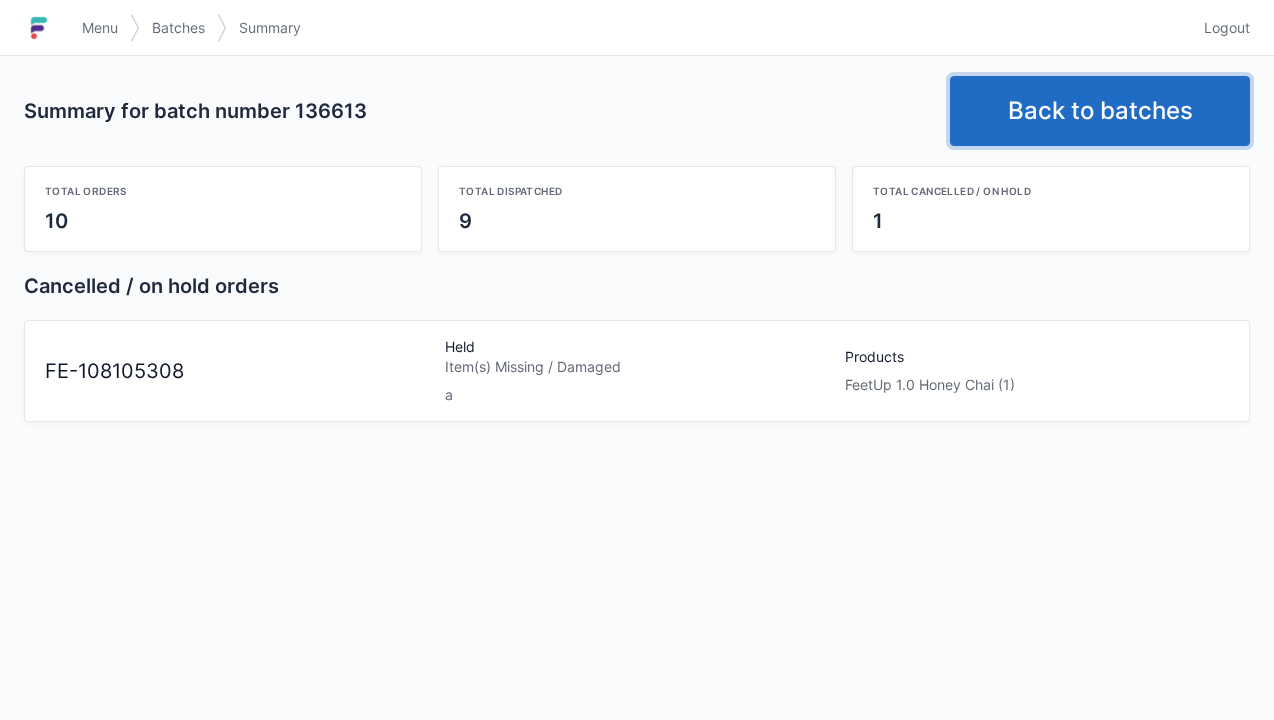 click on "Back to batches" at bounding box center [1100, 111] 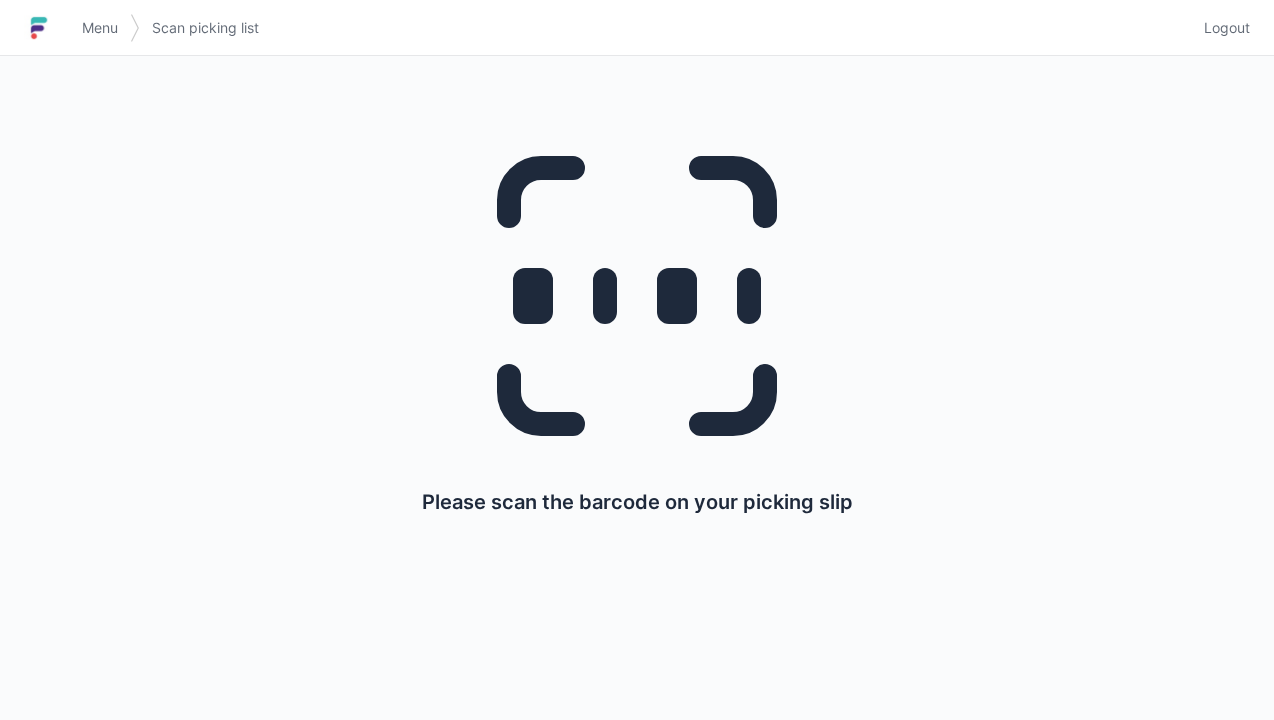 scroll, scrollTop: 0, scrollLeft: 0, axis: both 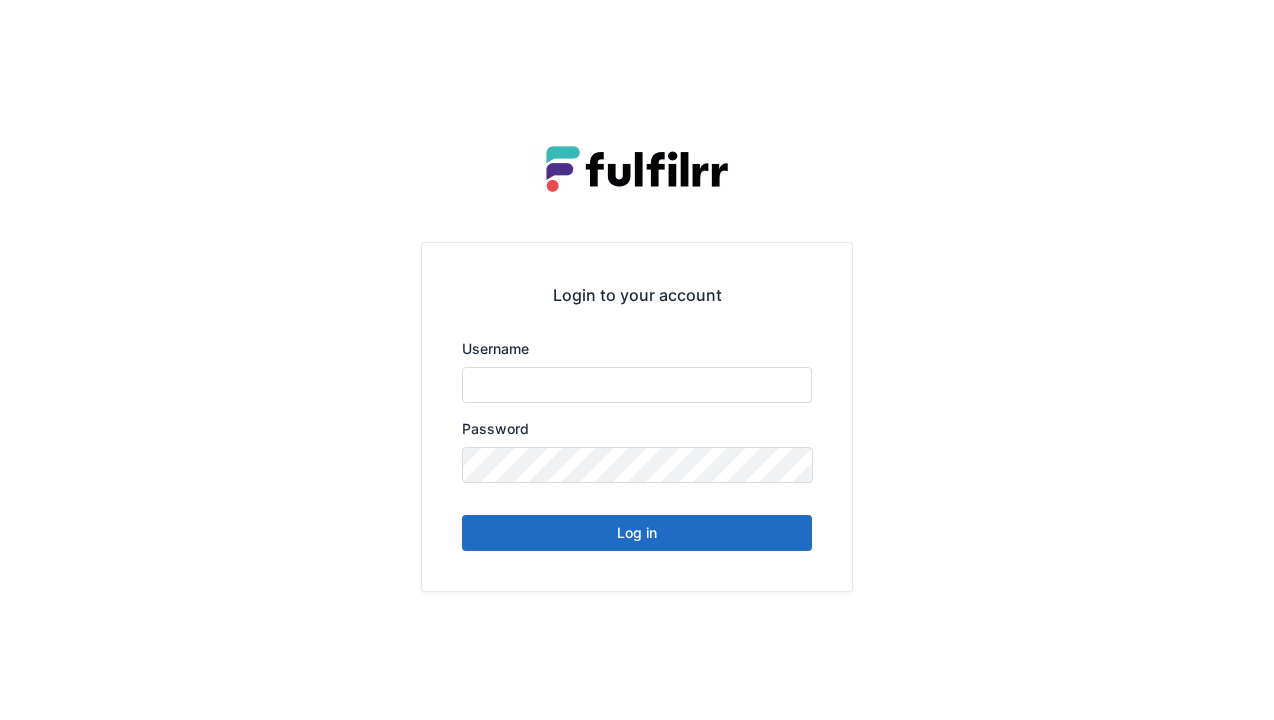 type on "******" 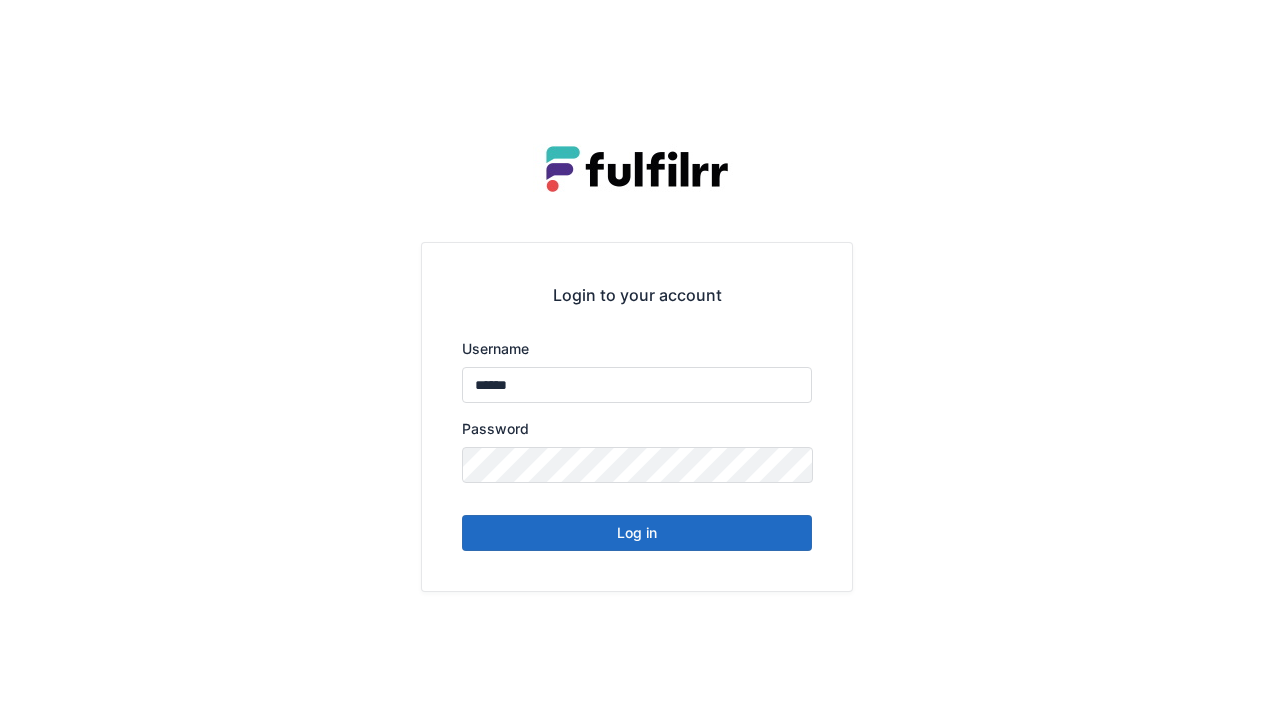 click on "Log in" at bounding box center (637, 533) 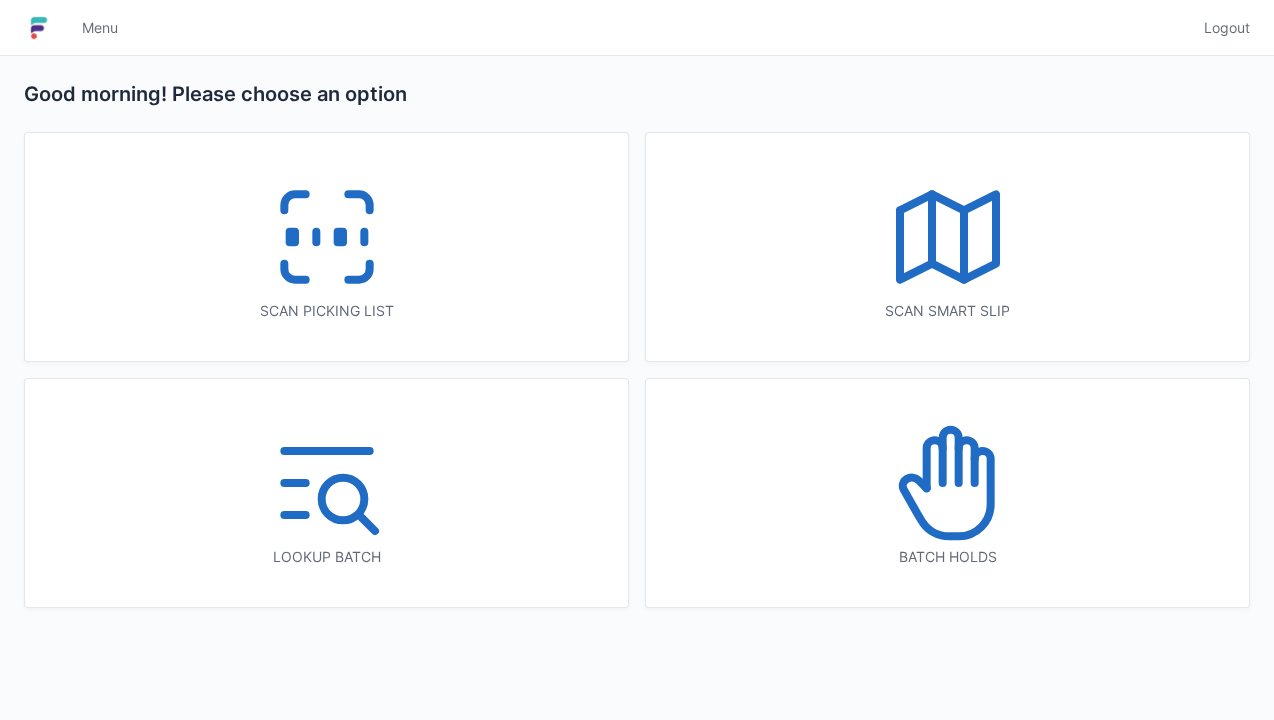 scroll, scrollTop: 0, scrollLeft: 0, axis: both 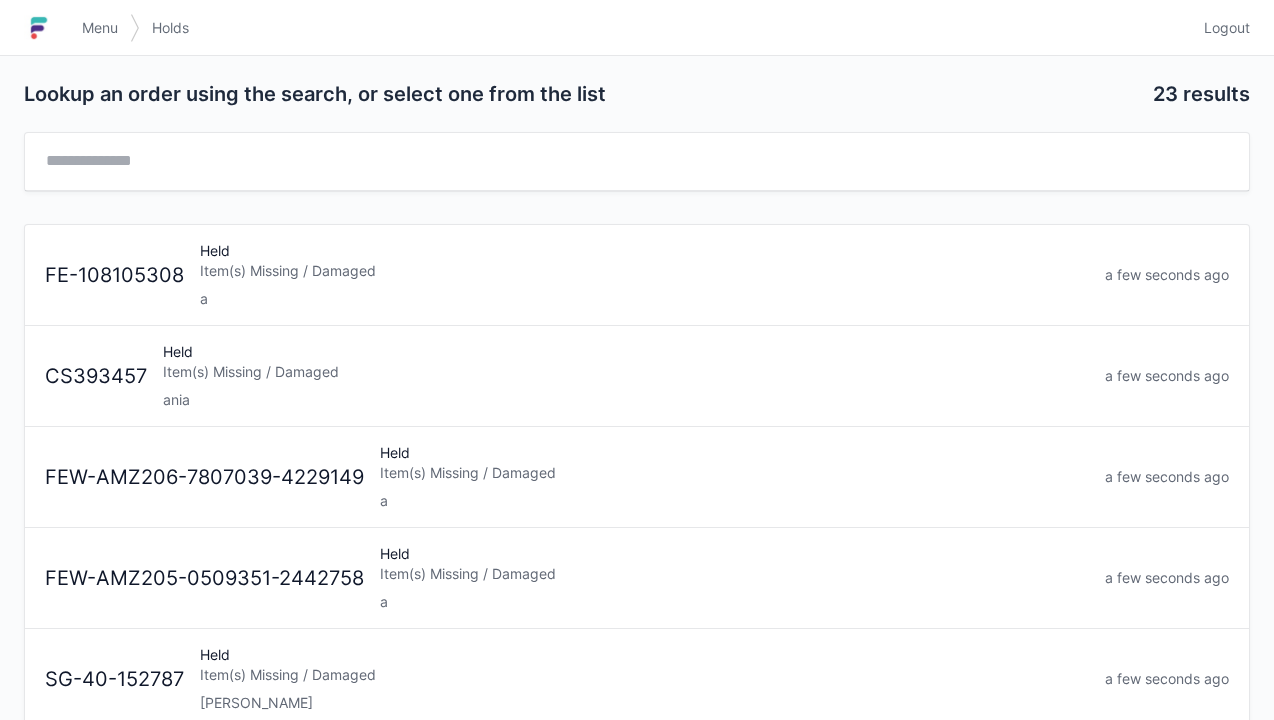 click on "Item(s) Missing / Damaged" at bounding box center [734, 473] 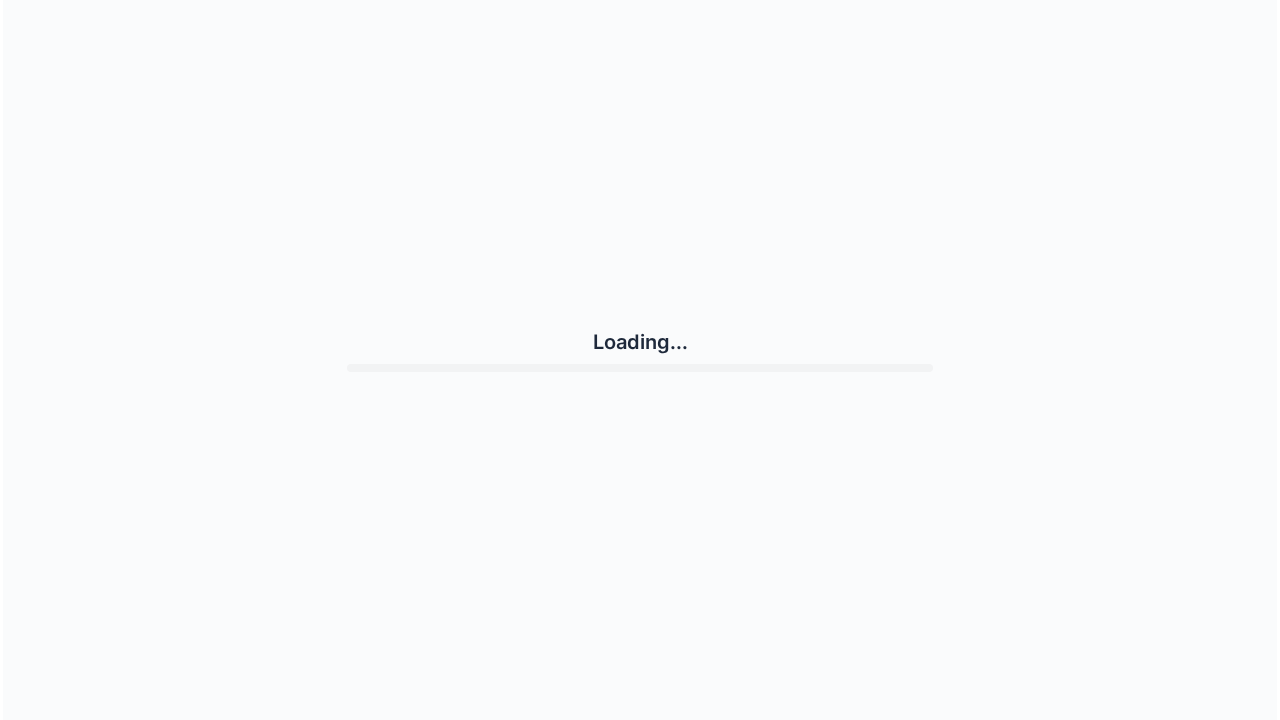 scroll, scrollTop: 0, scrollLeft: 0, axis: both 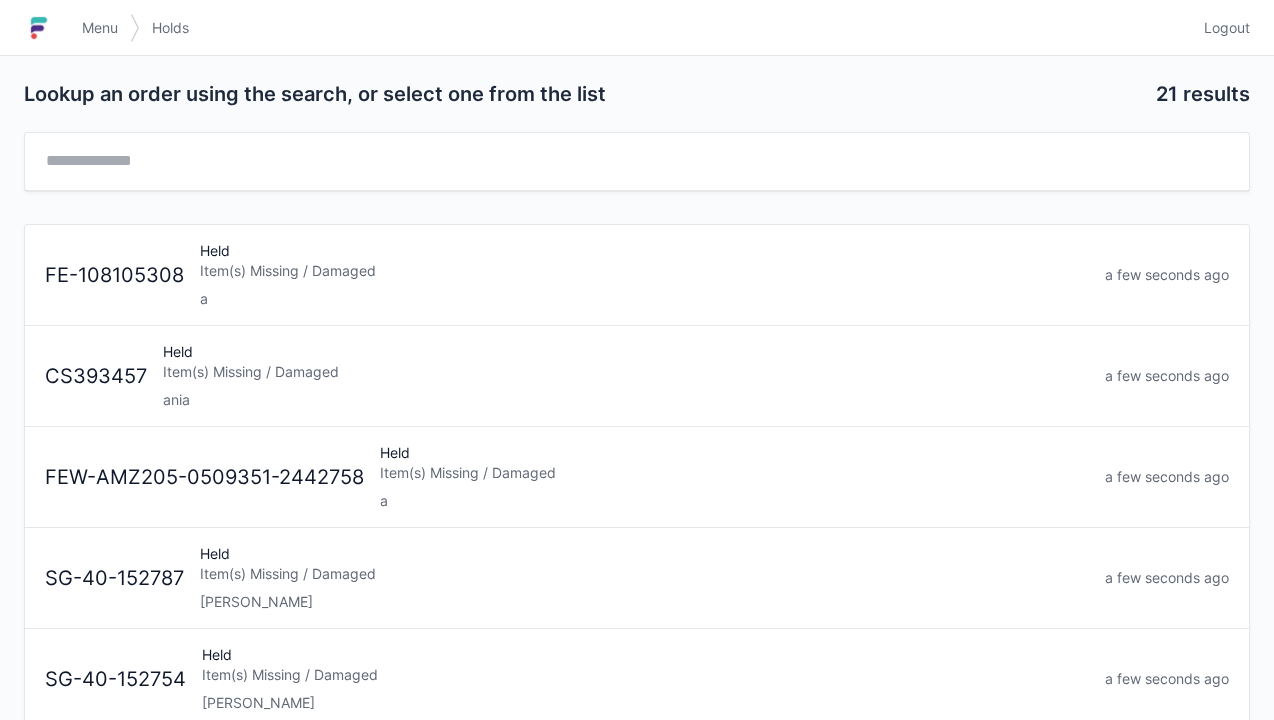 click on "Item(s) Missing / Damaged" at bounding box center [734, 473] 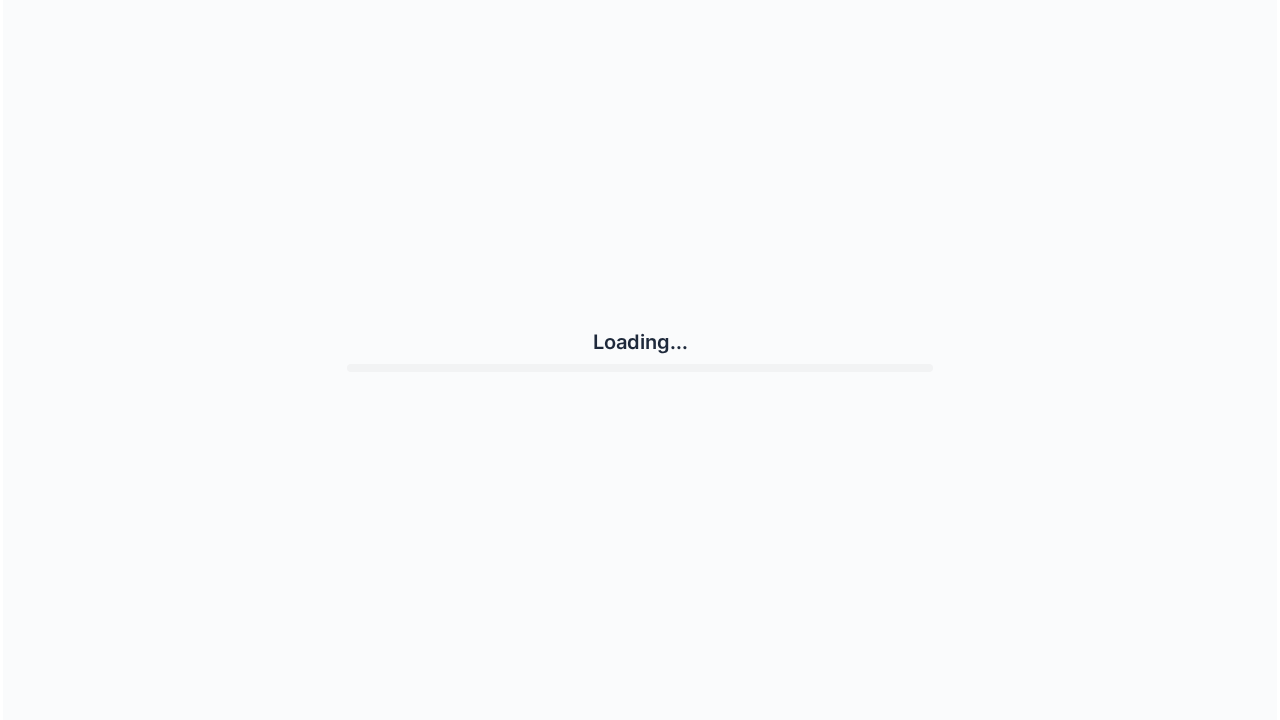 scroll, scrollTop: 0, scrollLeft: 0, axis: both 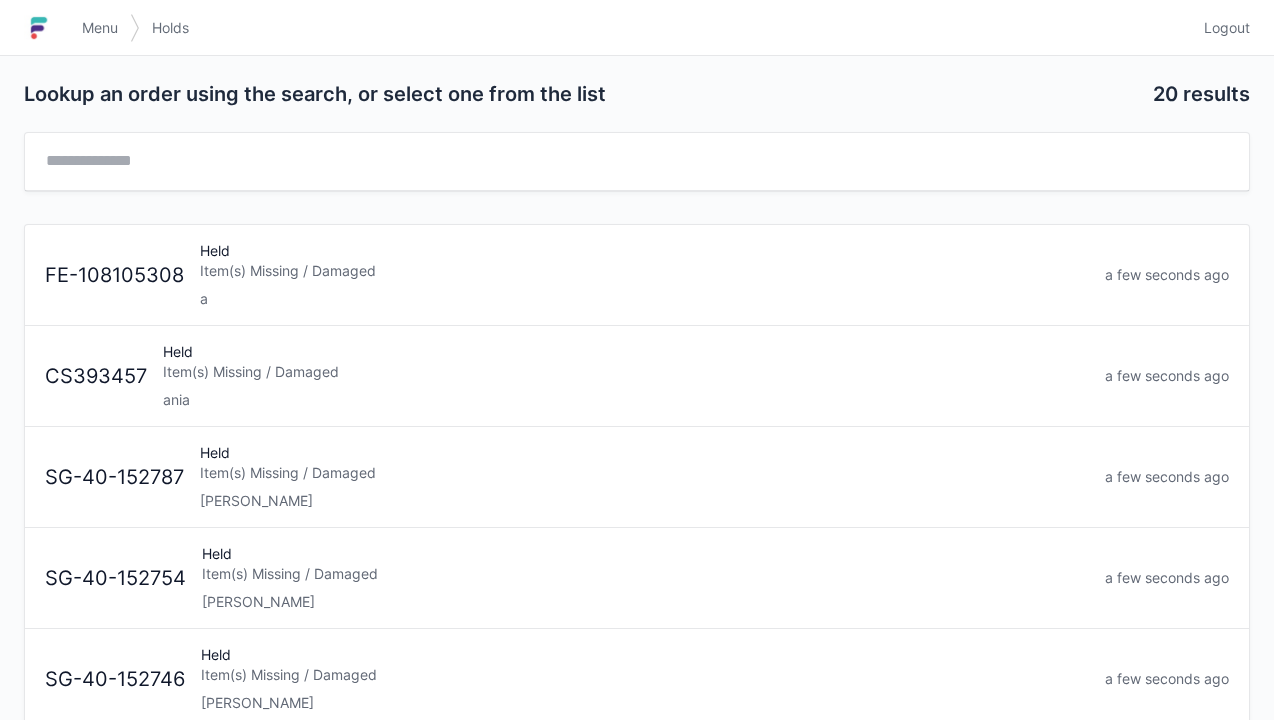 click on "Logout" at bounding box center [1227, 28] 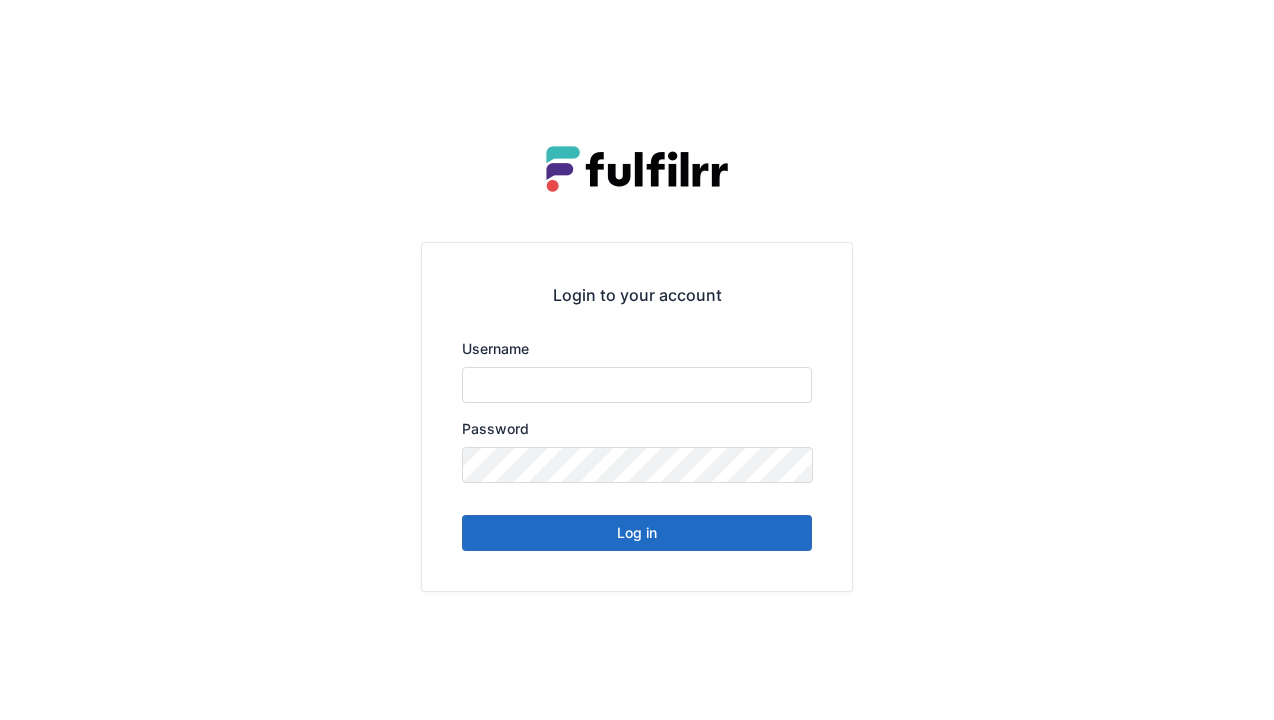 scroll, scrollTop: 0, scrollLeft: 0, axis: both 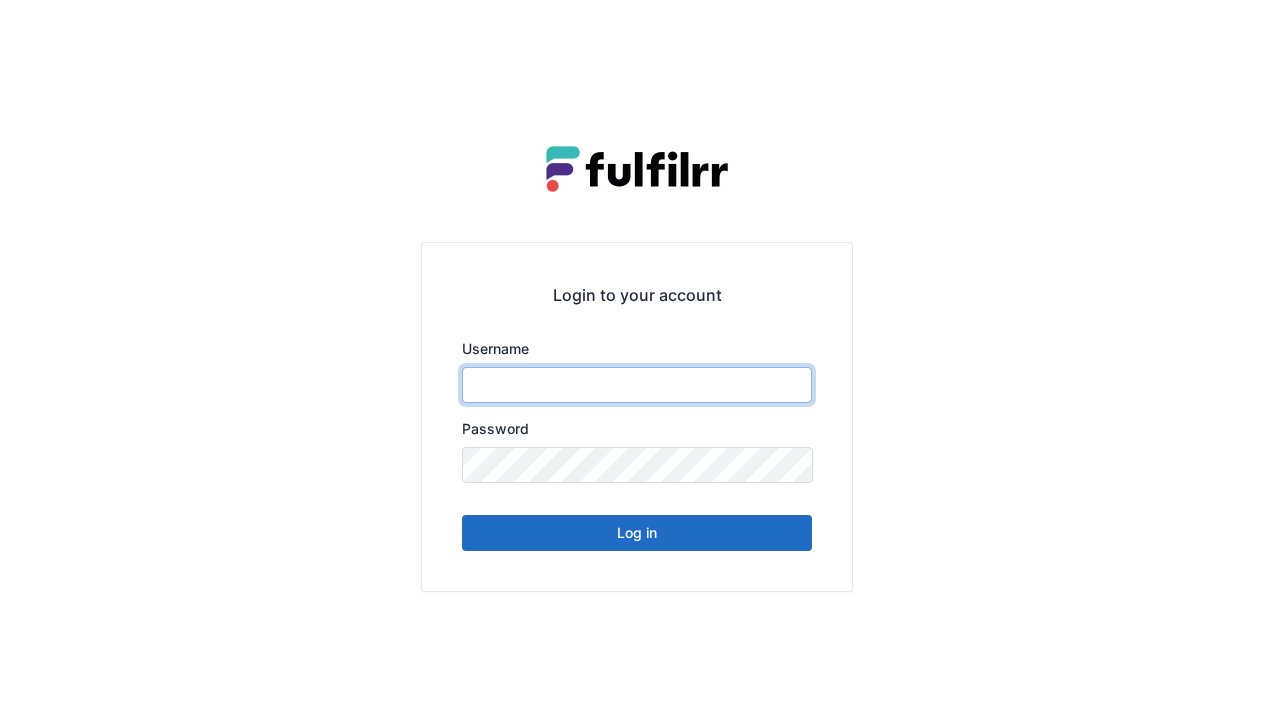 type on "******" 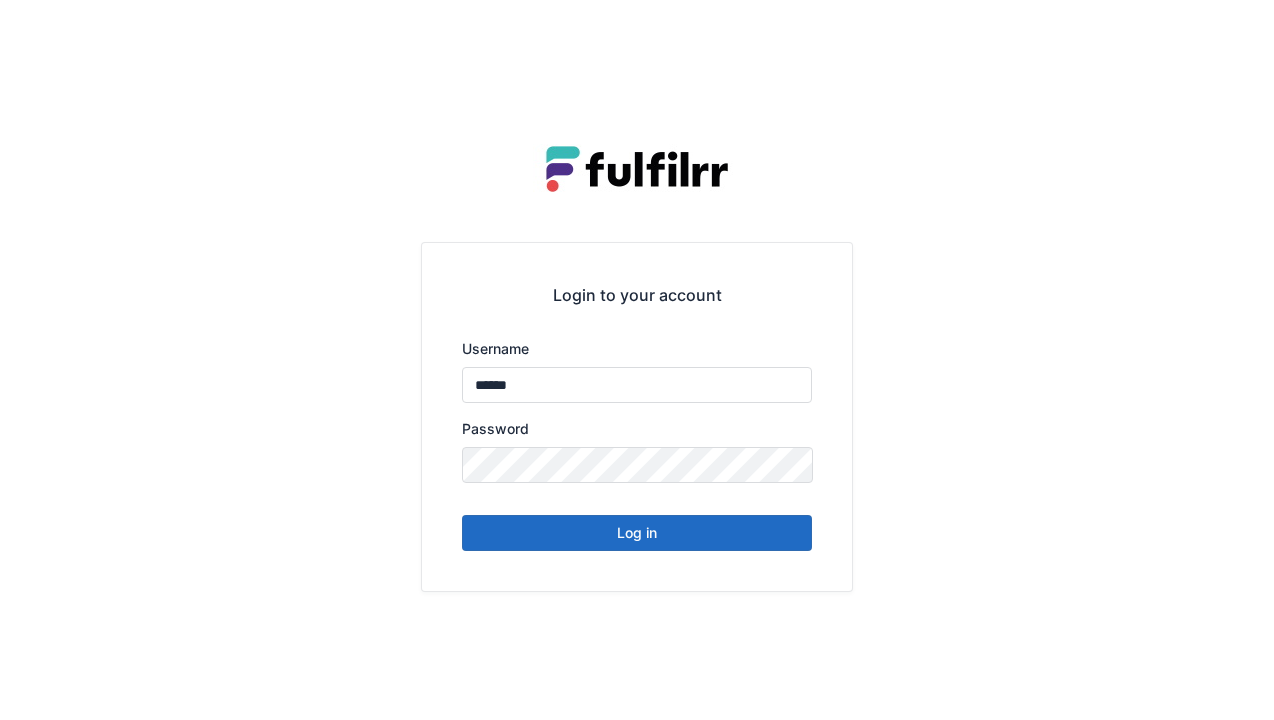 click on "Log in" at bounding box center [637, 533] 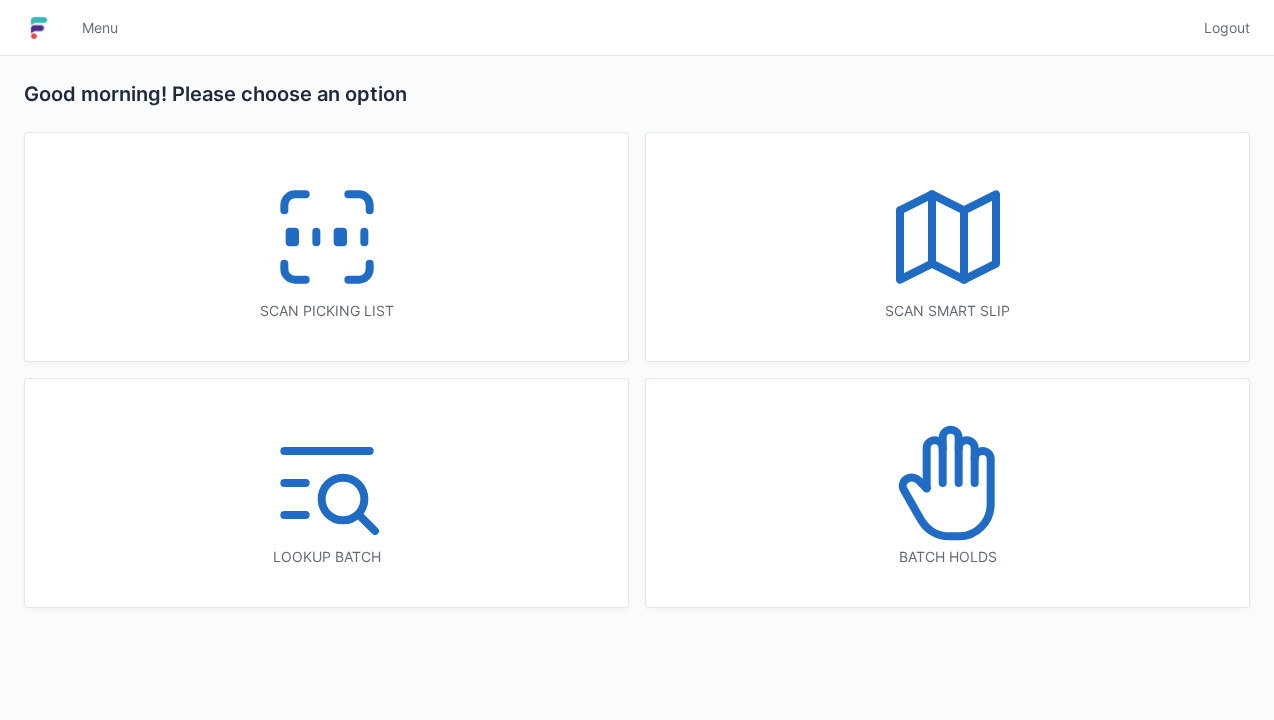 scroll, scrollTop: 0, scrollLeft: 0, axis: both 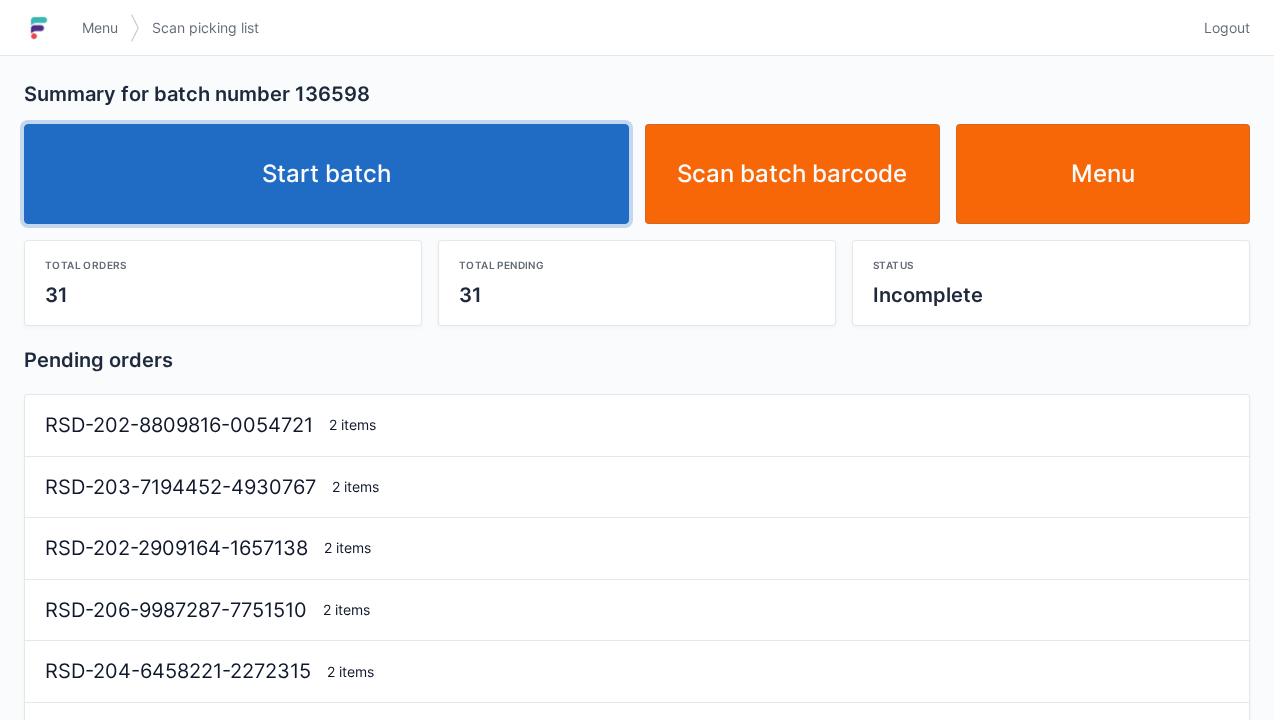 click on "Start batch" at bounding box center [326, 174] 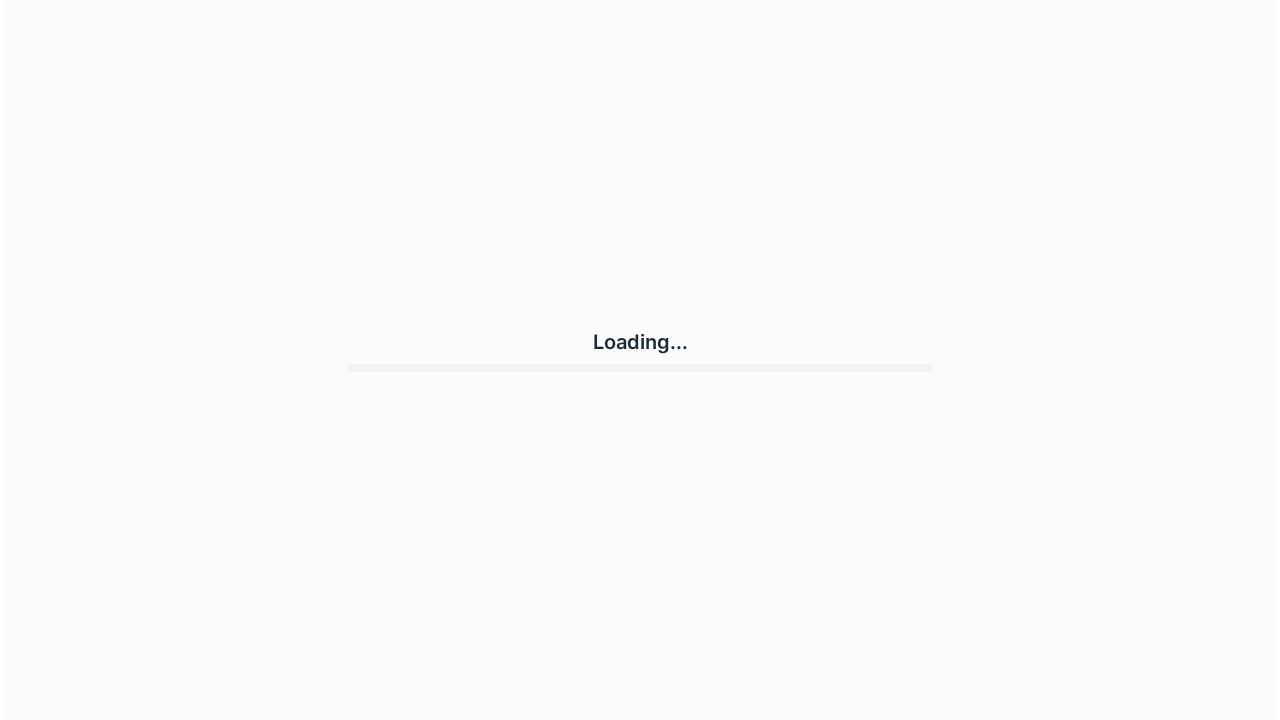 scroll, scrollTop: 0, scrollLeft: 0, axis: both 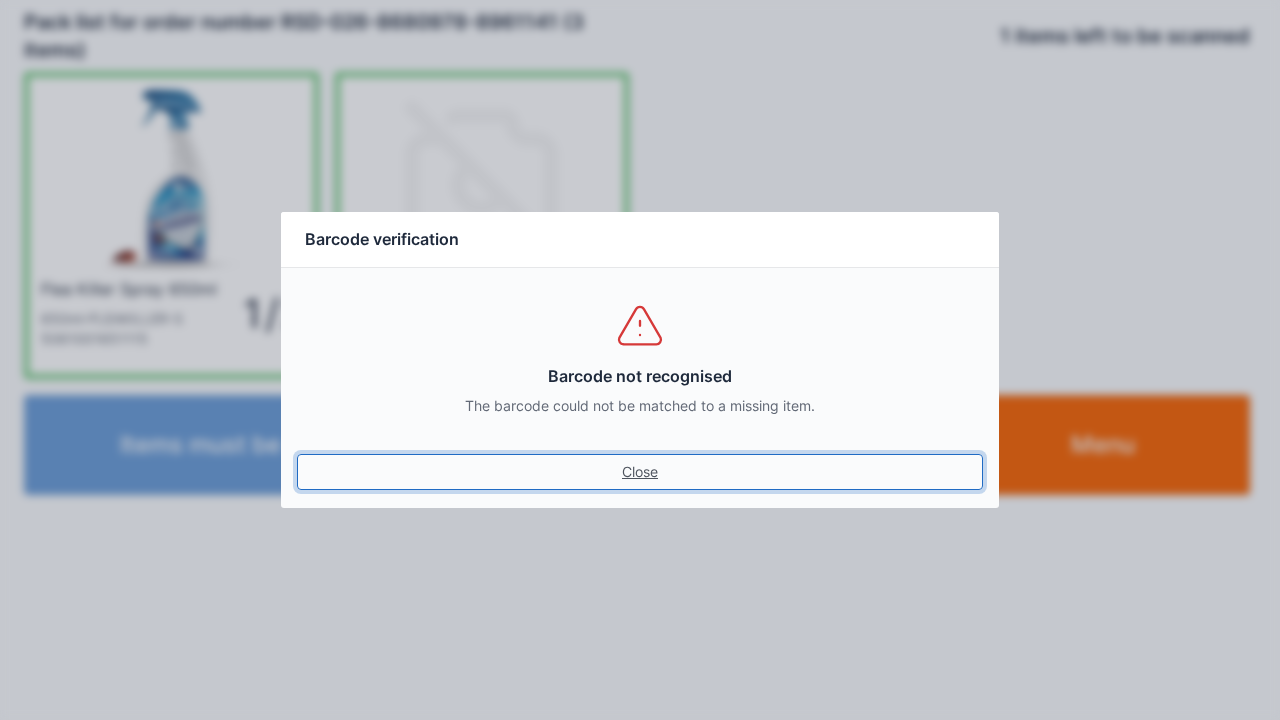 click on "Close" at bounding box center [640, 472] 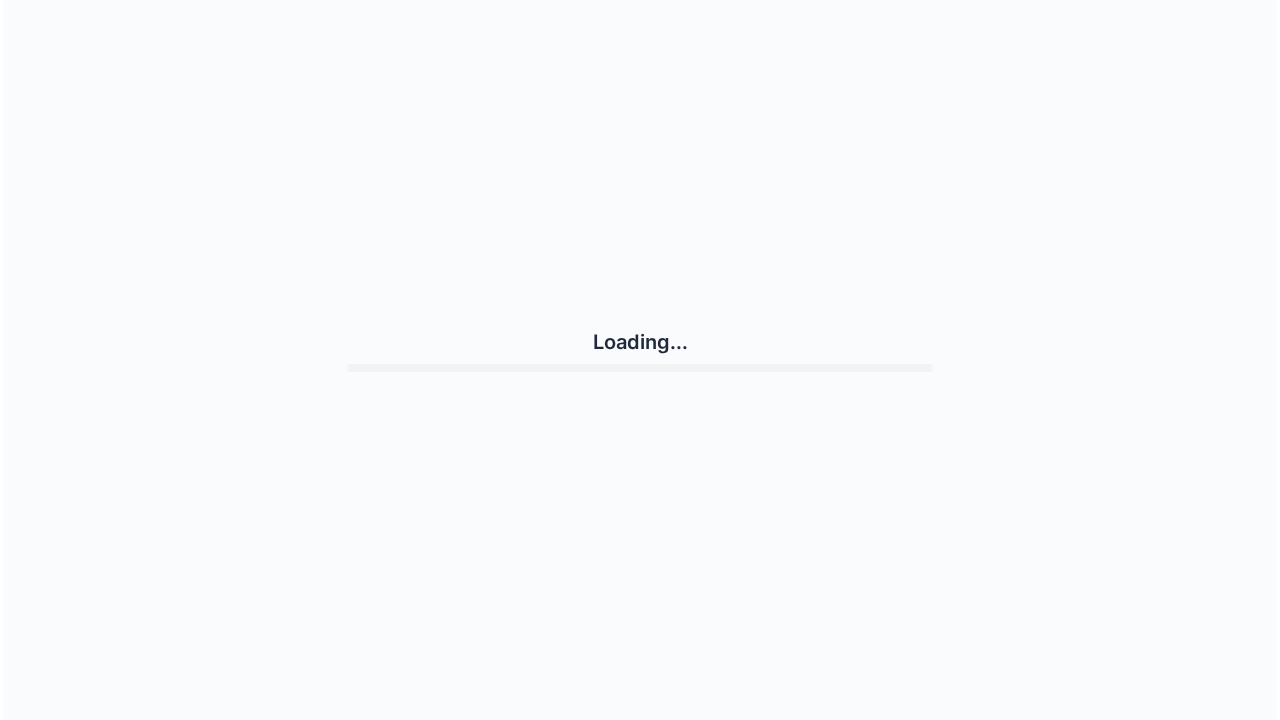scroll, scrollTop: 0, scrollLeft: 0, axis: both 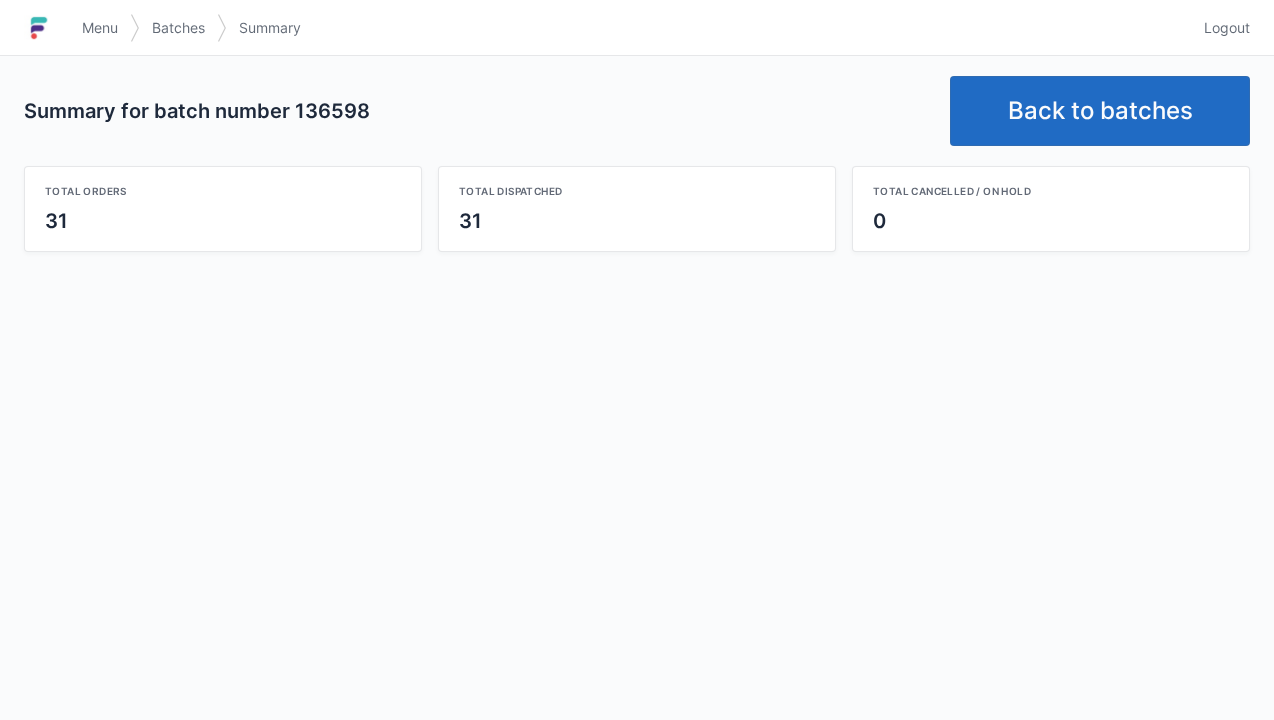click on "Back to batches" at bounding box center (1100, 111) 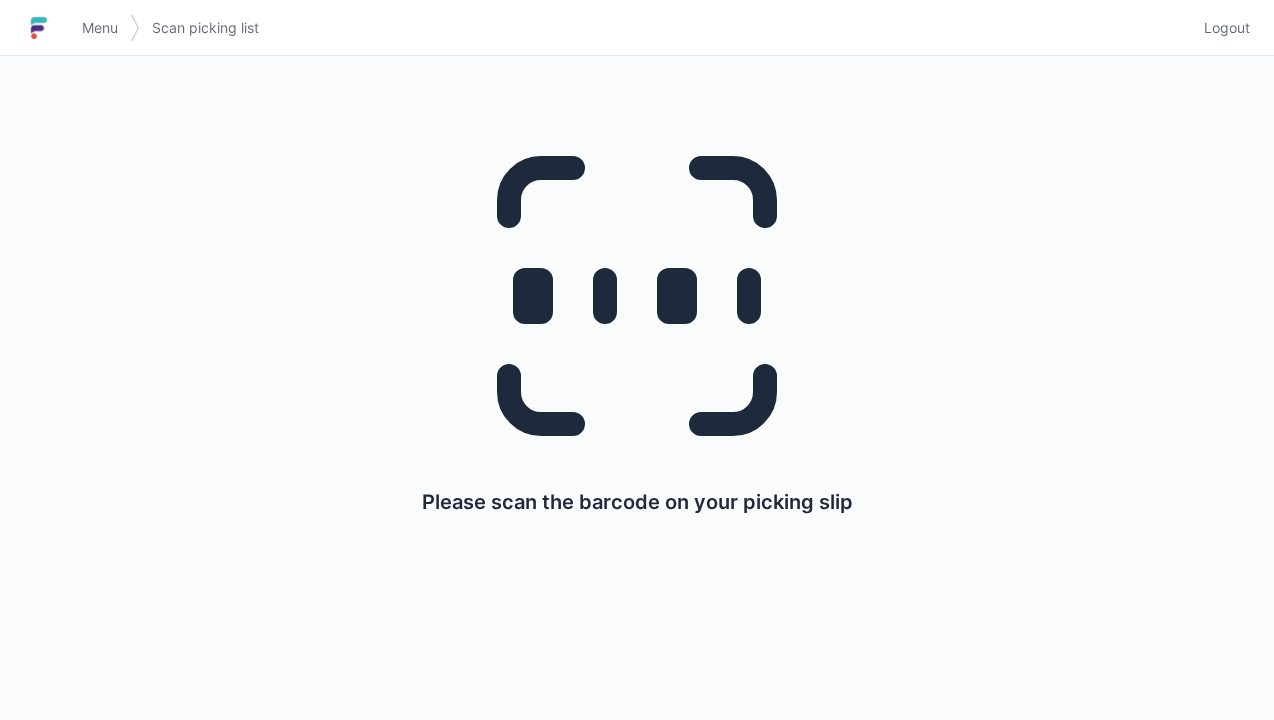 click on "Logout" at bounding box center (1227, 28) 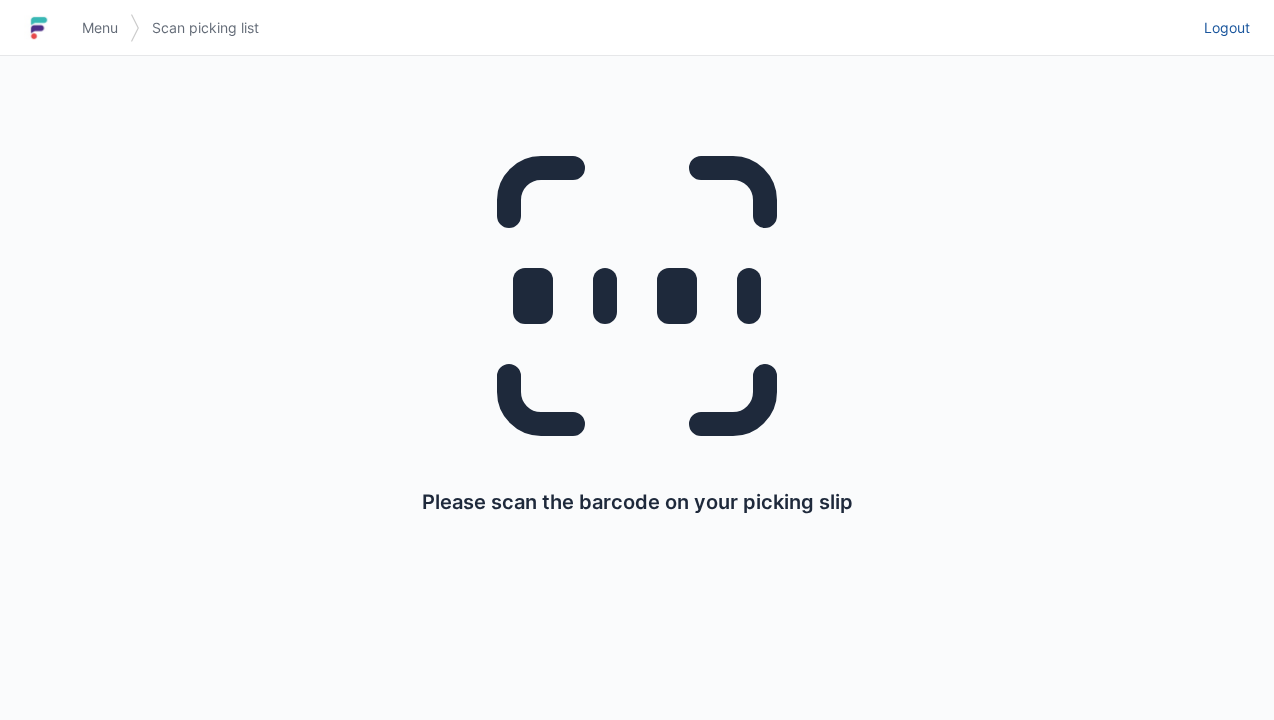 scroll, scrollTop: 0, scrollLeft: 0, axis: both 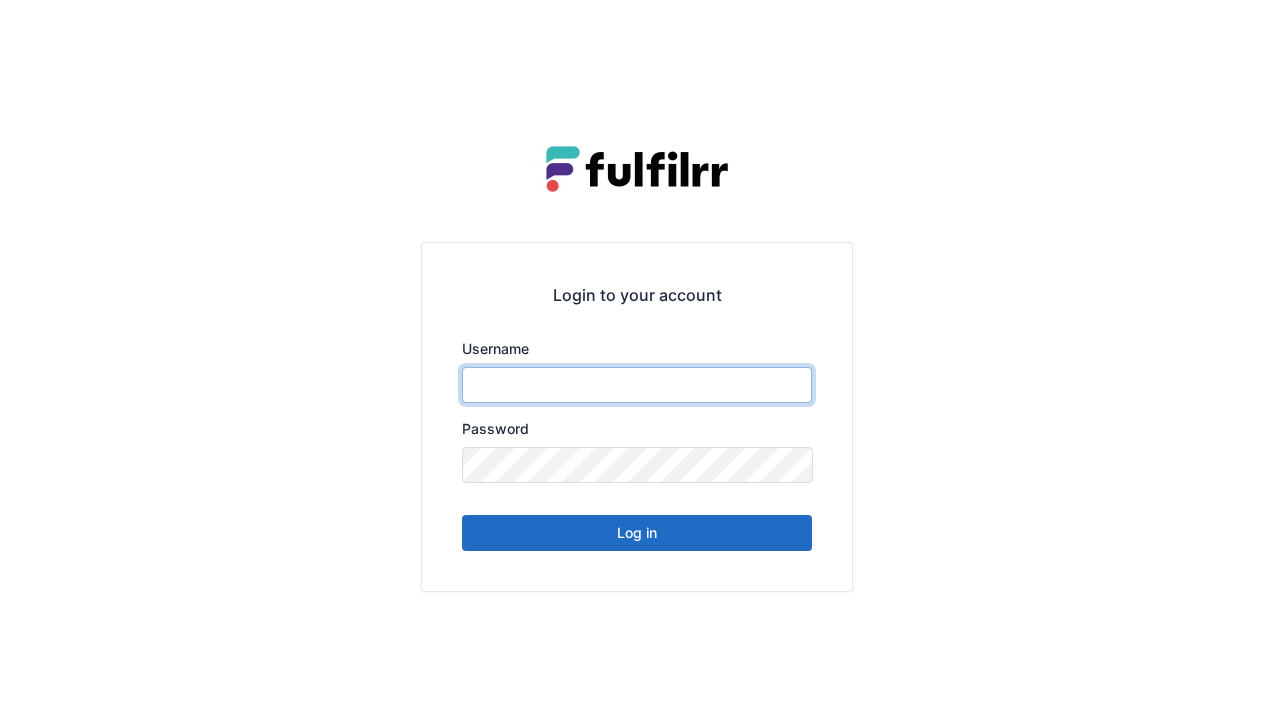 type on "******" 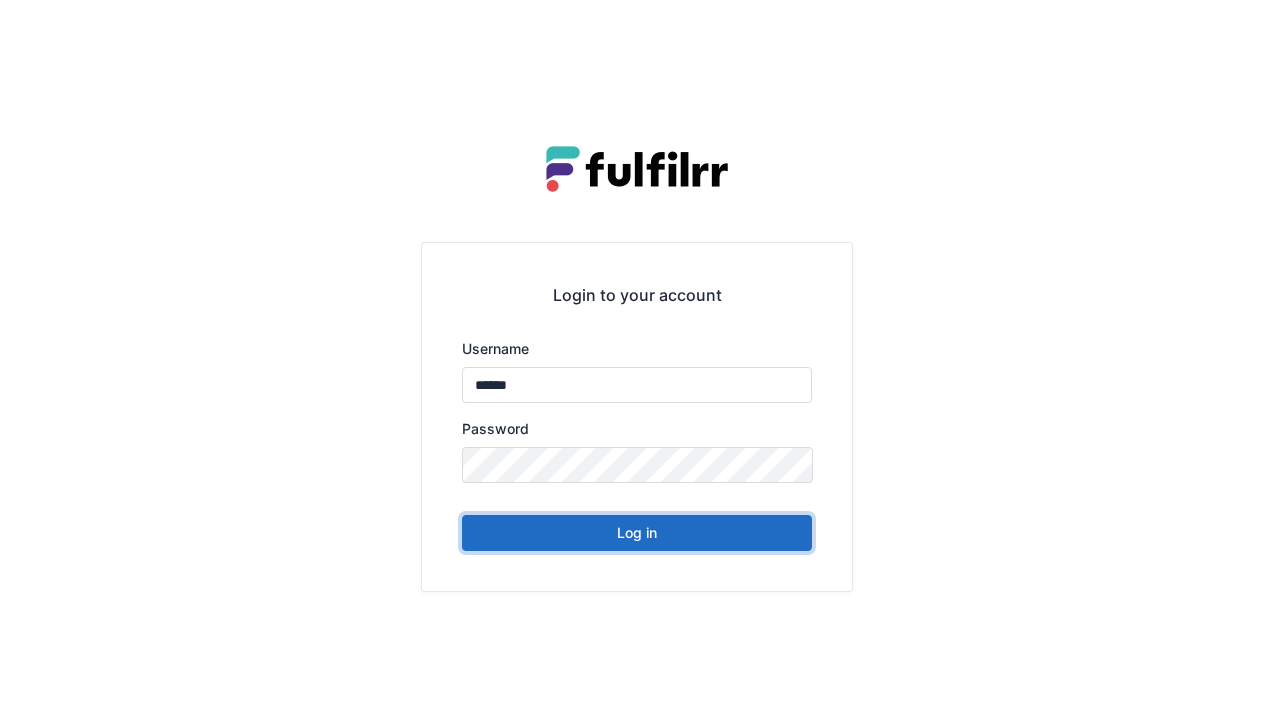 click on "Log in" at bounding box center [637, 533] 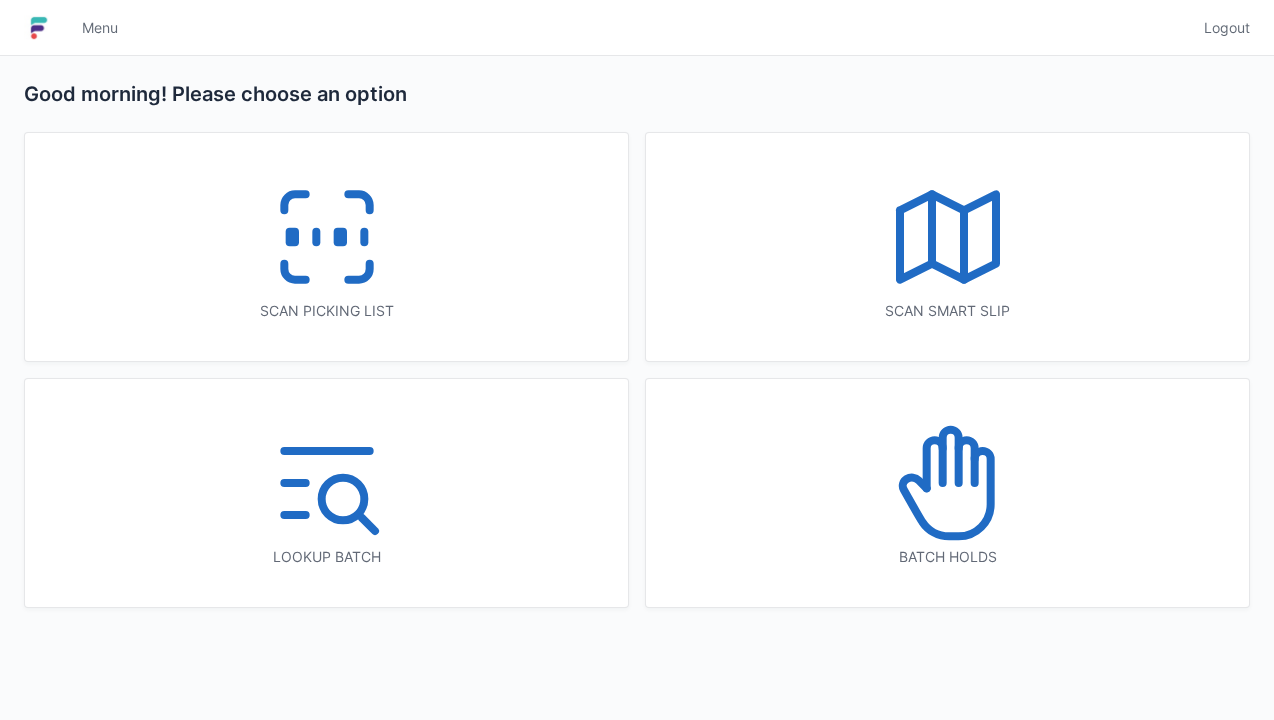 scroll, scrollTop: 0, scrollLeft: 0, axis: both 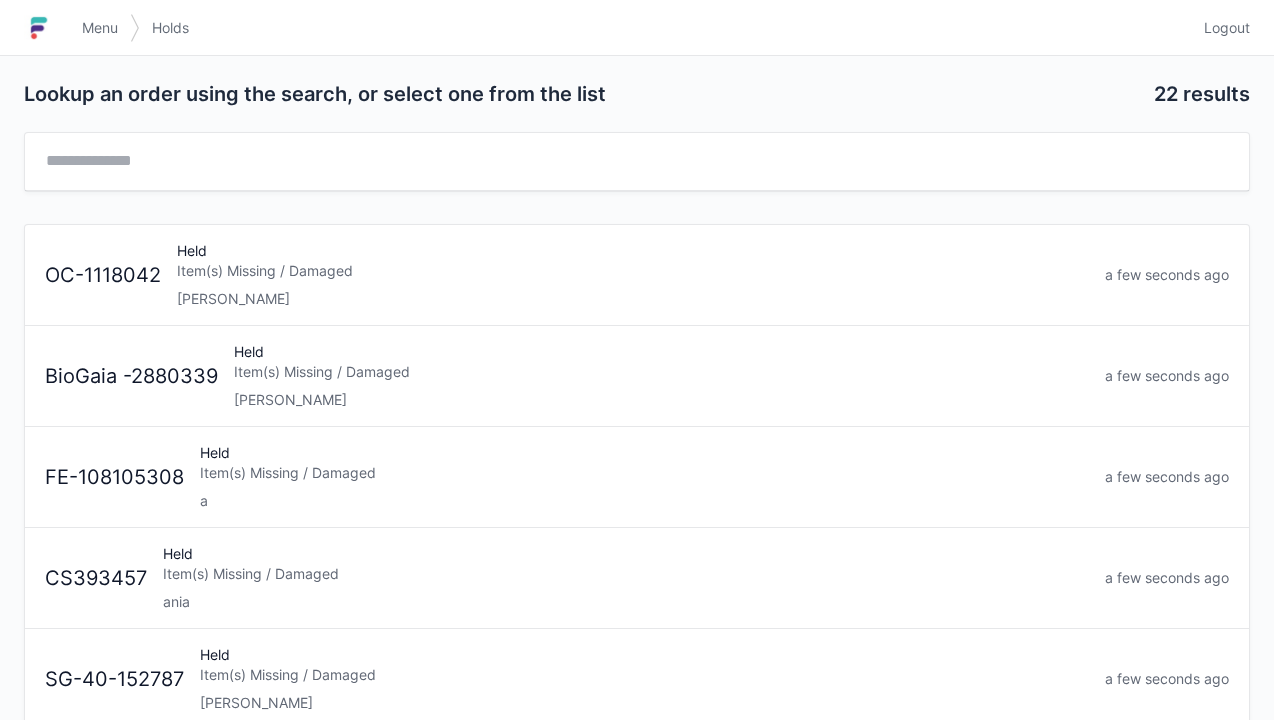 click on "Item(s) Missing / Damaged" at bounding box center [644, 473] 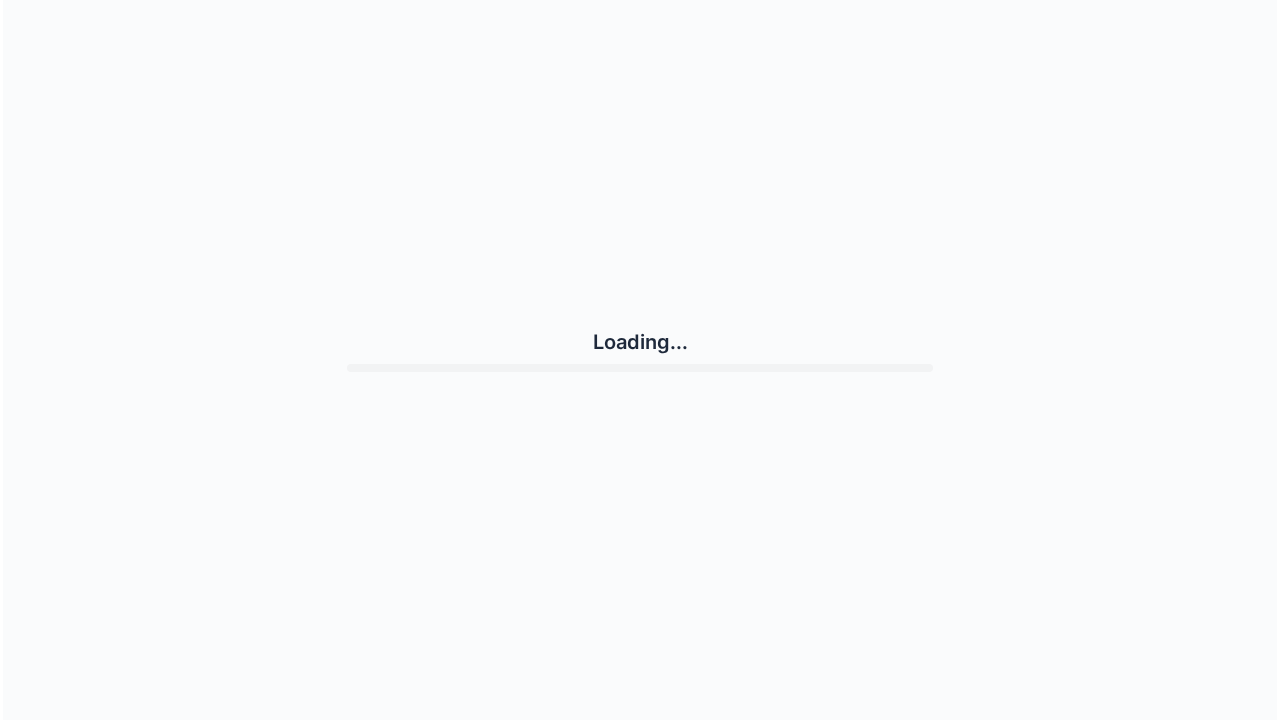 scroll, scrollTop: 0, scrollLeft: 0, axis: both 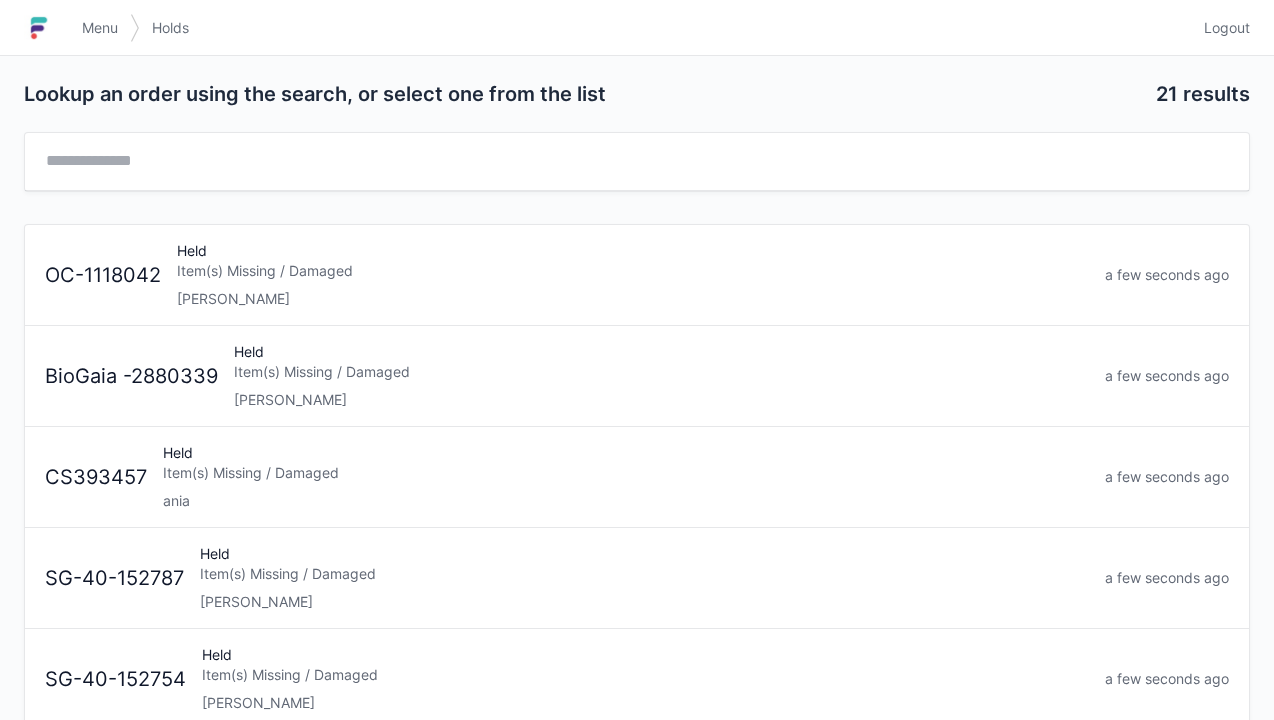 click on "Logout" at bounding box center [1227, 28] 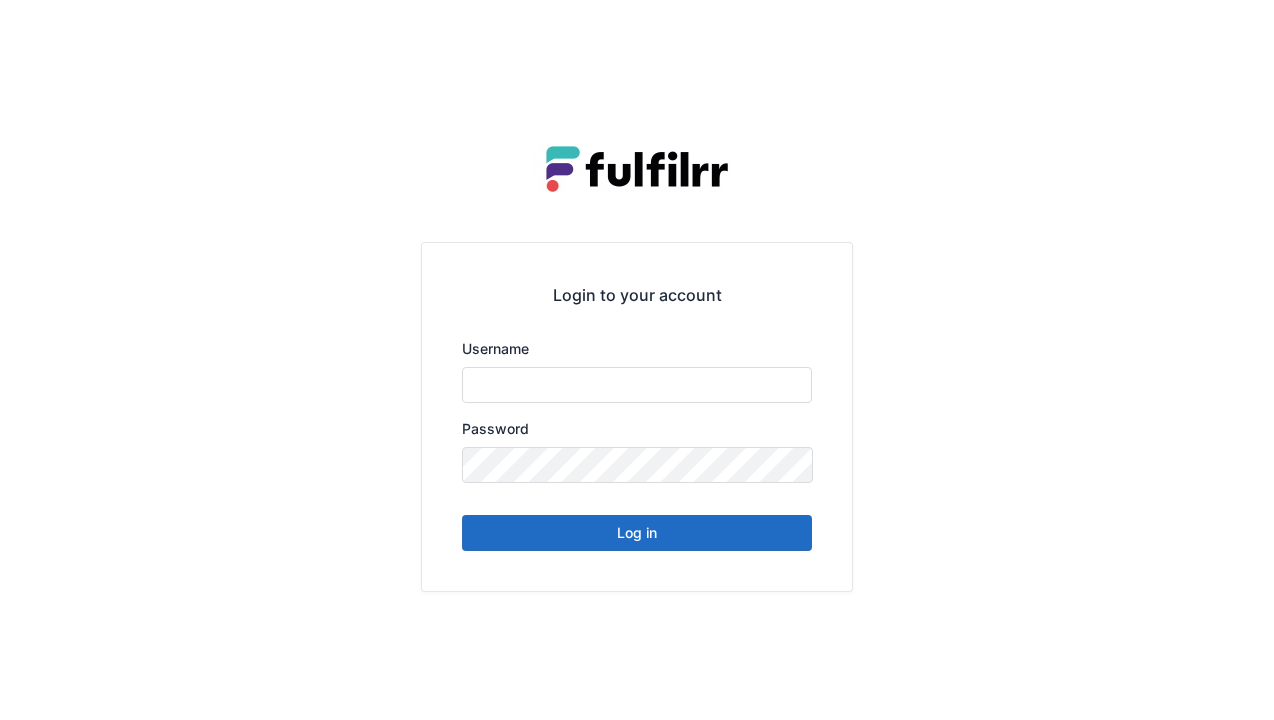 scroll, scrollTop: 0, scrollLeft: 0, axis: both 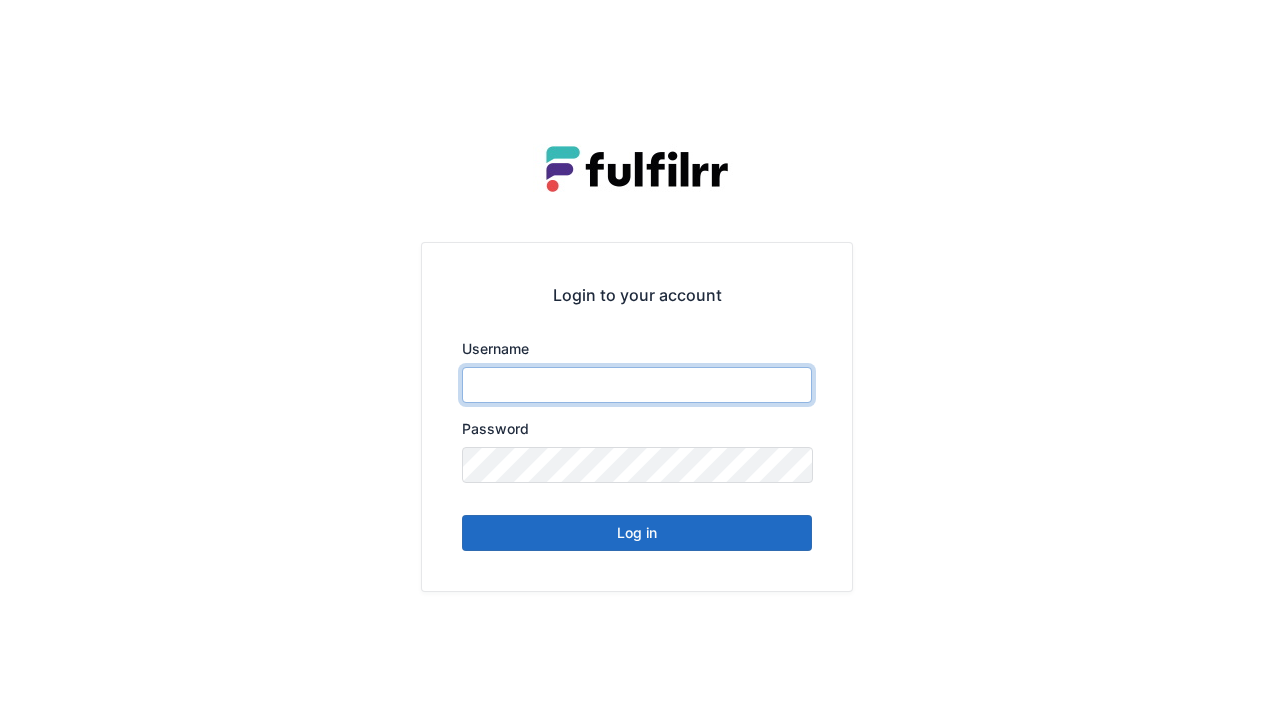 type on "******" 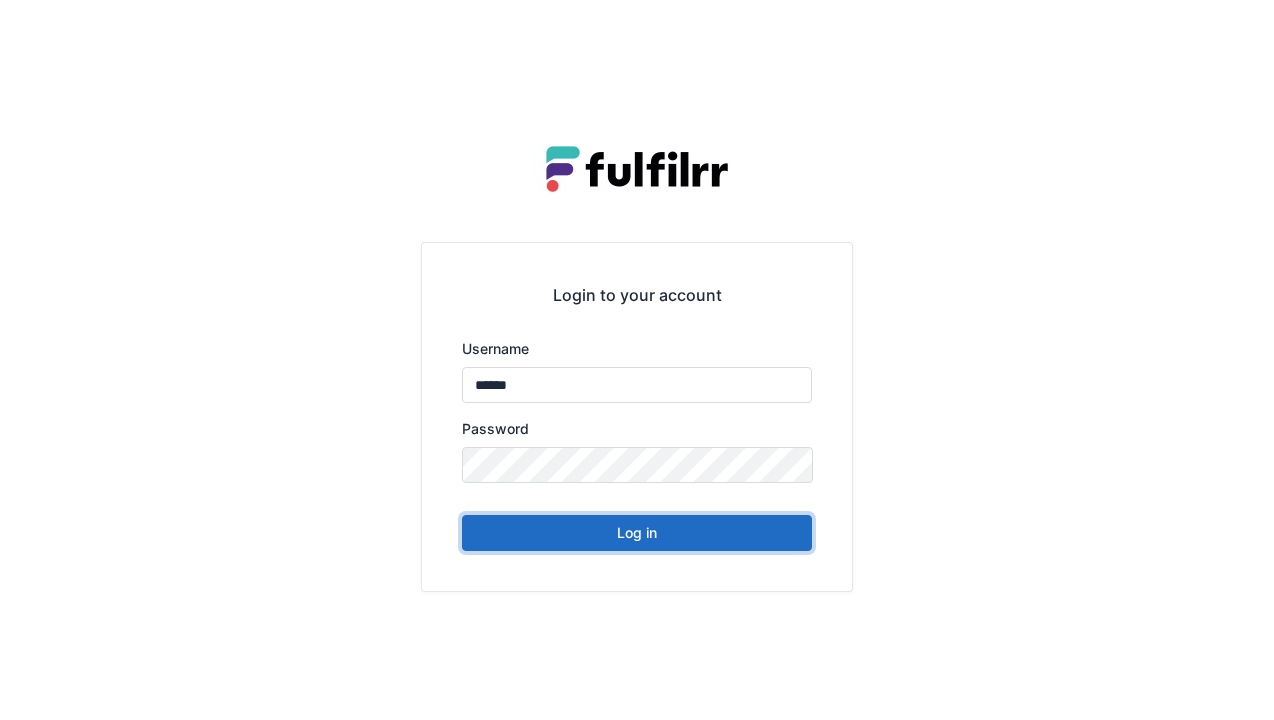 click on "Log in" at bounding box center [637, 533] 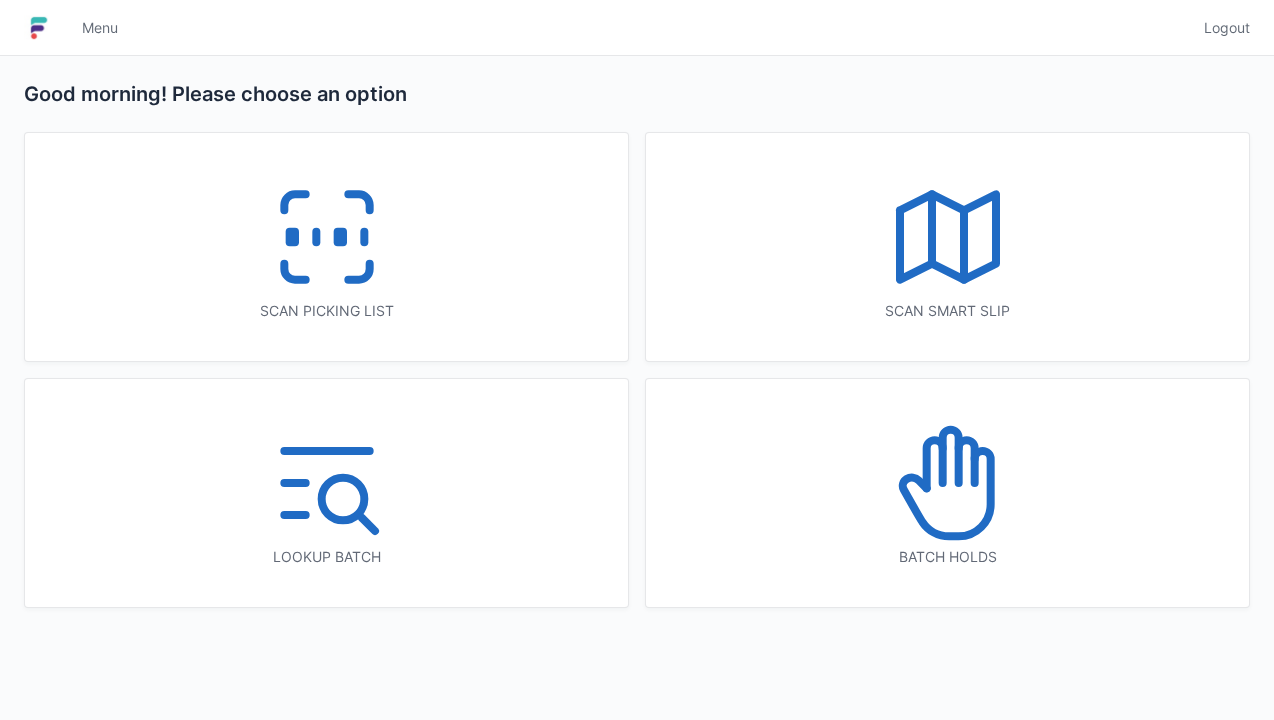 scroll, scrollTop: 0, scrollLeft: 0, axis: both 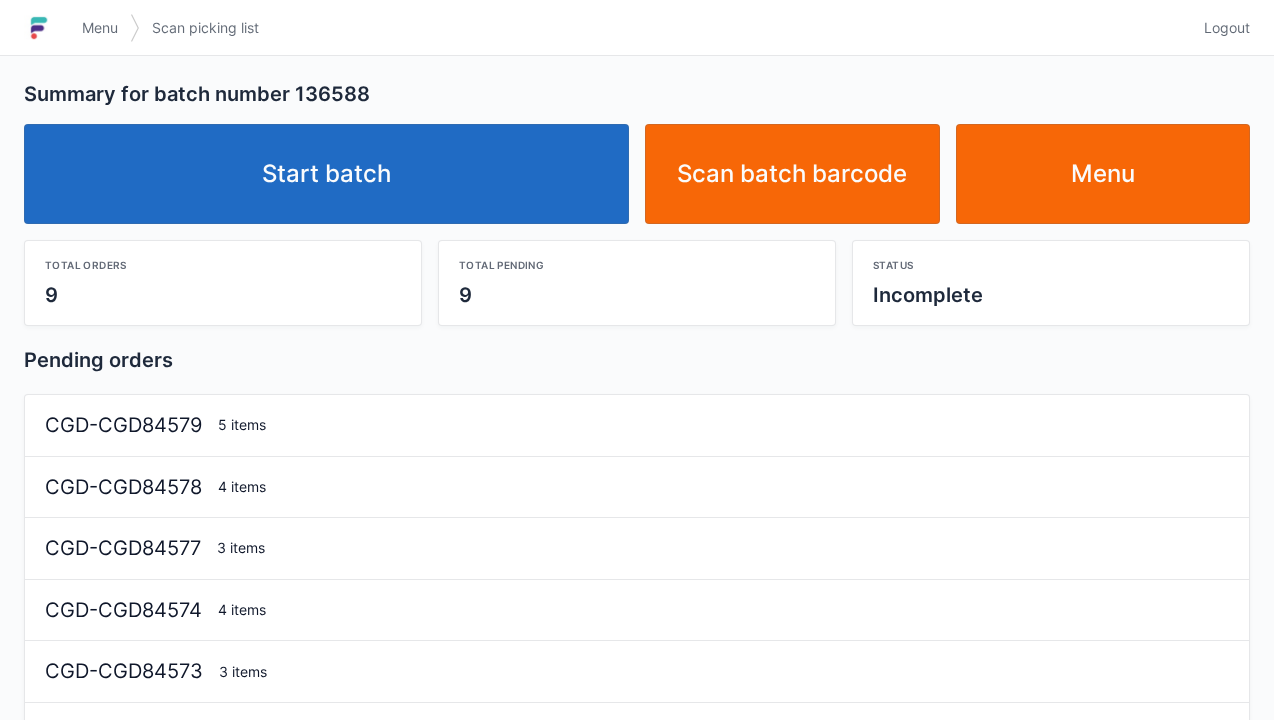 click on "Start batch" at bounding box center (326, 174) 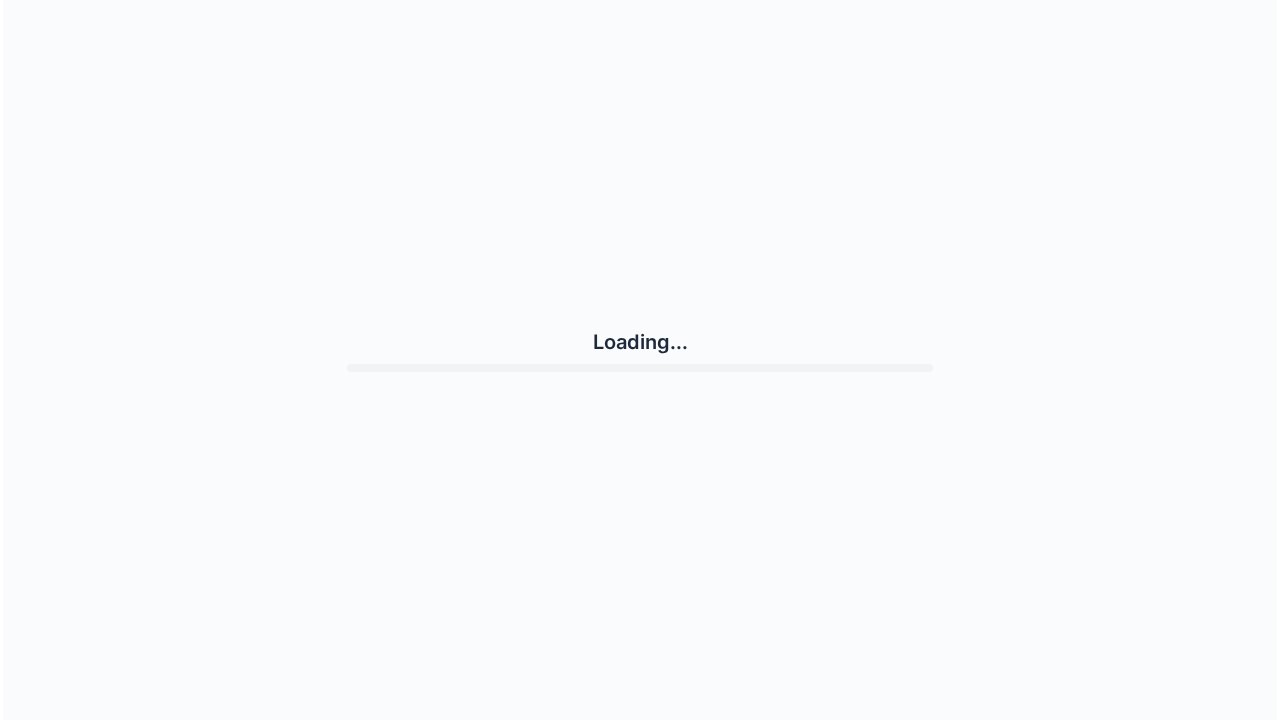 scroll, scrollTop: 0, scrollLeft: 0, axis: both 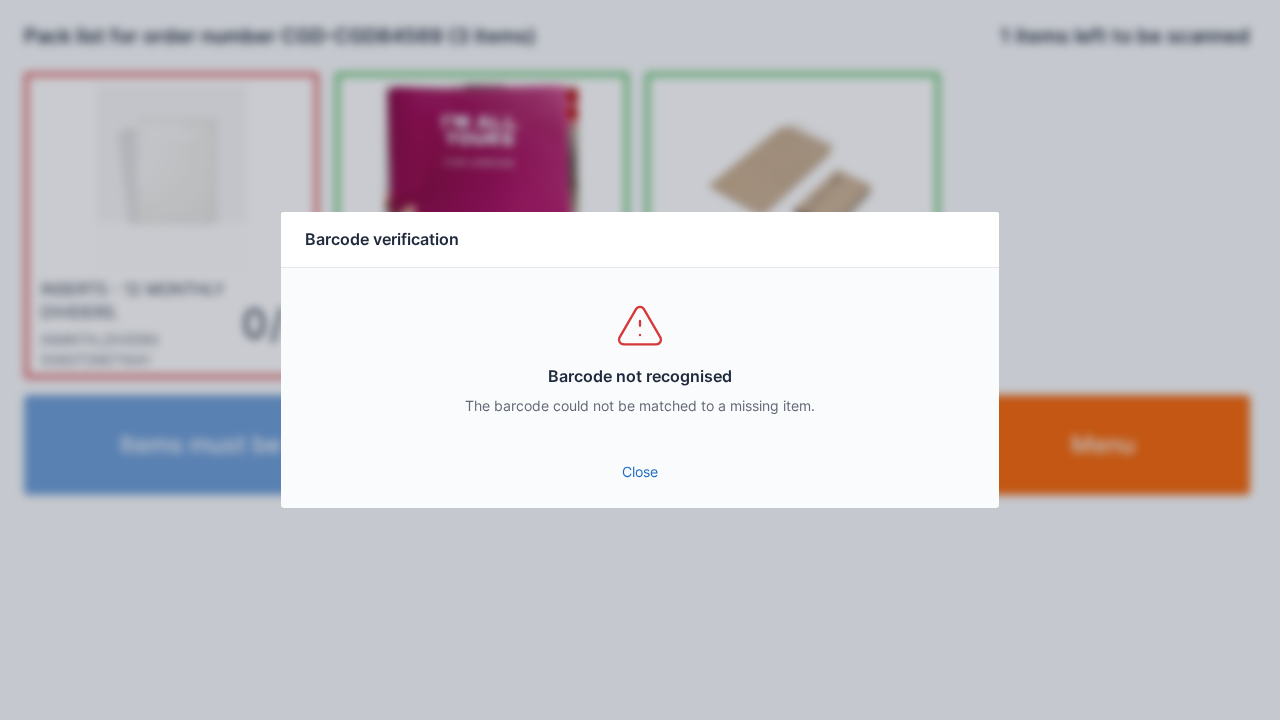 click on "Close" at bounding box center (640, 472) 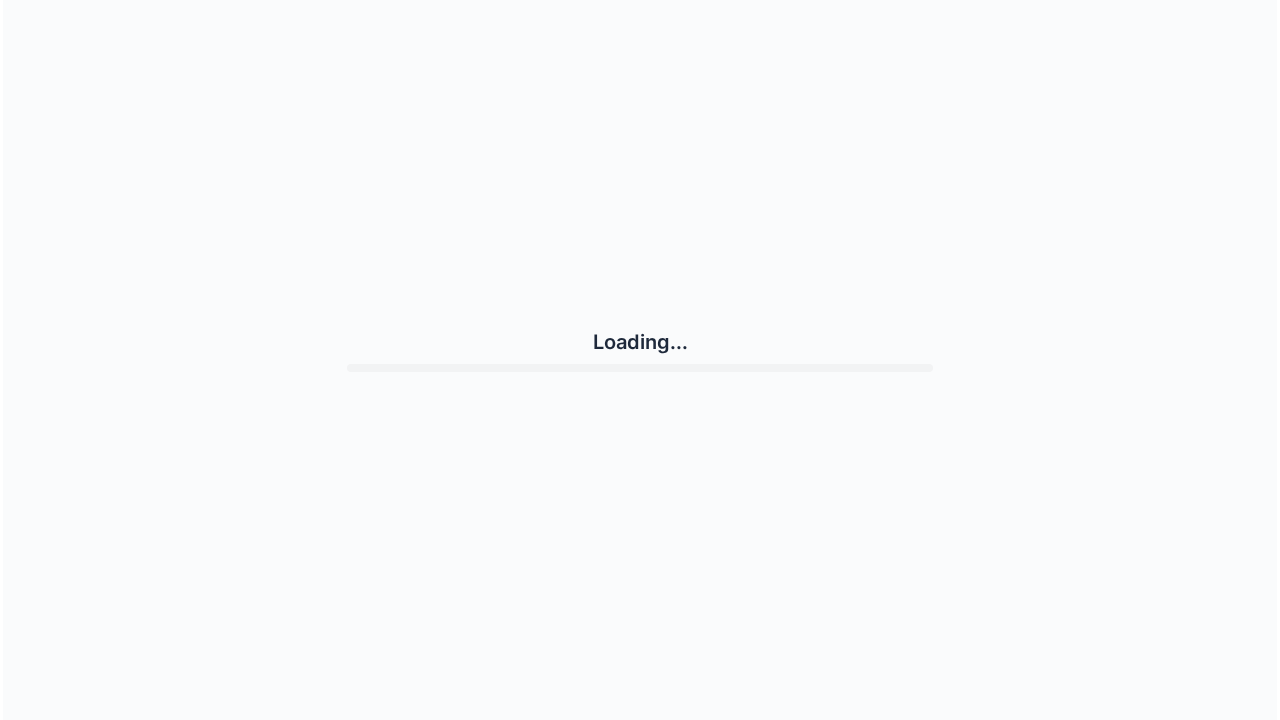 scroll, scrollTop: 0, scrollLeft: 0, axis: both 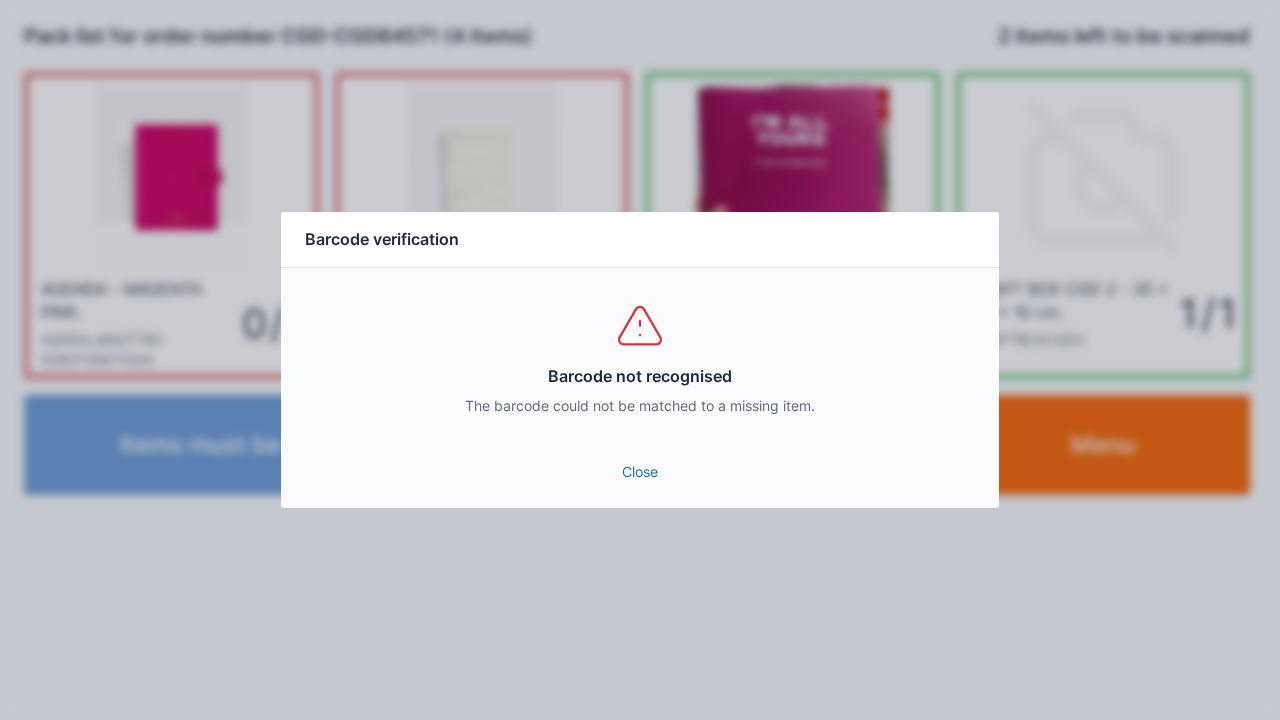 click on "Close" at bounding box center [640, 472] 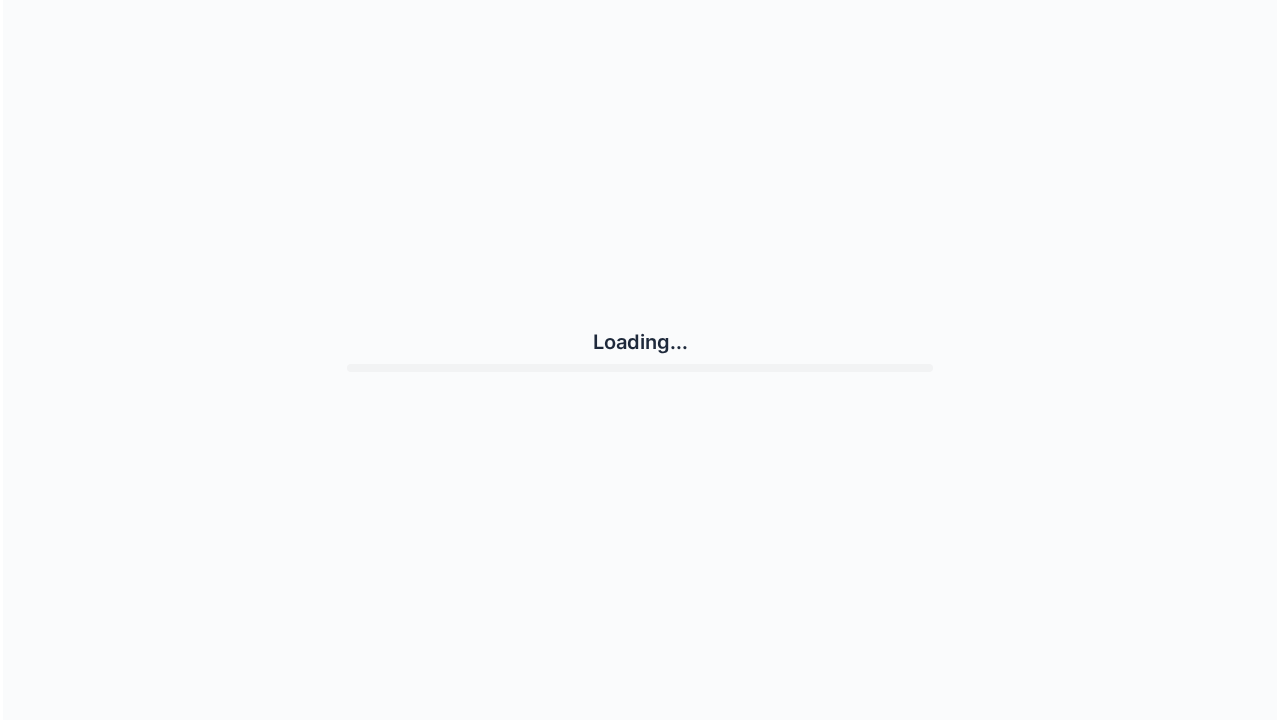 scroll, scrollTop: 0, scrollLeft: 0, axis: both 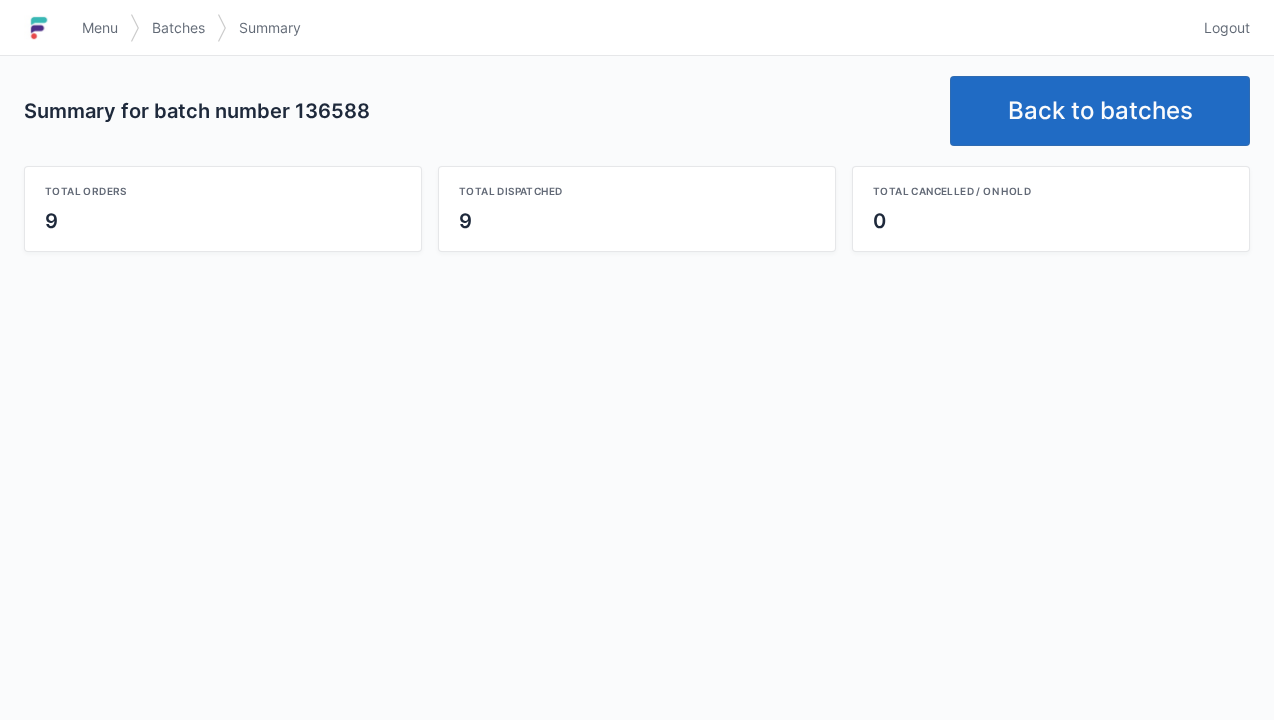 click on "Back to batches" at bounding box center (1100, 111) 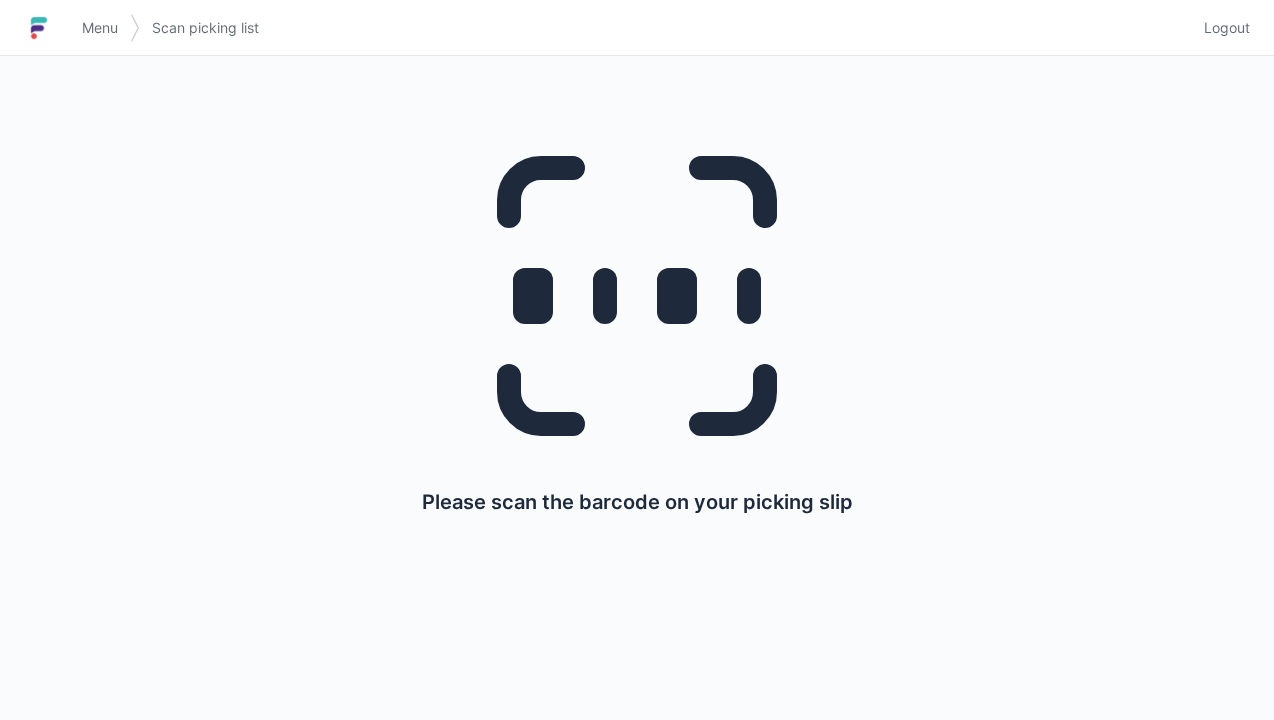 scroll, scrollTop: 0, scrollLeft: 0, axis: both 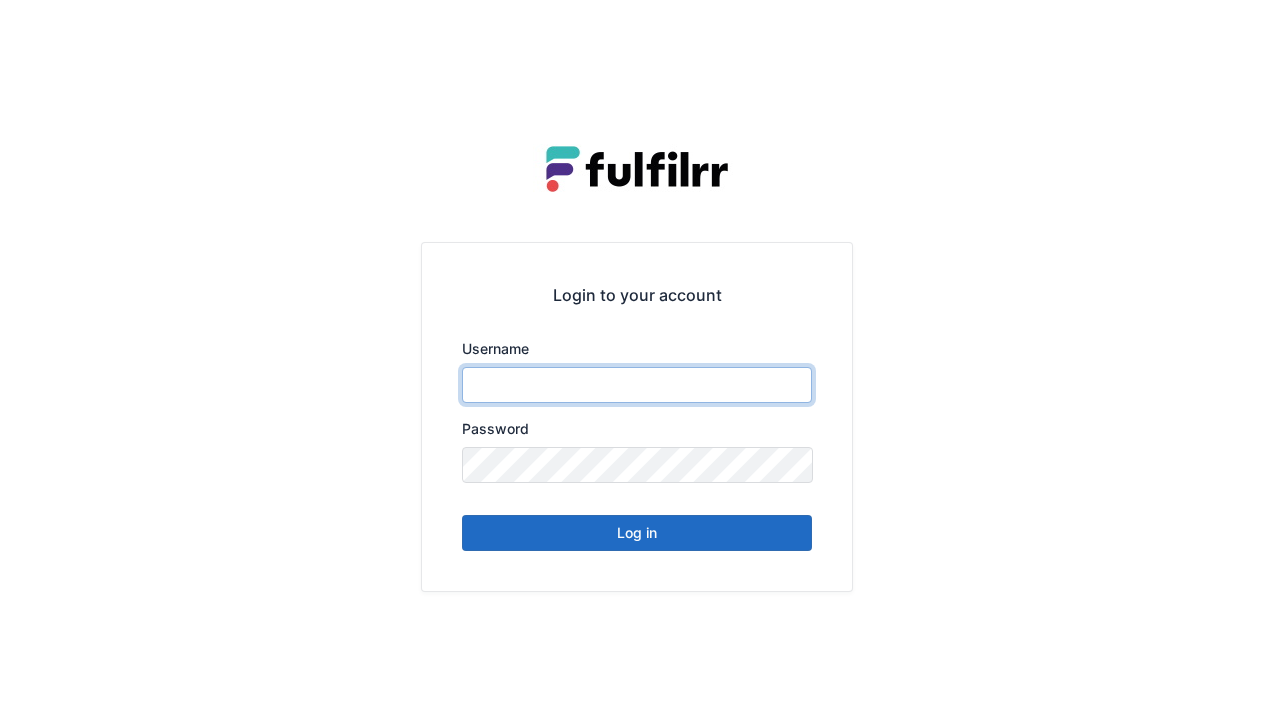 type on "******" 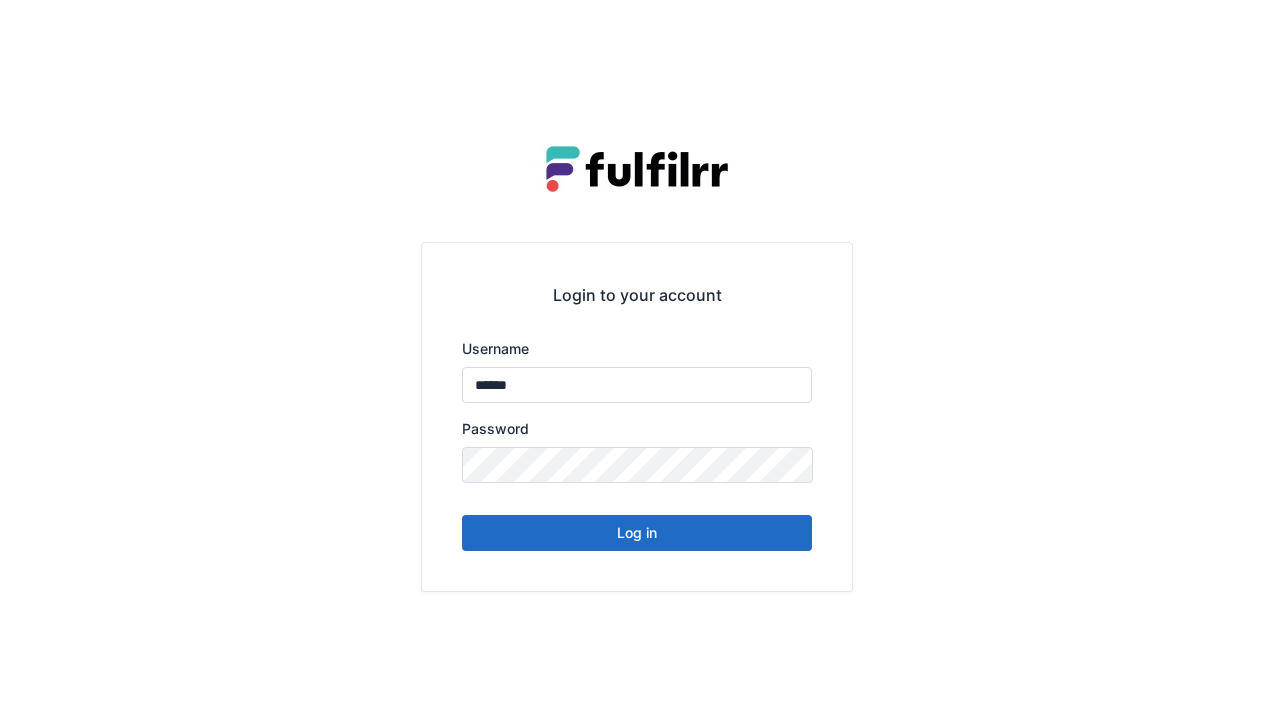 click on "Log in" at bounding box center [637, 533] 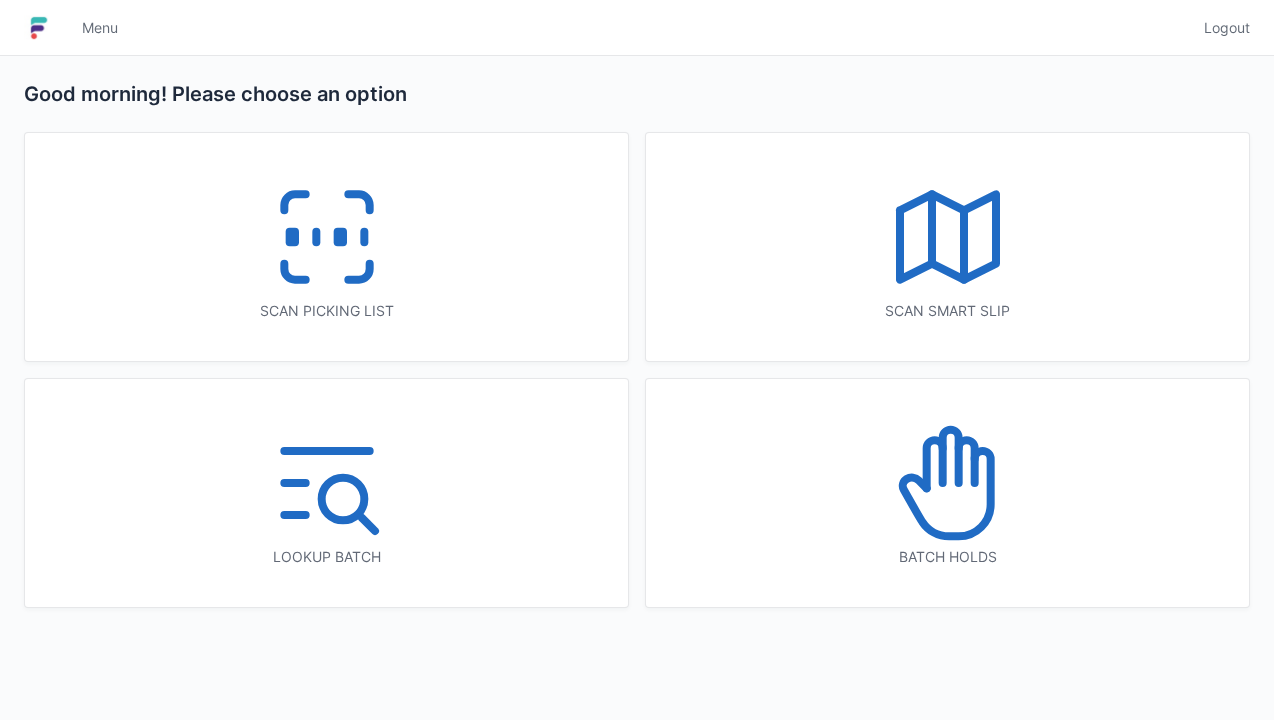 scroll, scrollTop: 0, scrollLeft: 0, axis: both 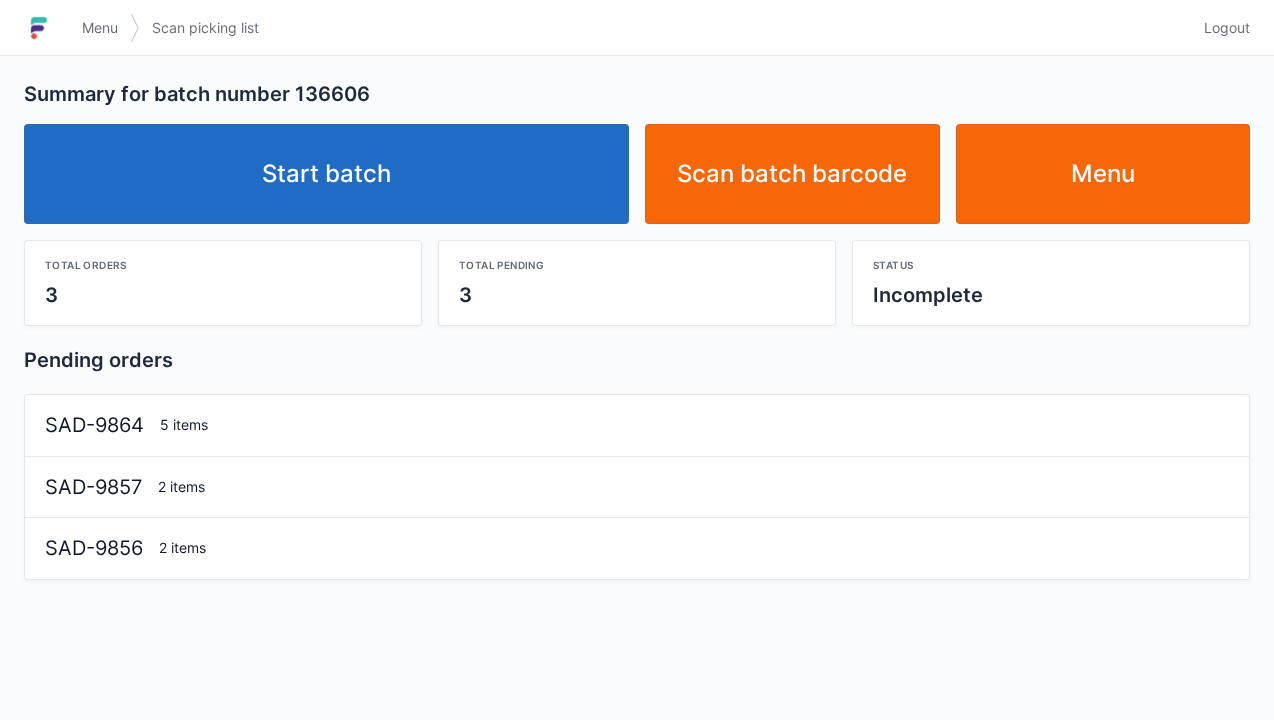 click on "Start batch" at bounding box center [326, 174] 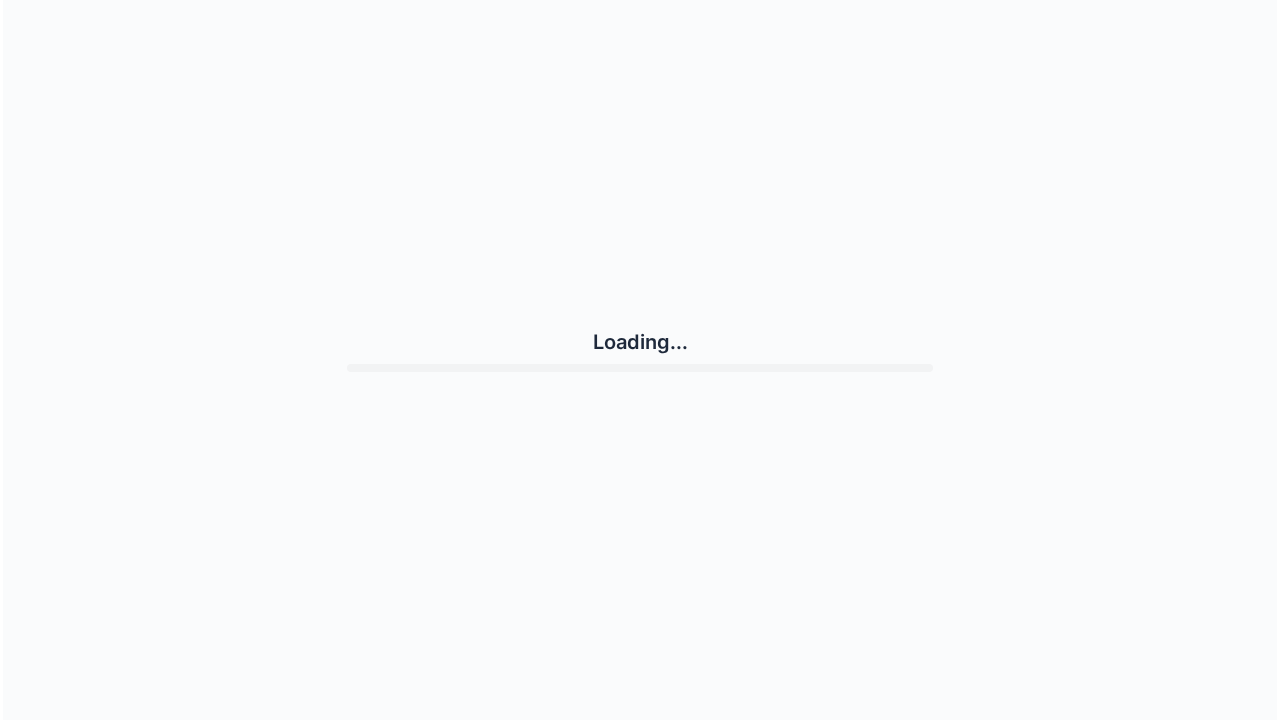 scroll, scrollTop: 0, scrollLeft: 0, axis: both 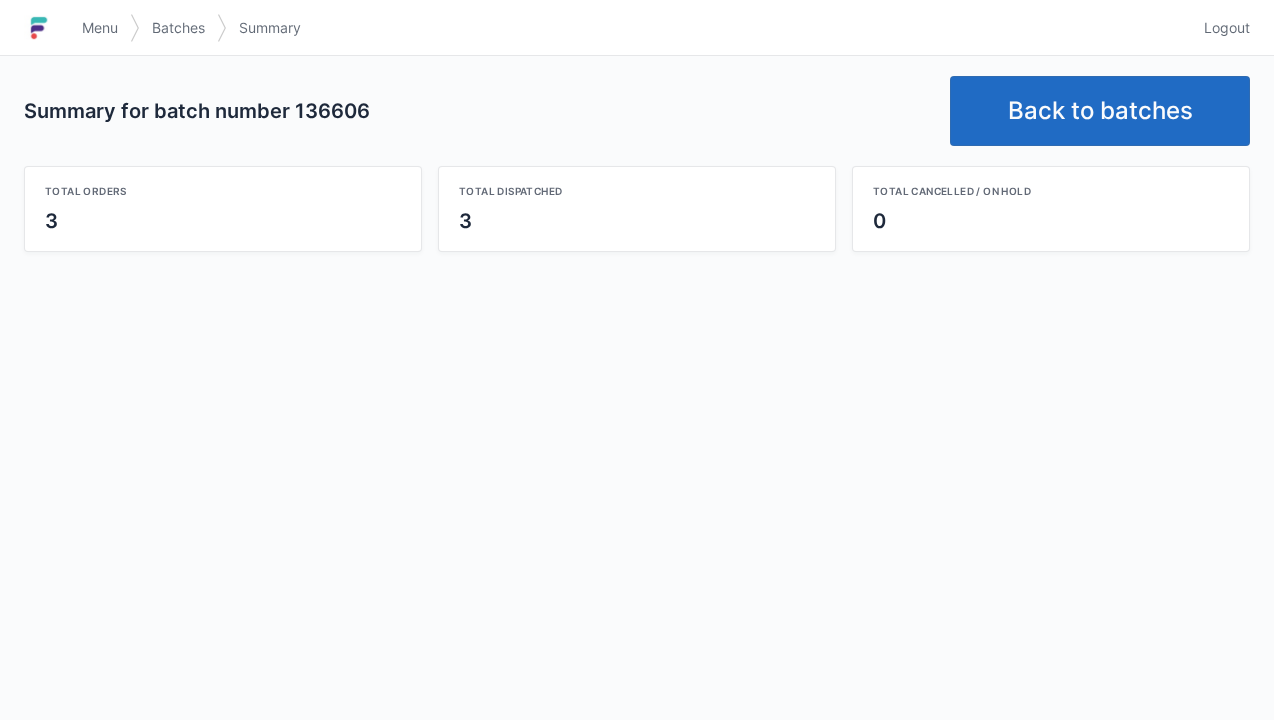 click on "Back to batches" at bounding box center [1100, 111] 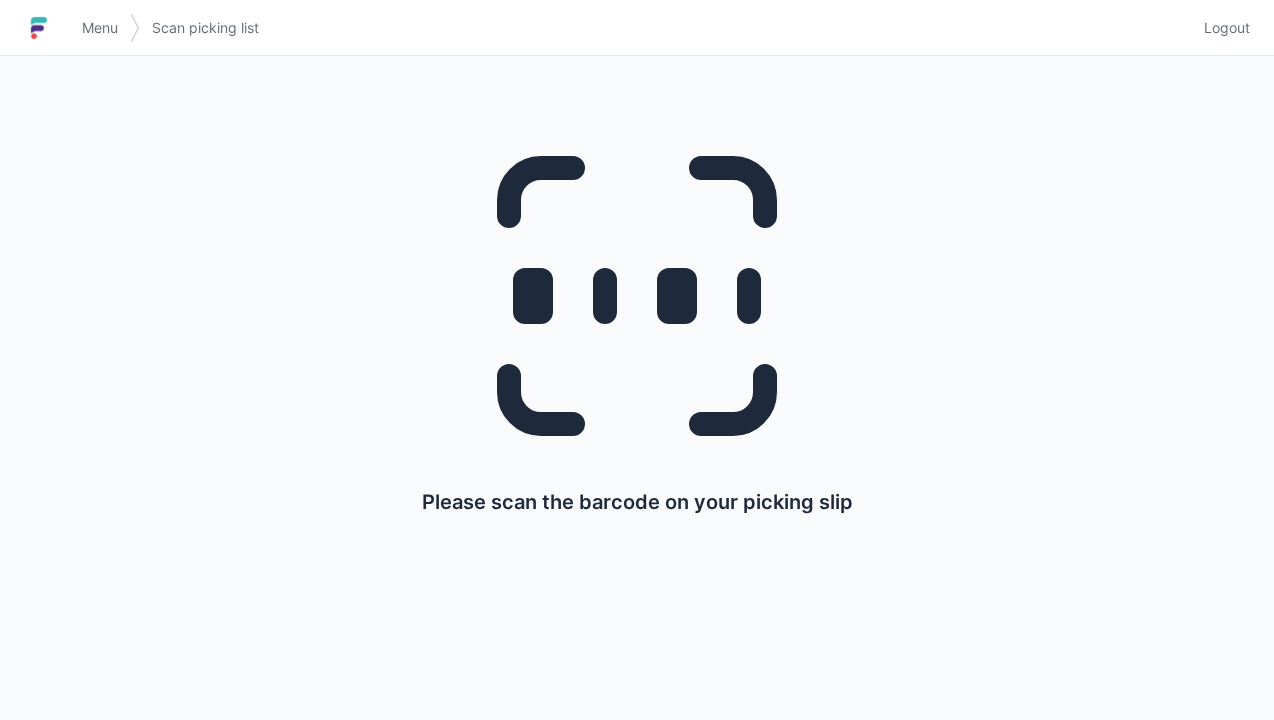 scroll, scrollTop: 0, scrollLeft: 0, axis: both 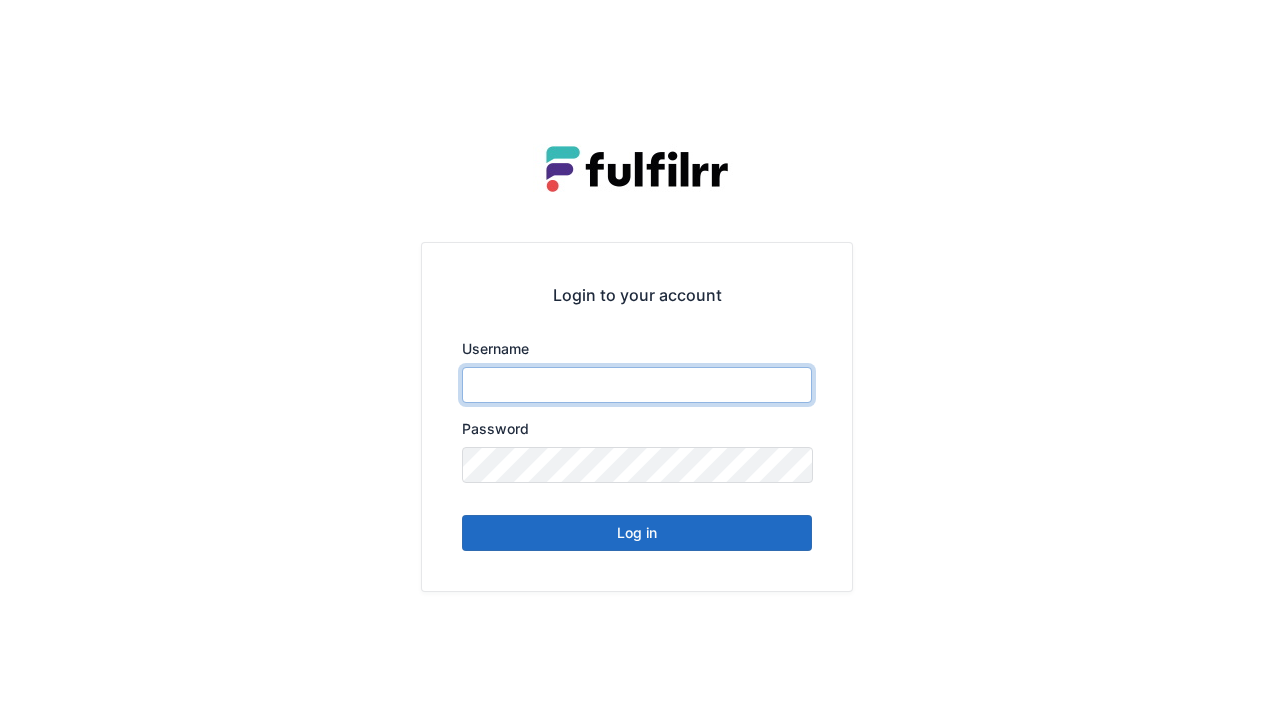 type on "******" 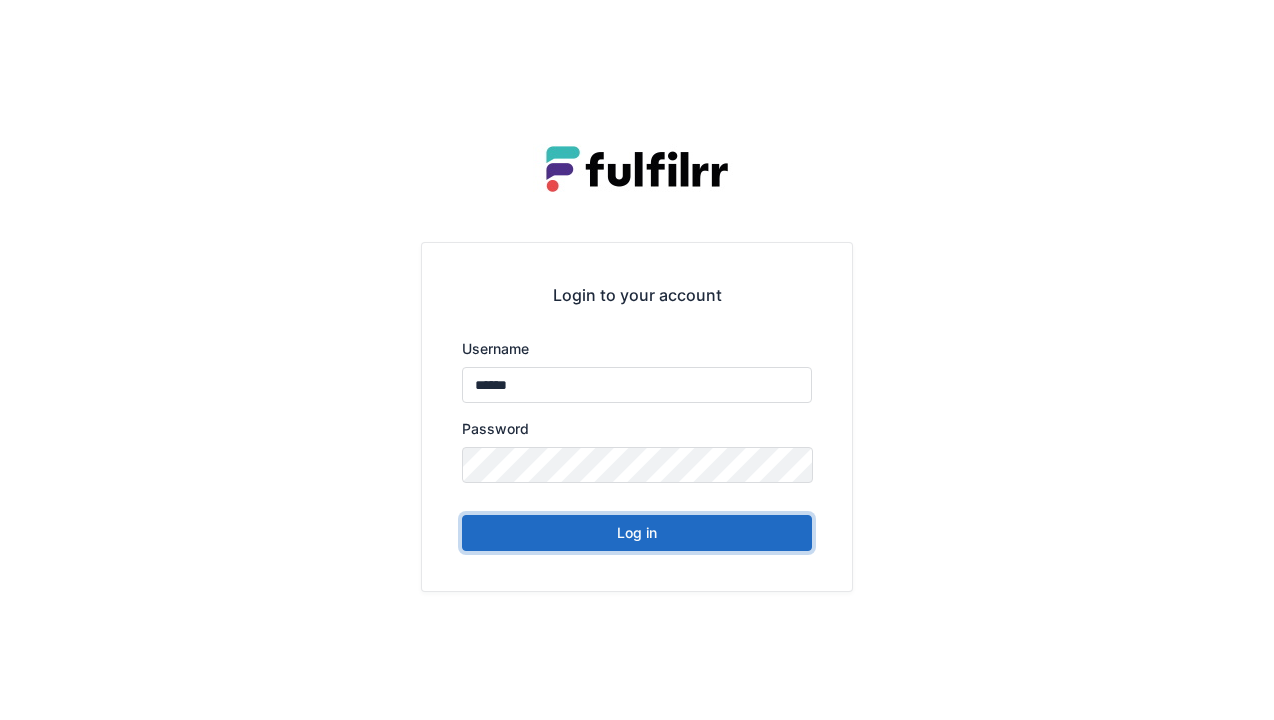 click on "Log in" at bounding box center [637, 533] 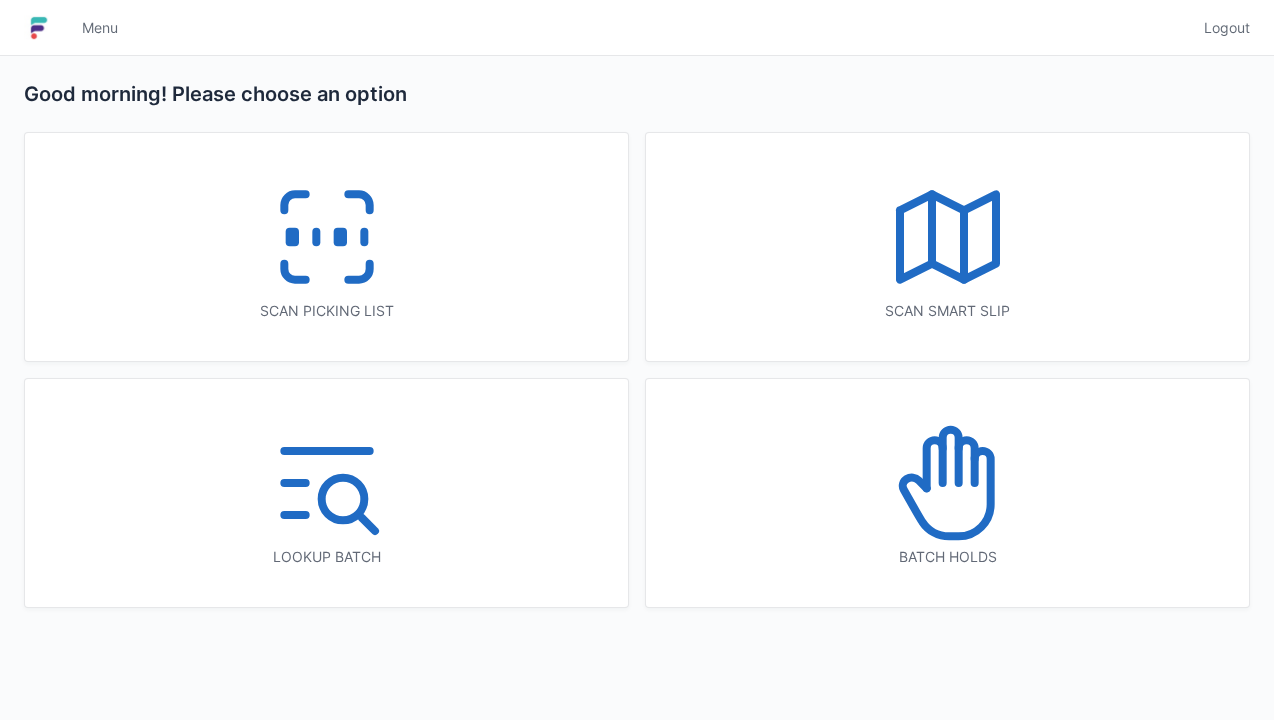 scroll, scrollTop: 0, scrollLeft: 0, axis: both 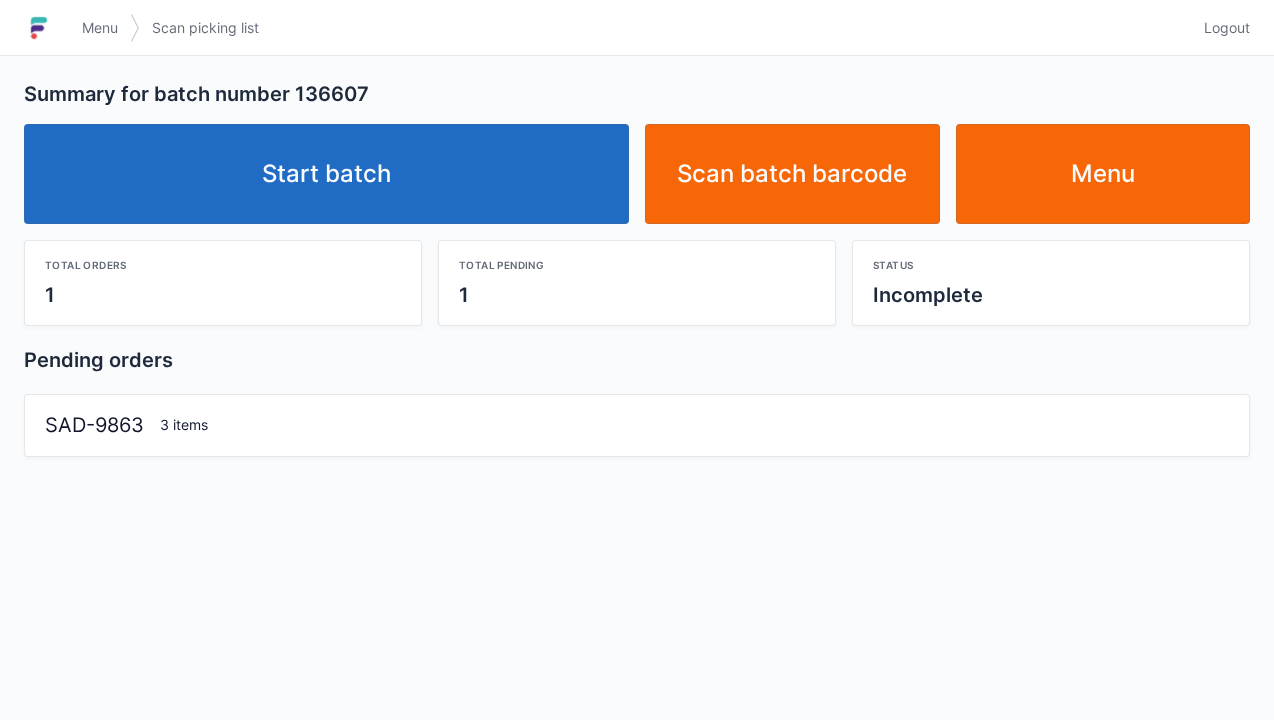 click on "Start batch" at bounding box center (326, 174) 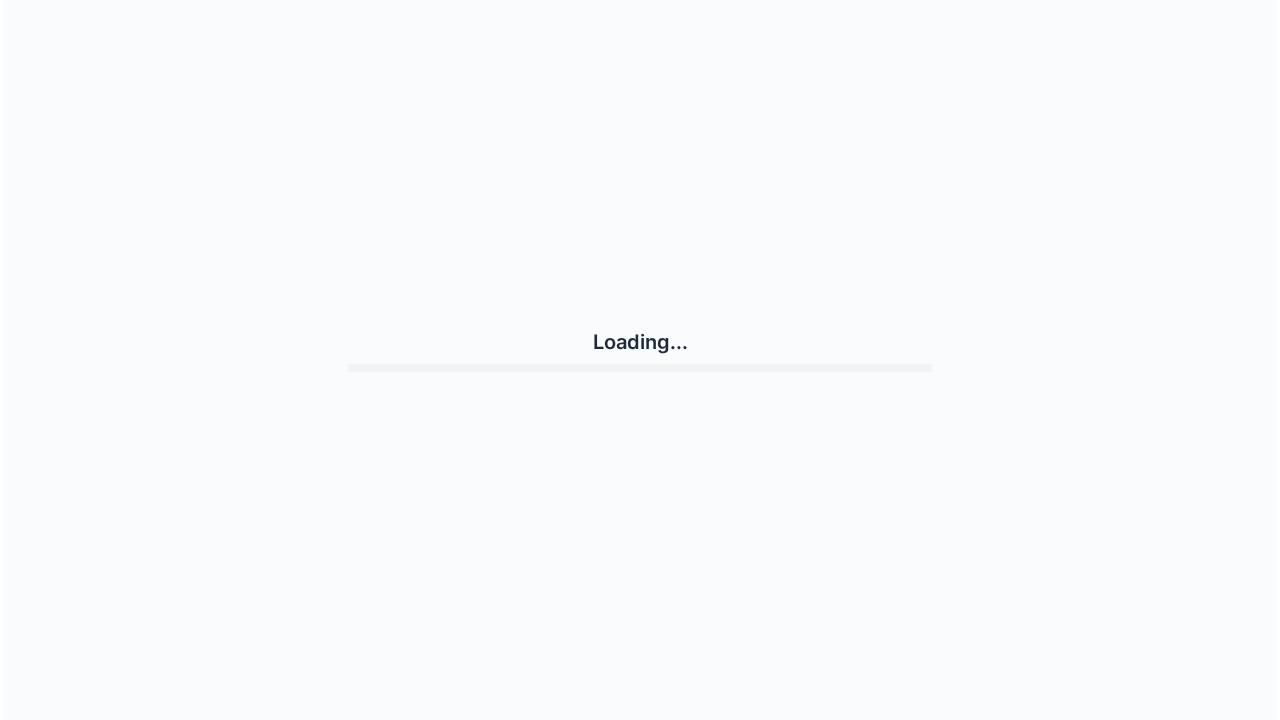 scroll, scrollTop: 0, scrollLeft: 0, axis: both 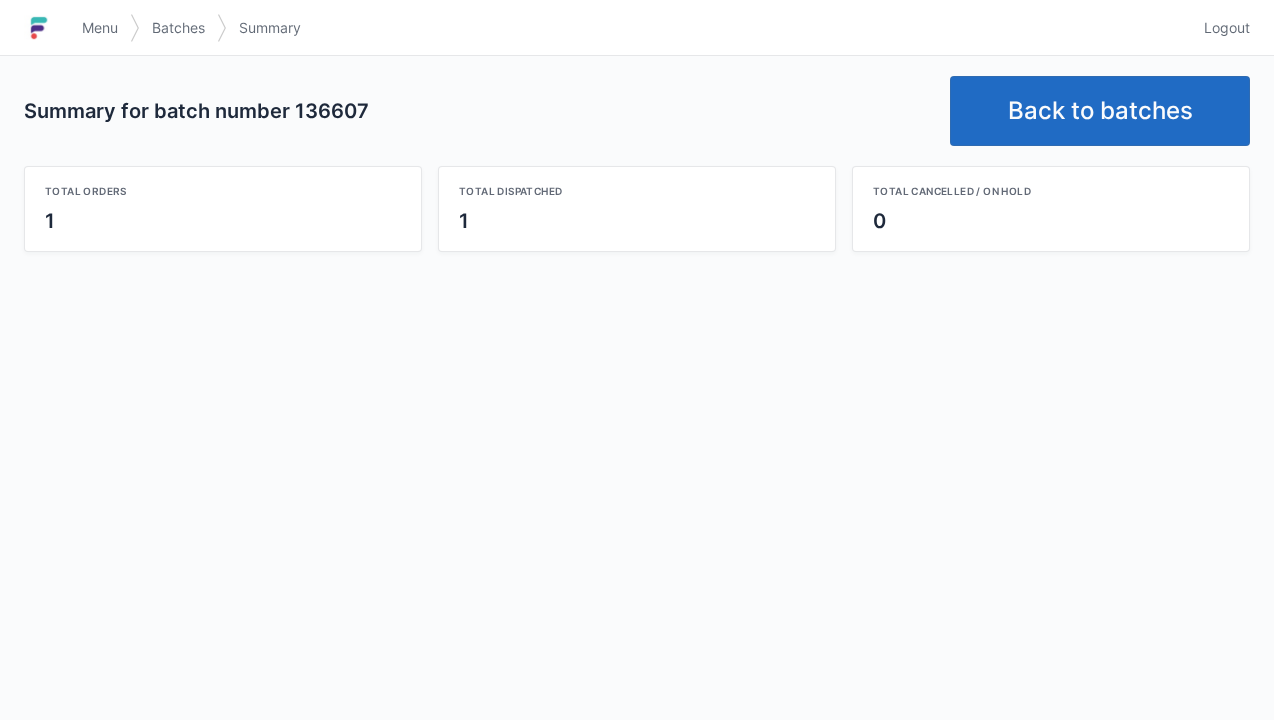 click on "Back to batches" at bounding box center (1100, 111) 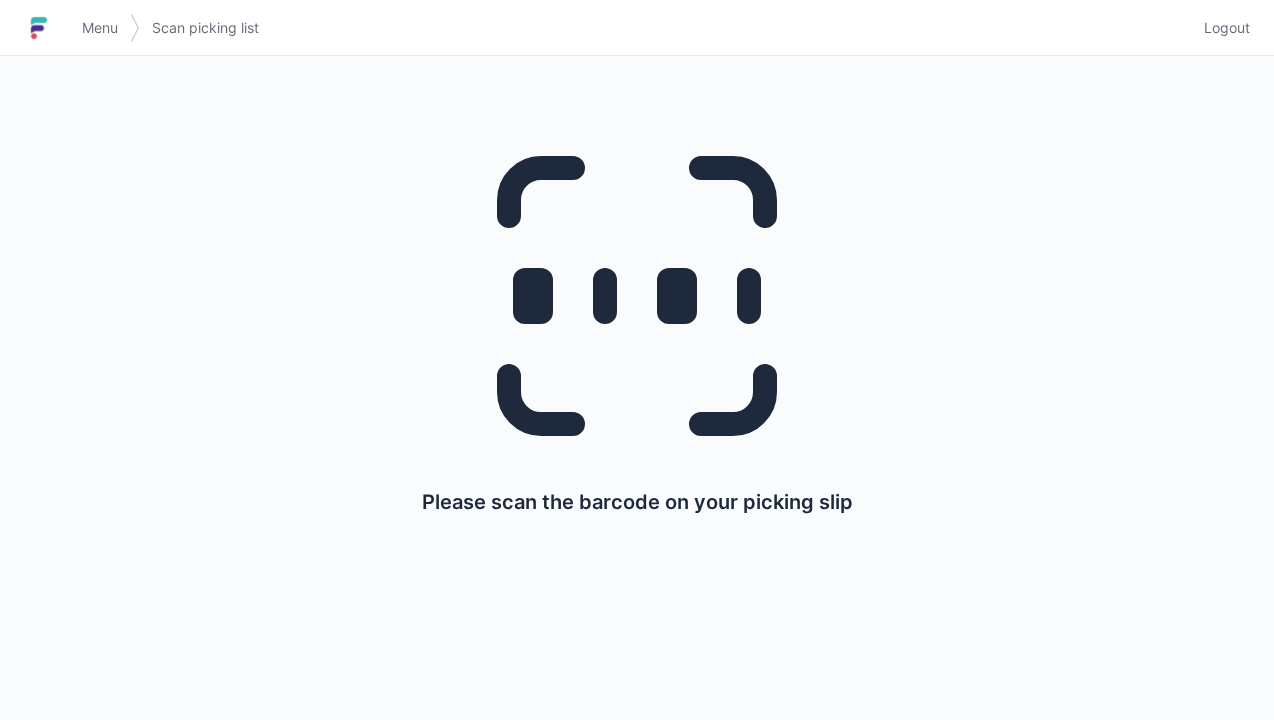 scroll, scrollTop: 0, scrollLeft: 0, axis: both 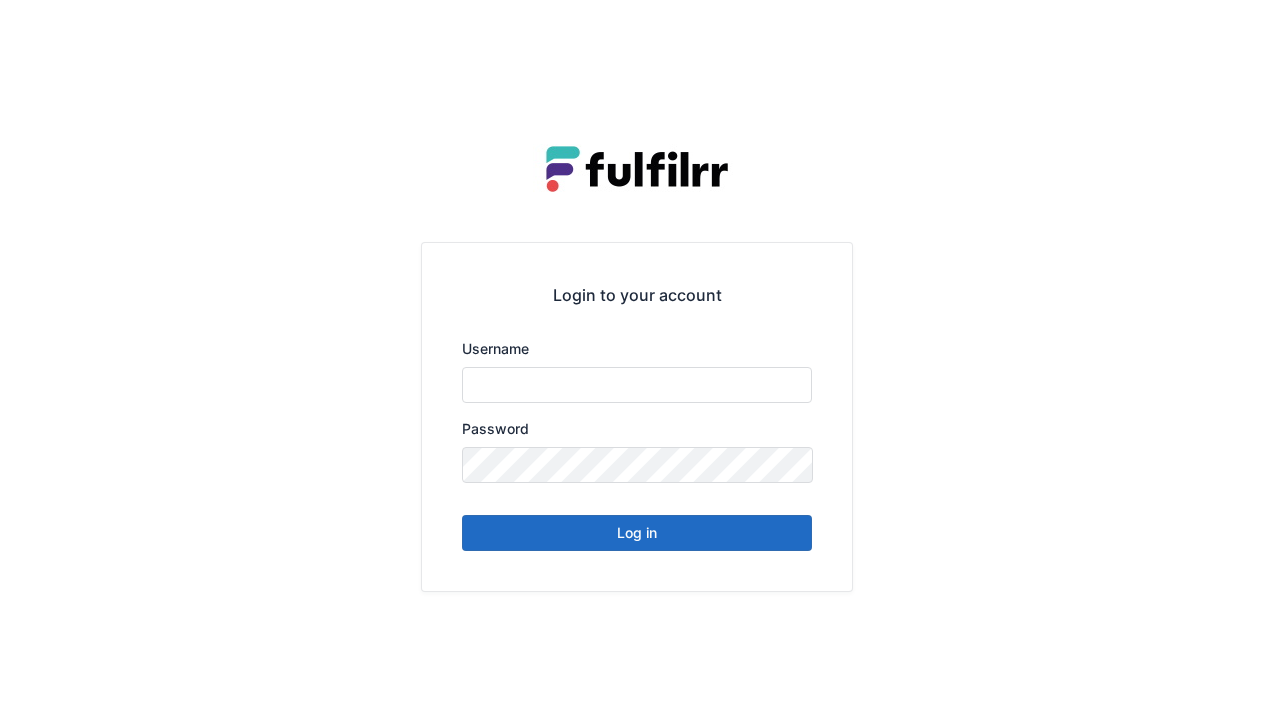 type on "******" 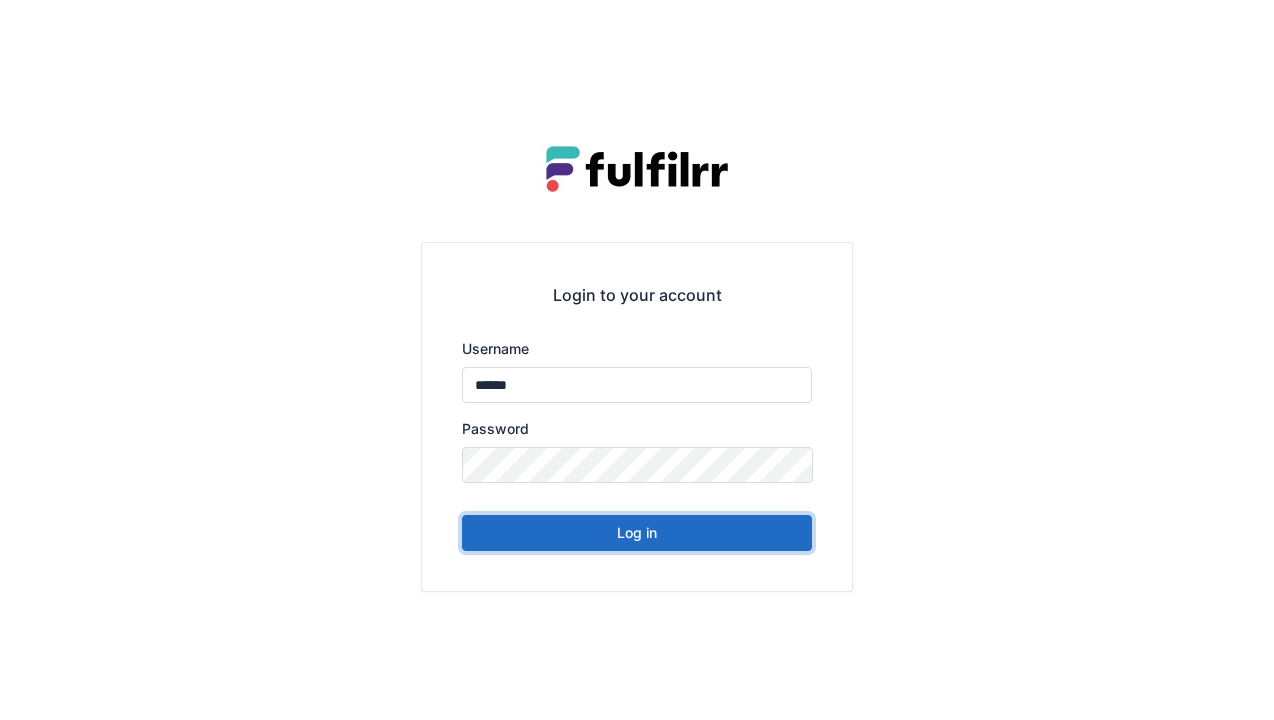 click on "Log in" at bounding box center (637, 533) 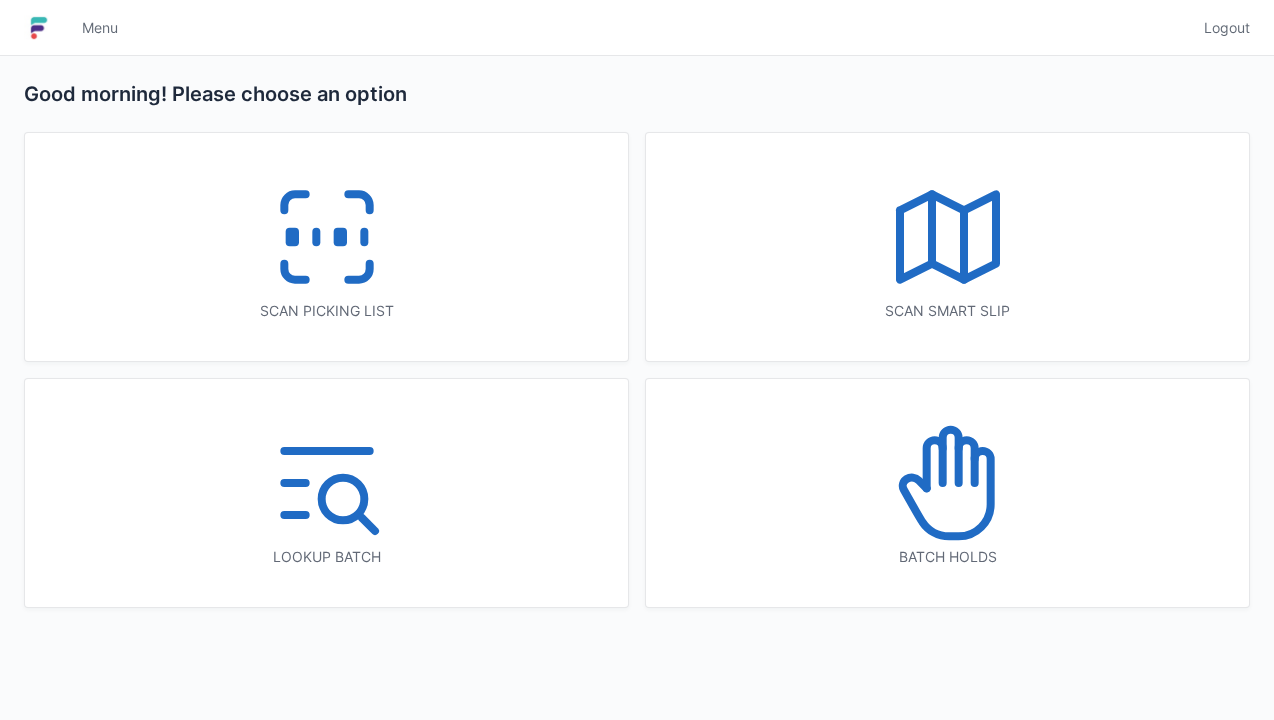 scroll, scrollTop: 0, scrollLeft: 0, axis: both 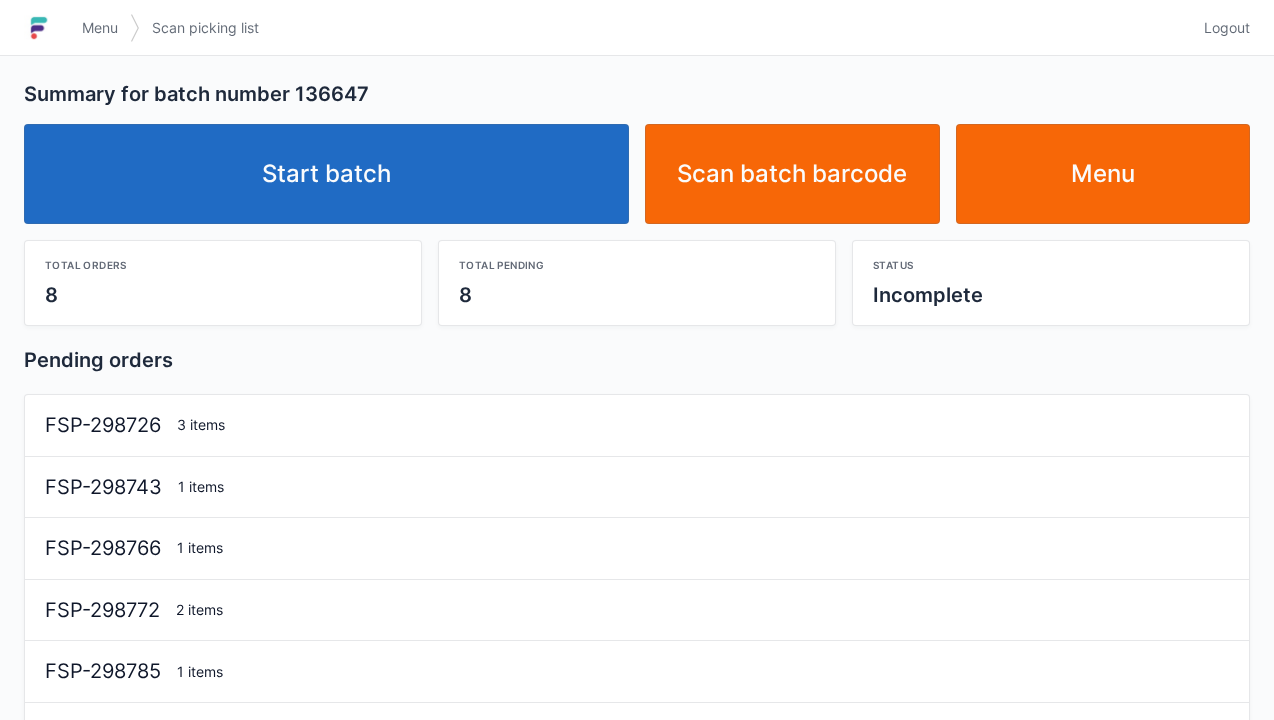 click on "Start batch" at bounding box center [326, 174] 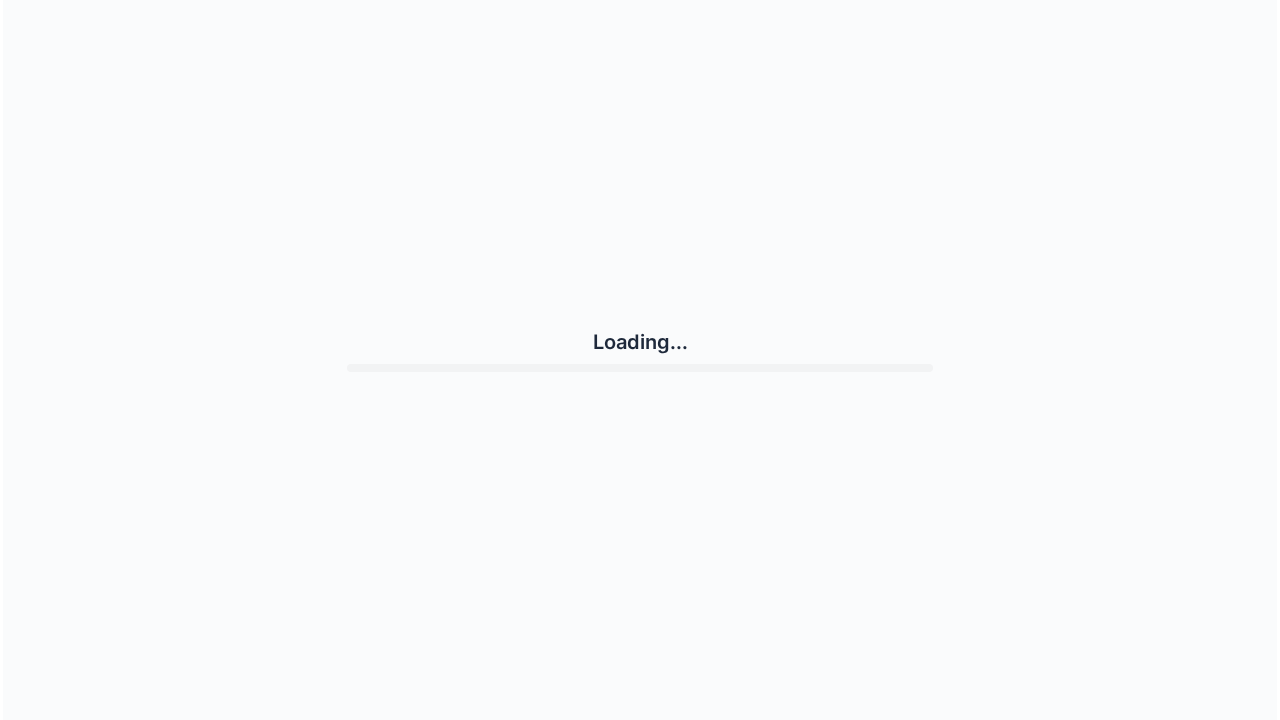 scroll, scrollTop: 0, scrollLeft: 0, axis: both 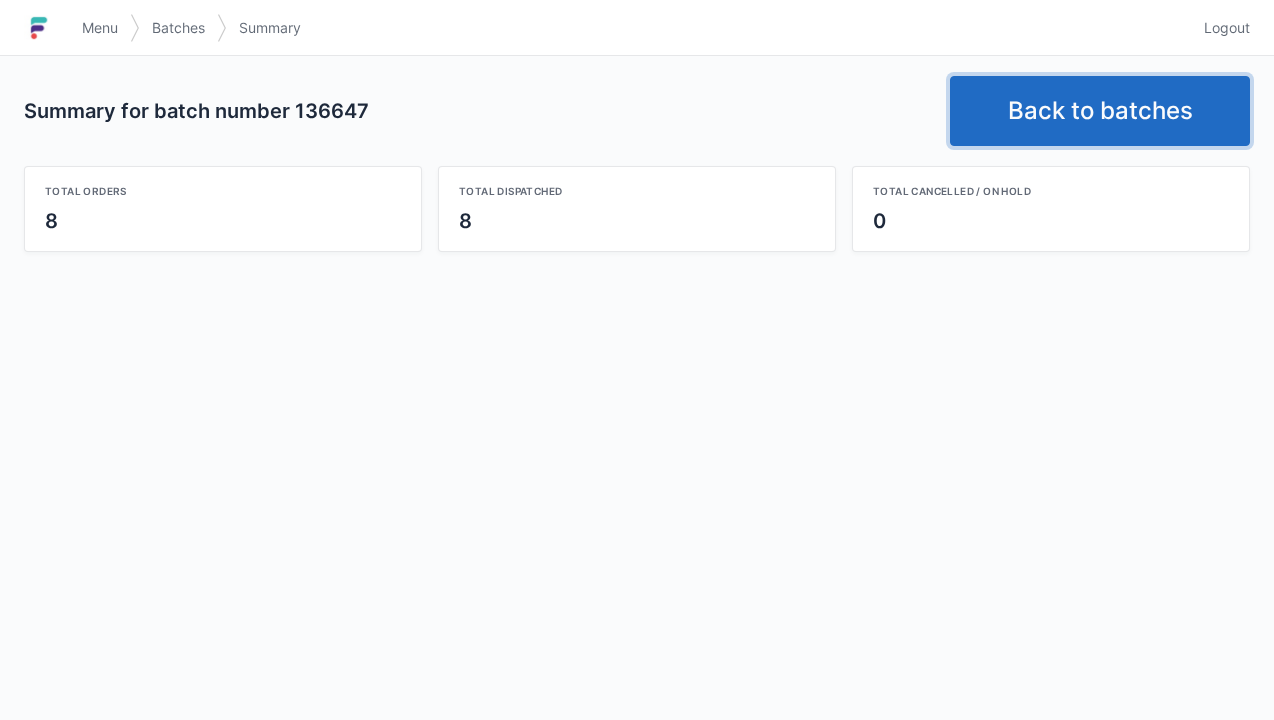 click on "Back to batches" at bounding box center [1100, 111] 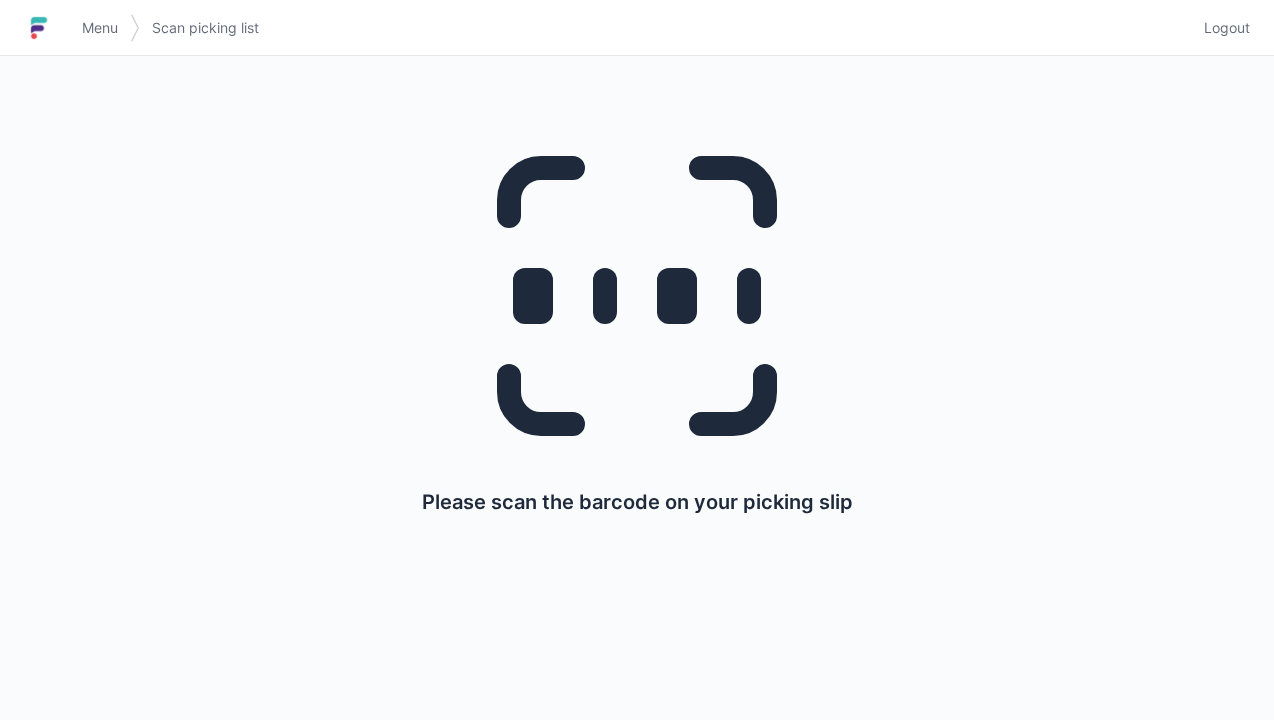 scroll, scrollTop: 0, scrollLeft: 0, axis: both 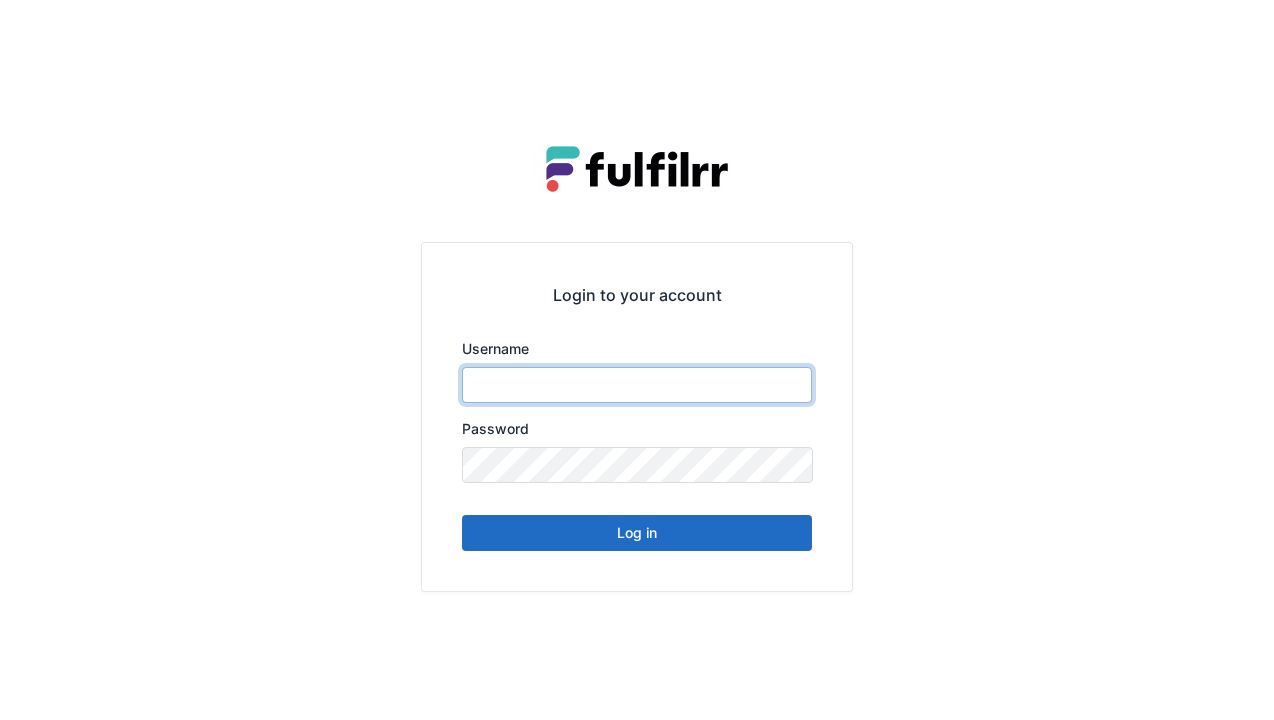 type on "******" 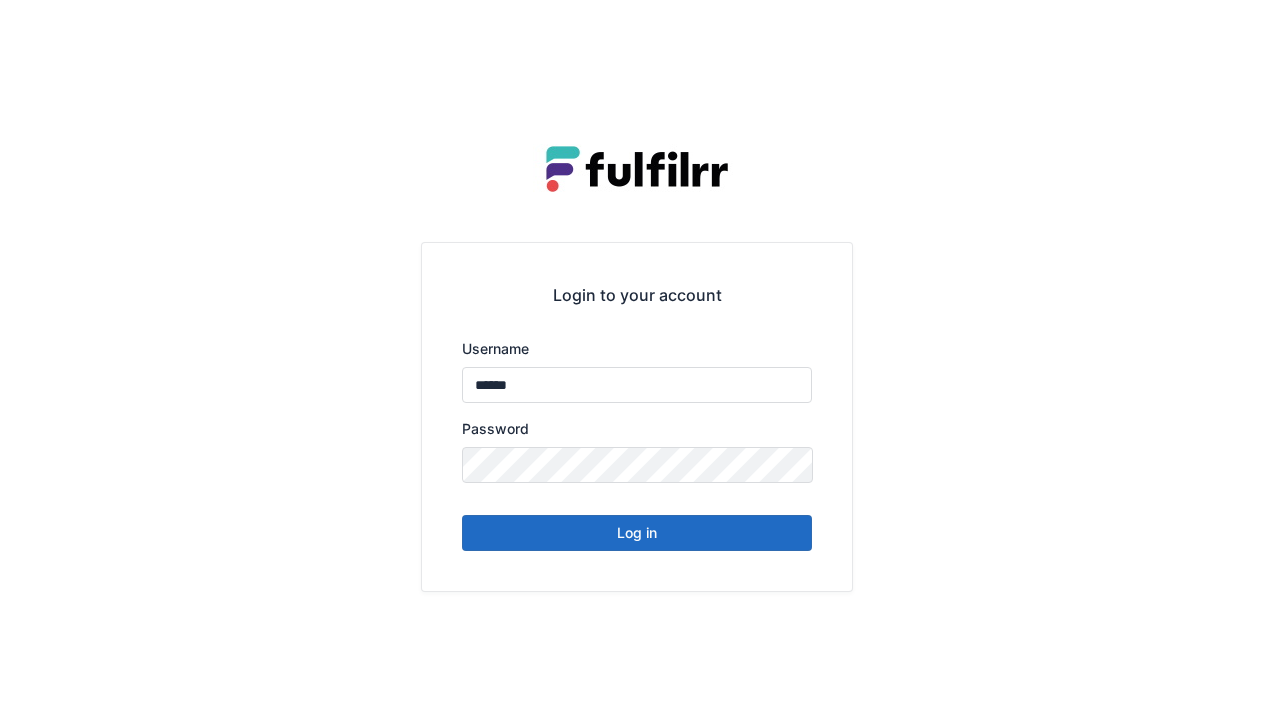 click on "Log in" at bounding box center [637, 533] 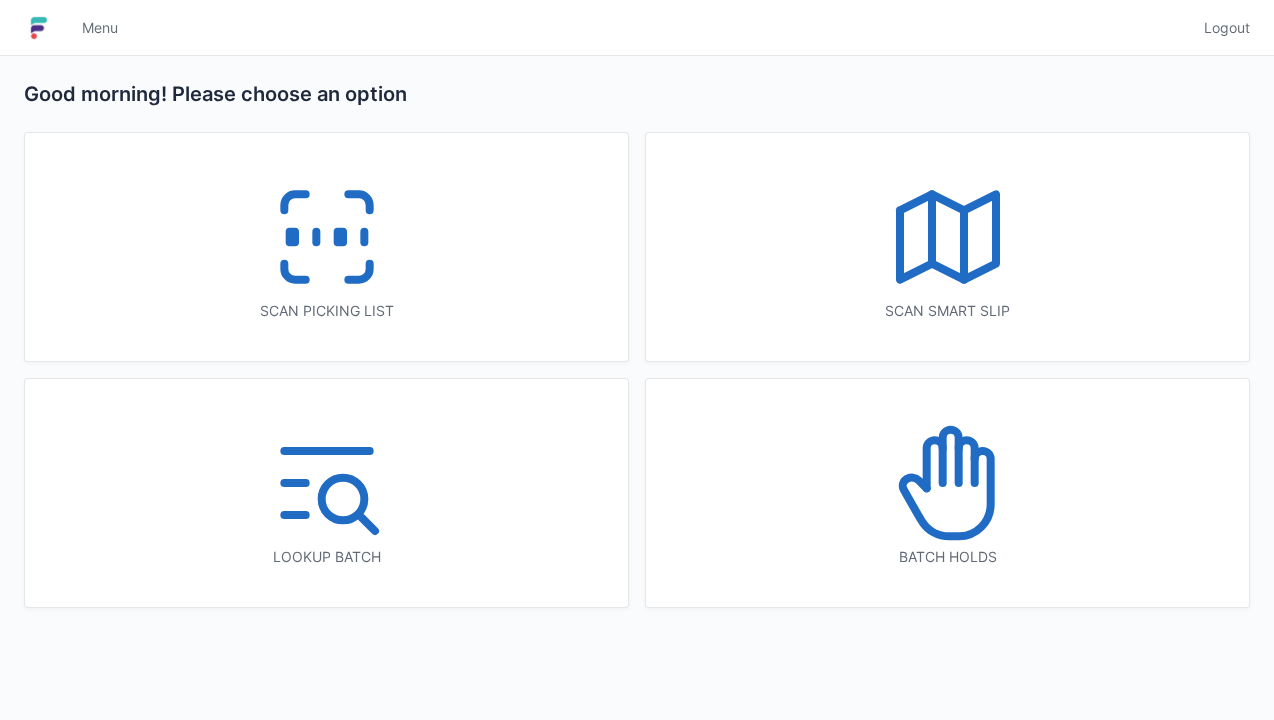 scroll, scrollTop: 0, scrollLeft: 0, axis: both 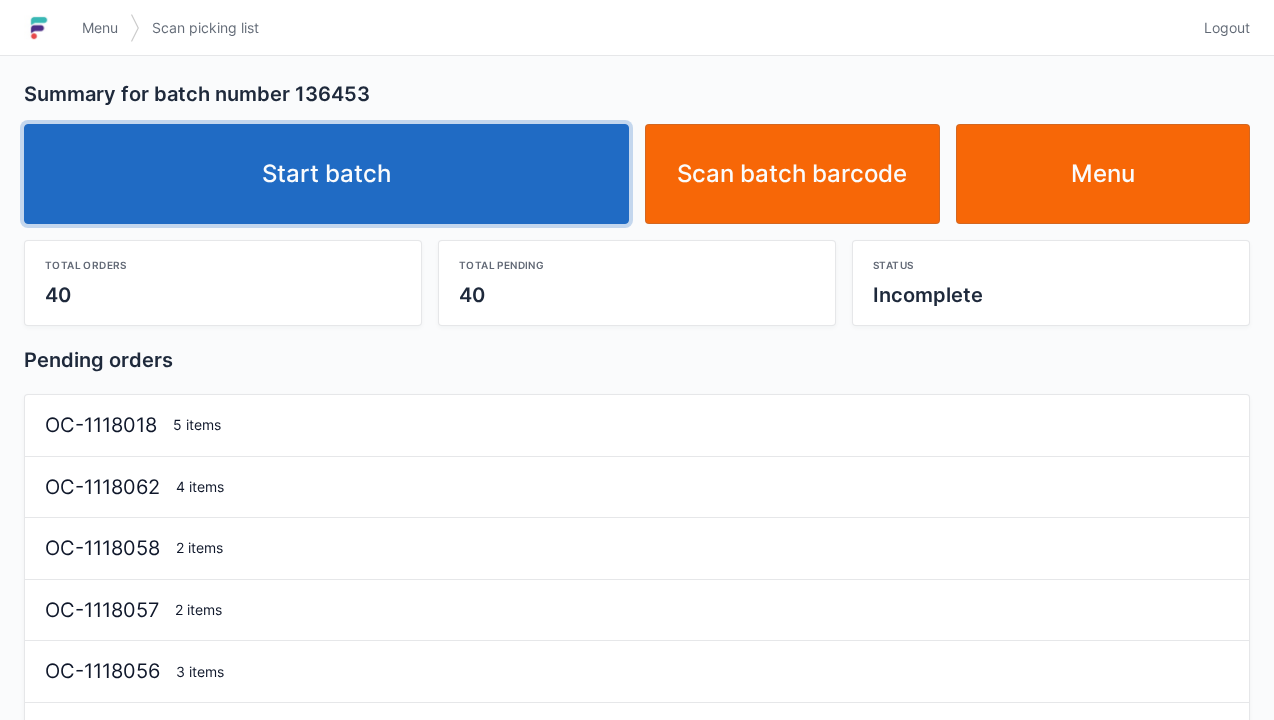 click on "Start batch" at bounding box center (326, 174) 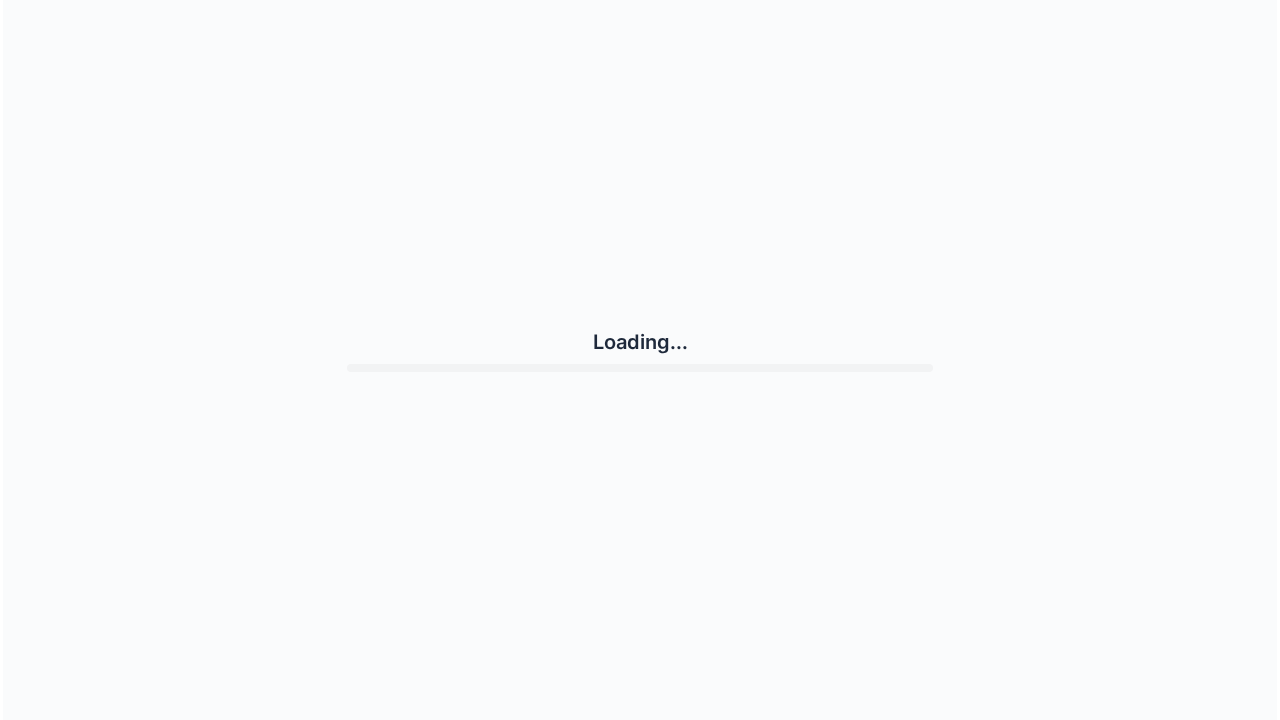 scroll, scrollTop: 0, scrollLeft: 0, axis: both 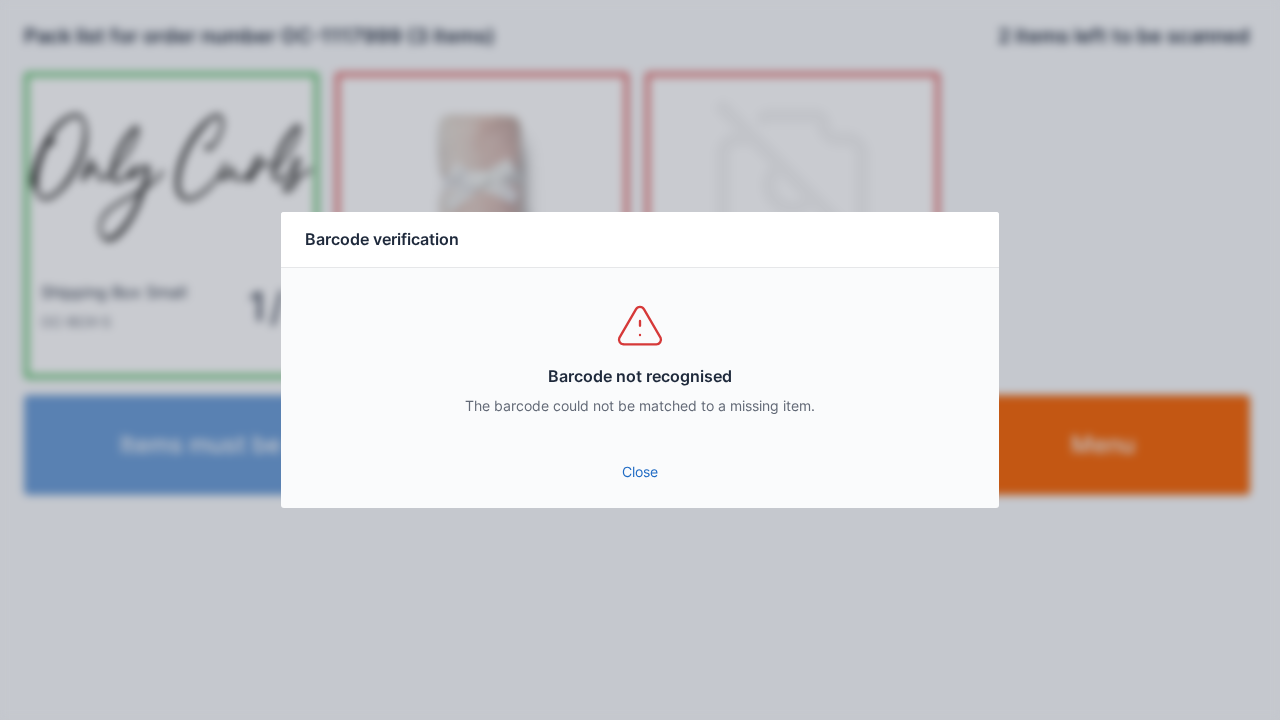 click on "Close" at bounding box center (640, 472) 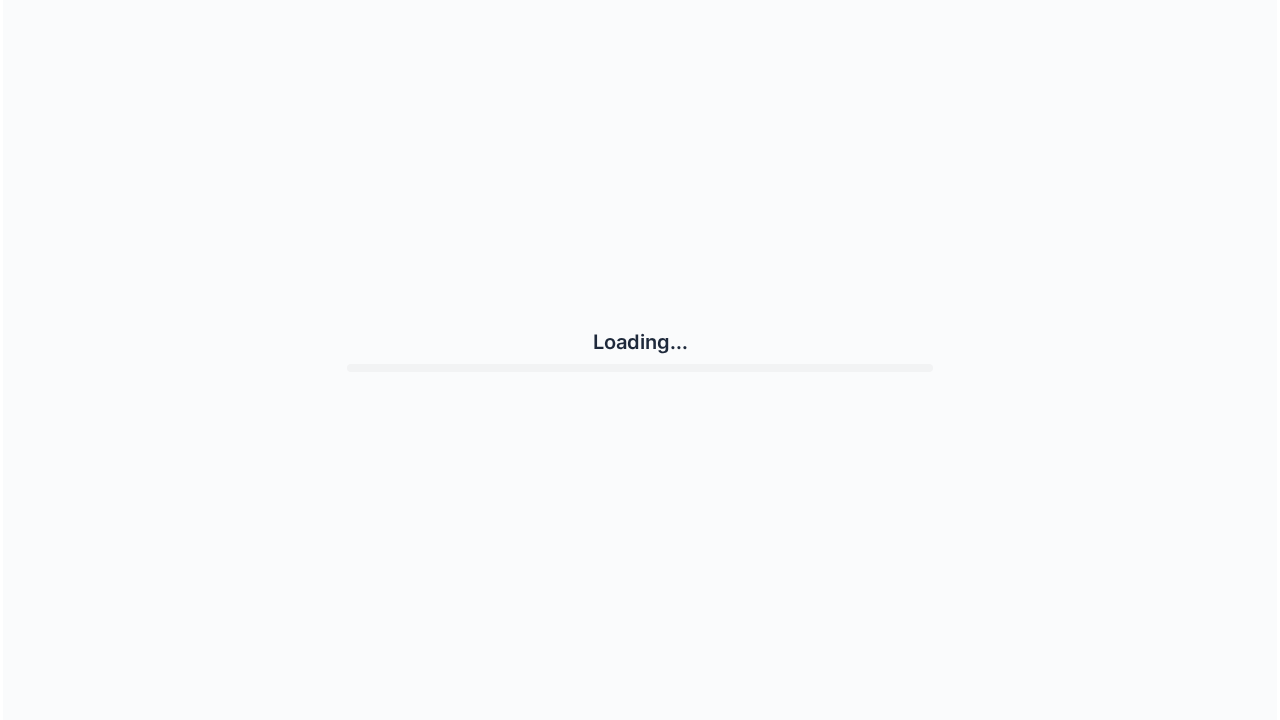 scroll, scrollTop: 0, scrollLeft: 0, axis: both 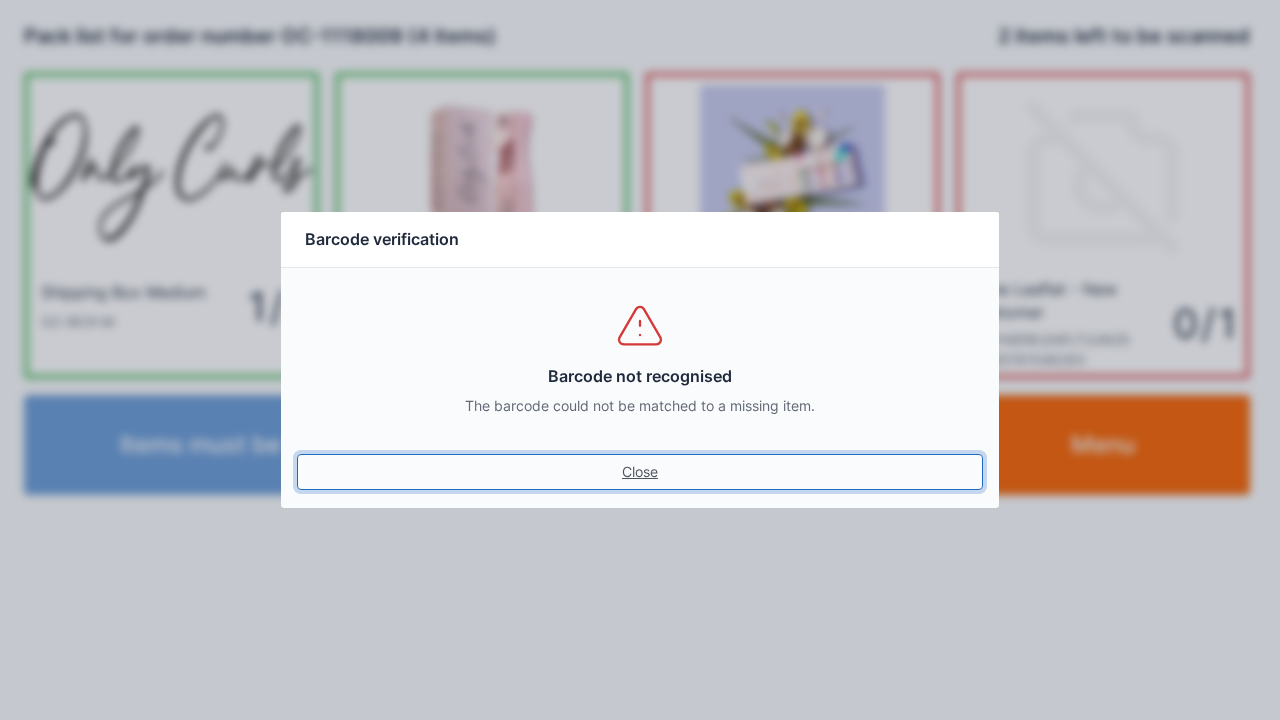 click on "Close" at bounding box center [640, 472] 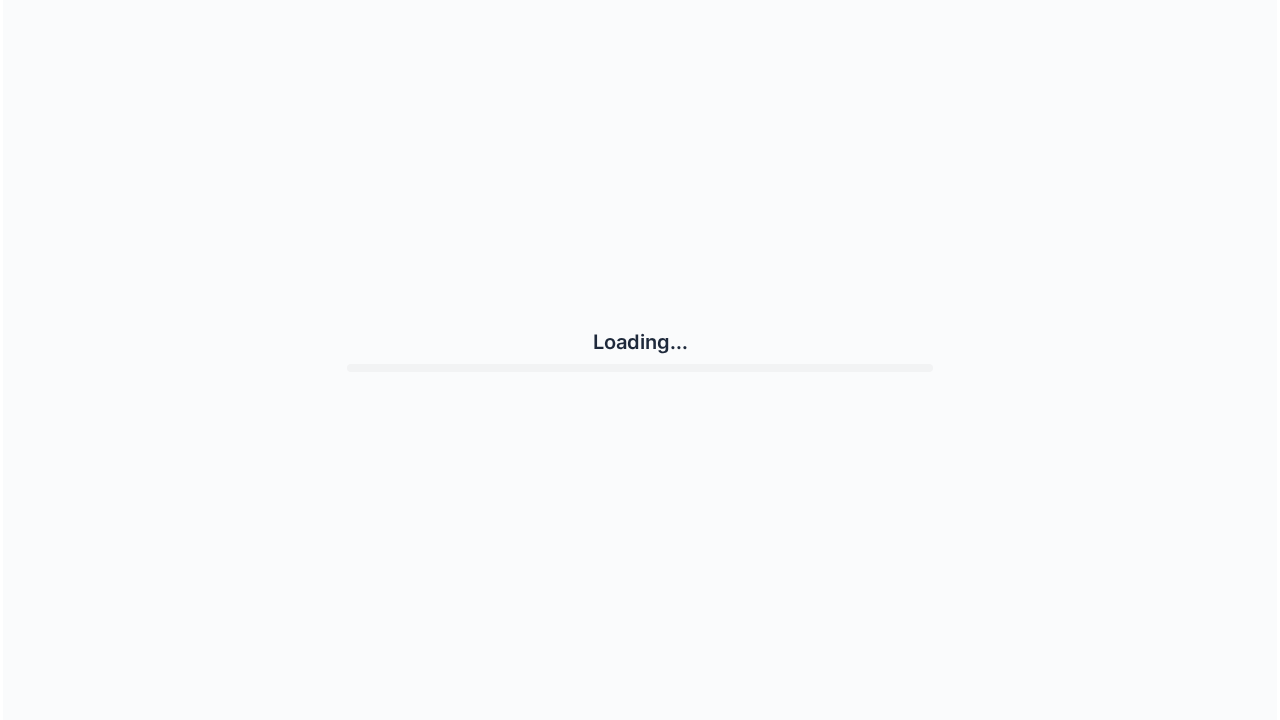 scroll, scrollTop: 0, scrollLeft: 0, axis: both 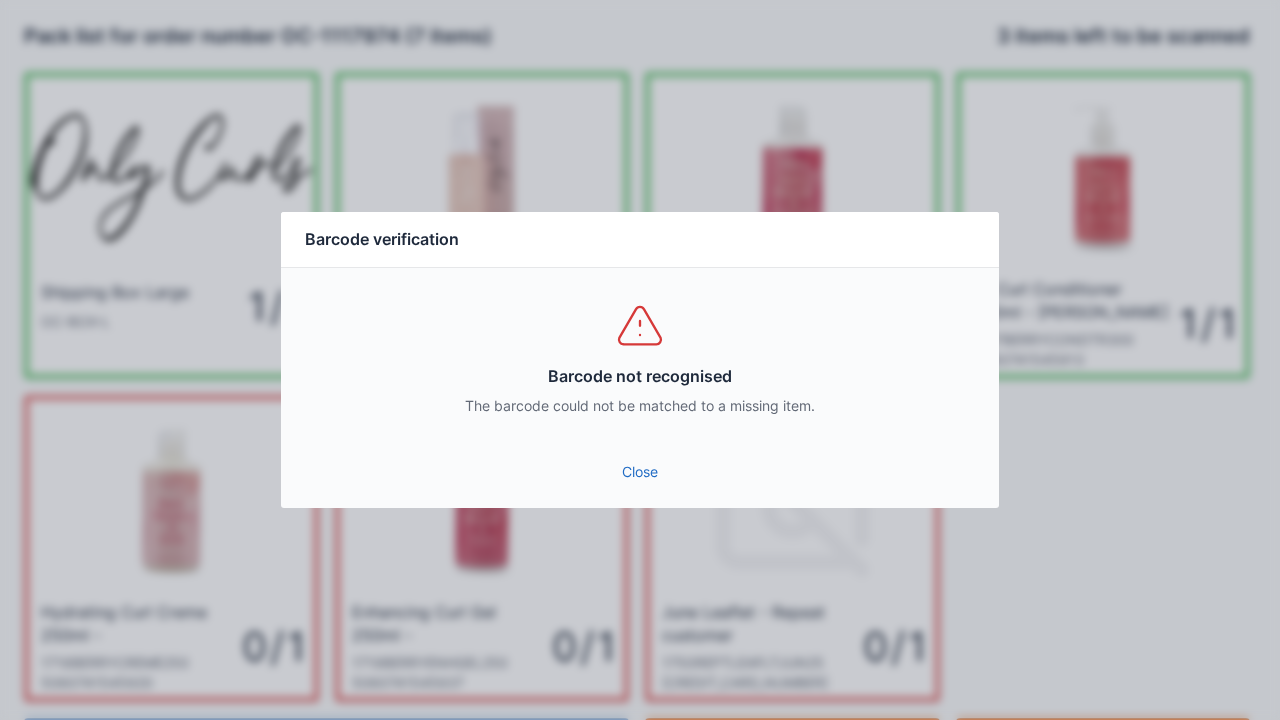 click on "Close" at bounding box center (640, 472) 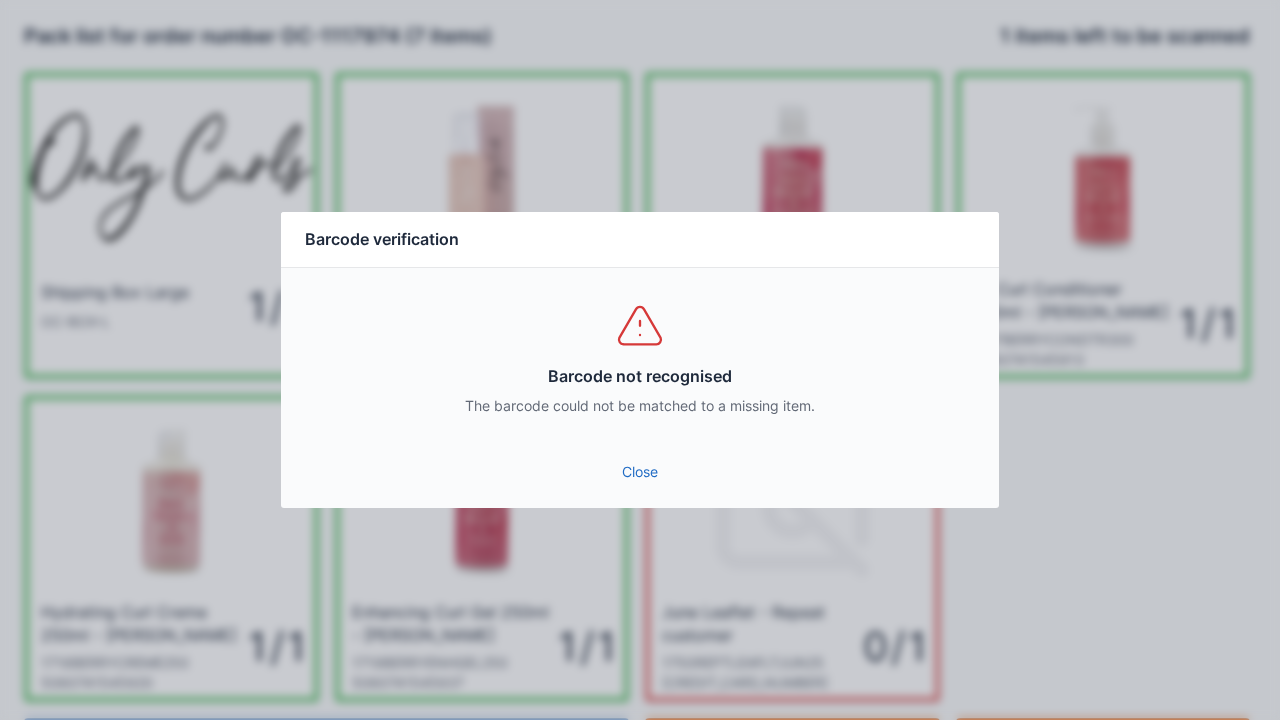 click on "Close" at bounding box center (640, 472) 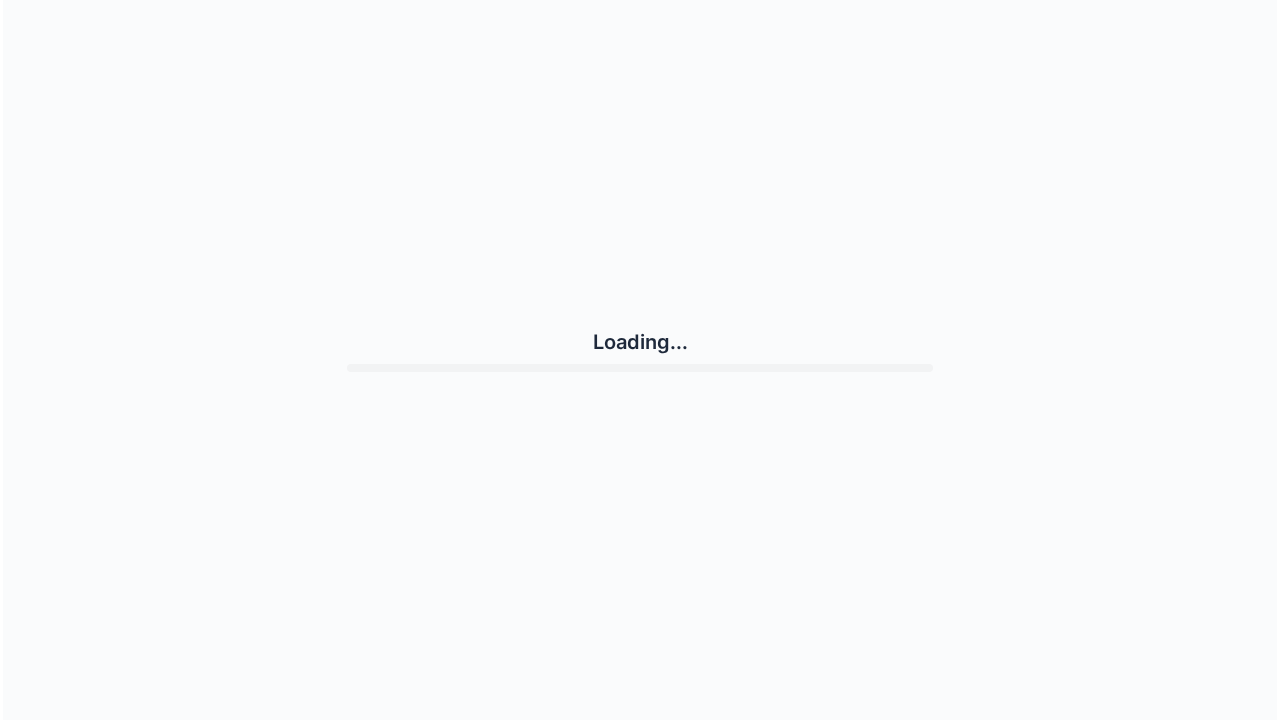 scroll, scrollTop: 0, scrollLeft: 0, axis: both 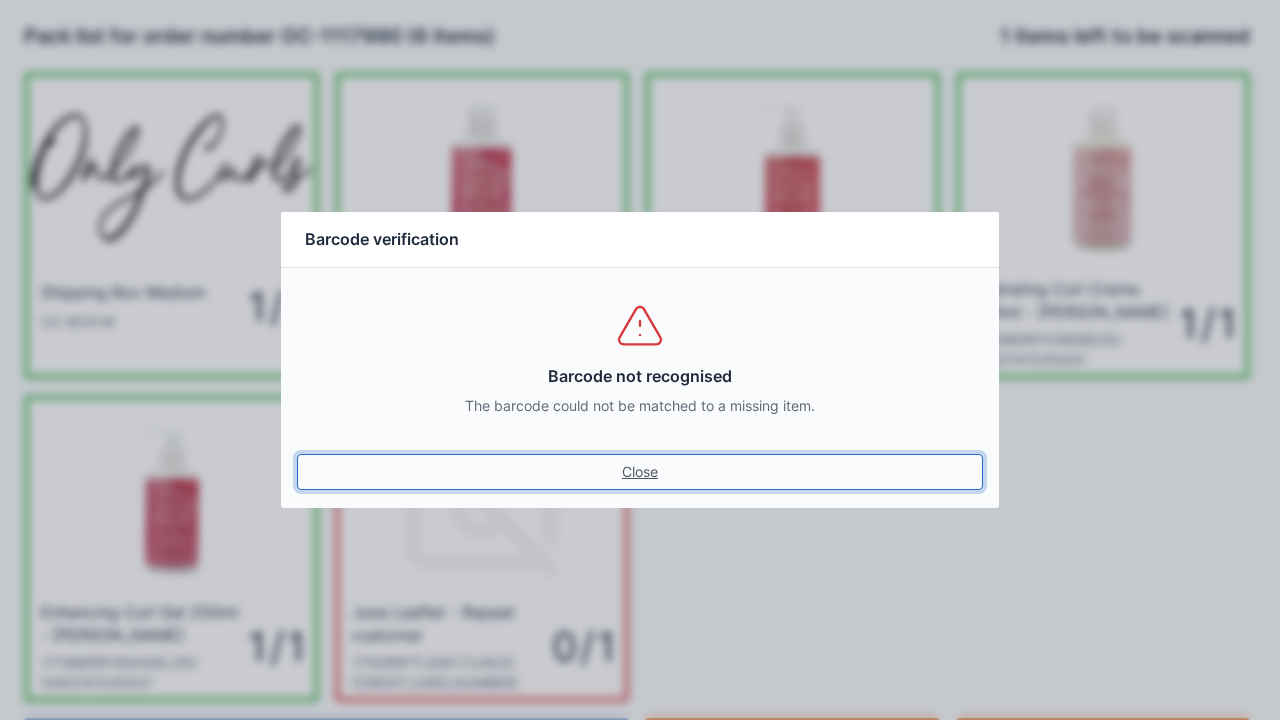 click on "Close" at bounding box center [640, 472] 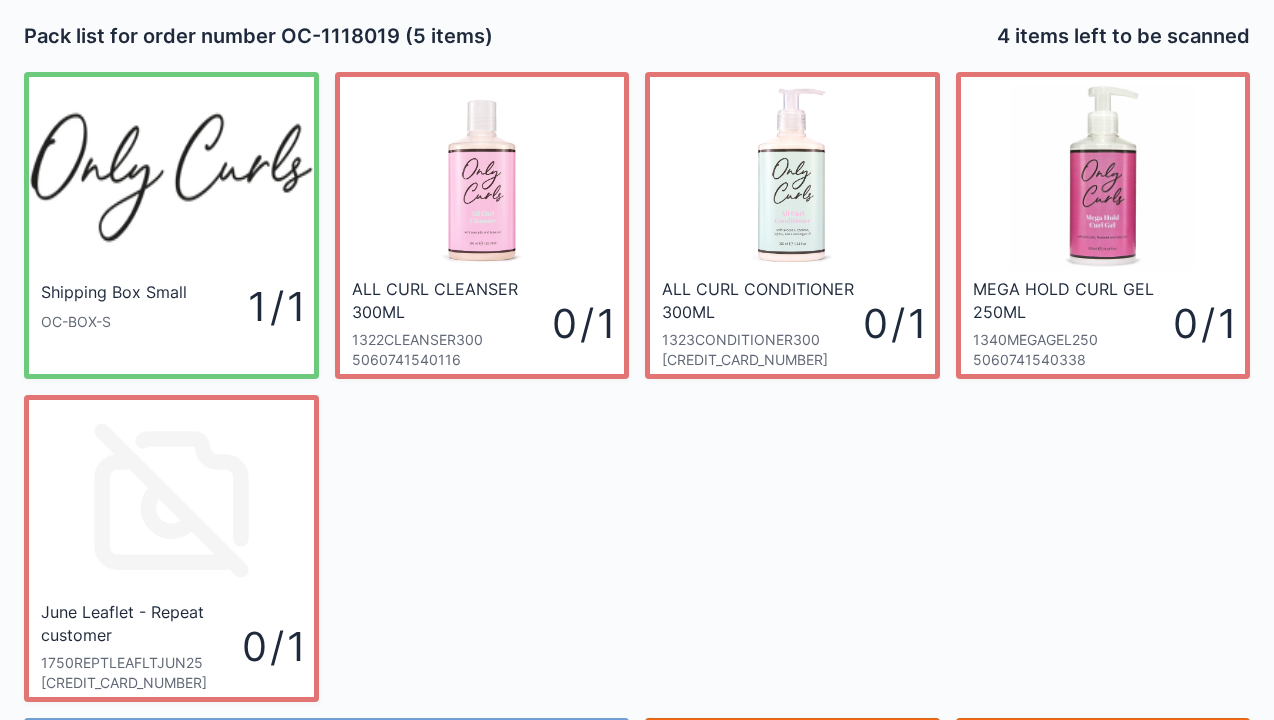 scroll, scrollTop: 116, scrollLeft: 0, axis: vertical 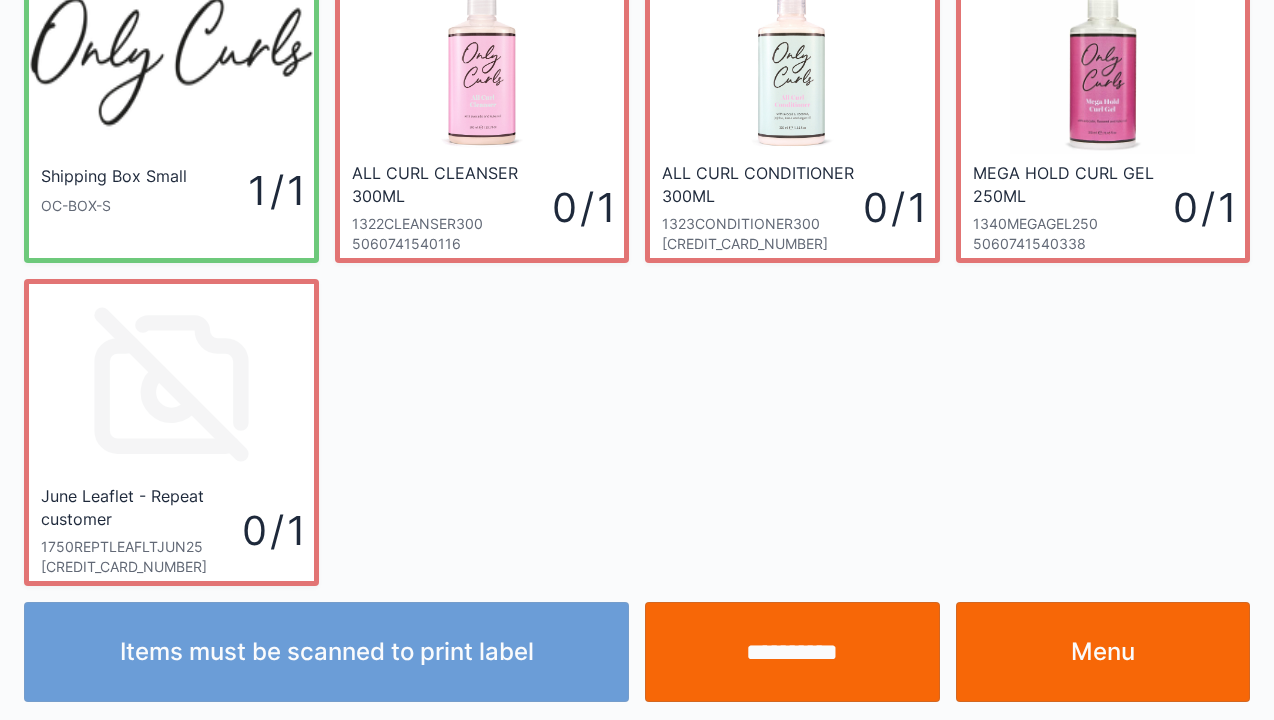 click on "Menu" at bounding box center (1103, 652) 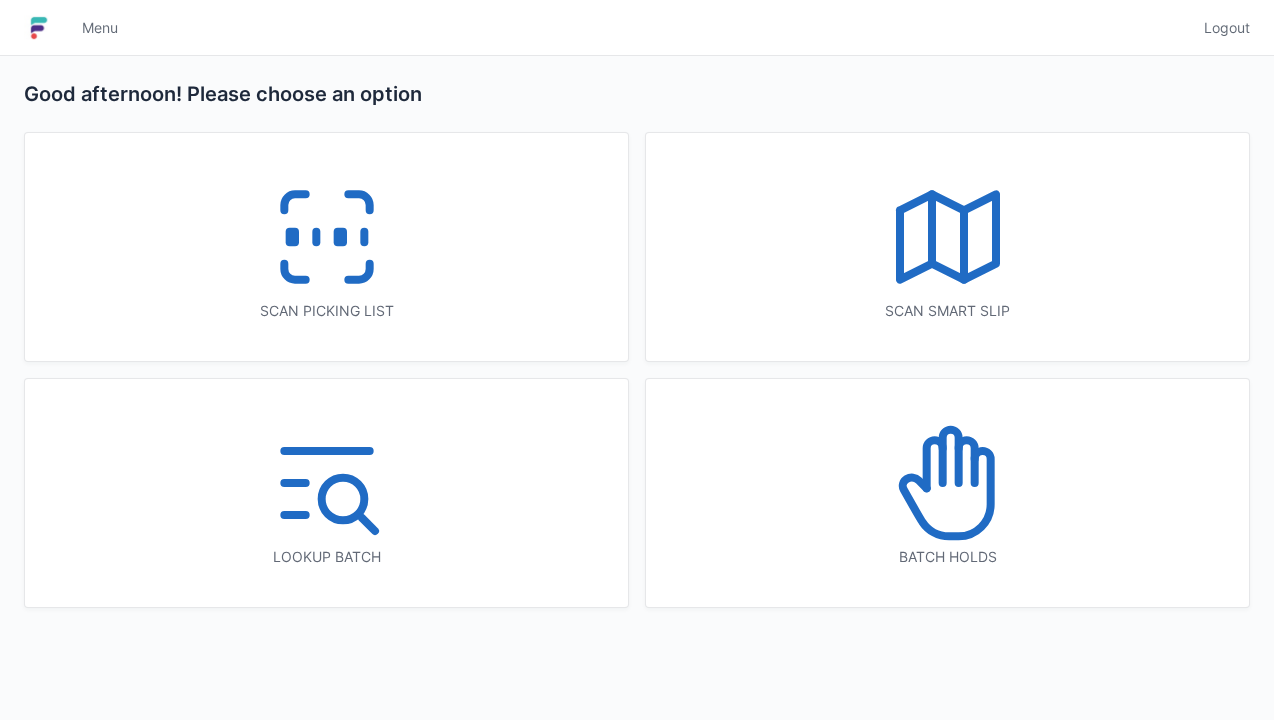 scroll, scrollTop: 0, scrollLeft: 0, axis: both 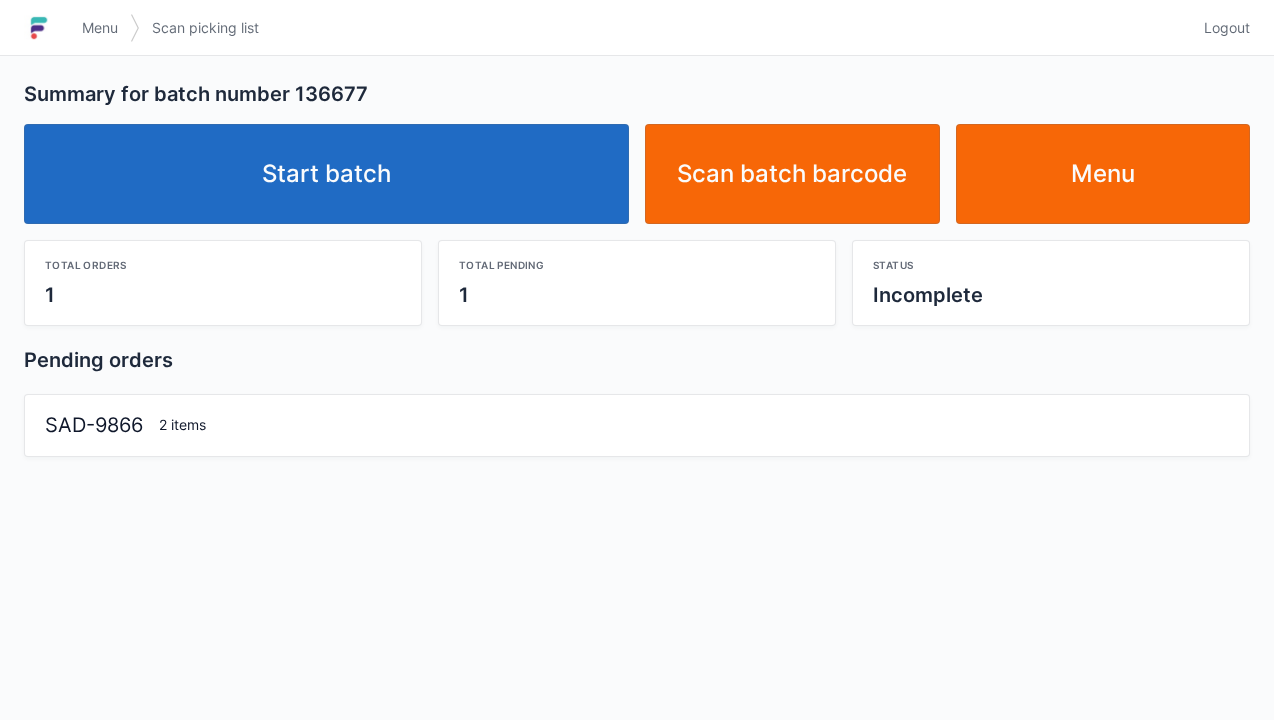 click on "Start batch" at bounding box center (326, 174) 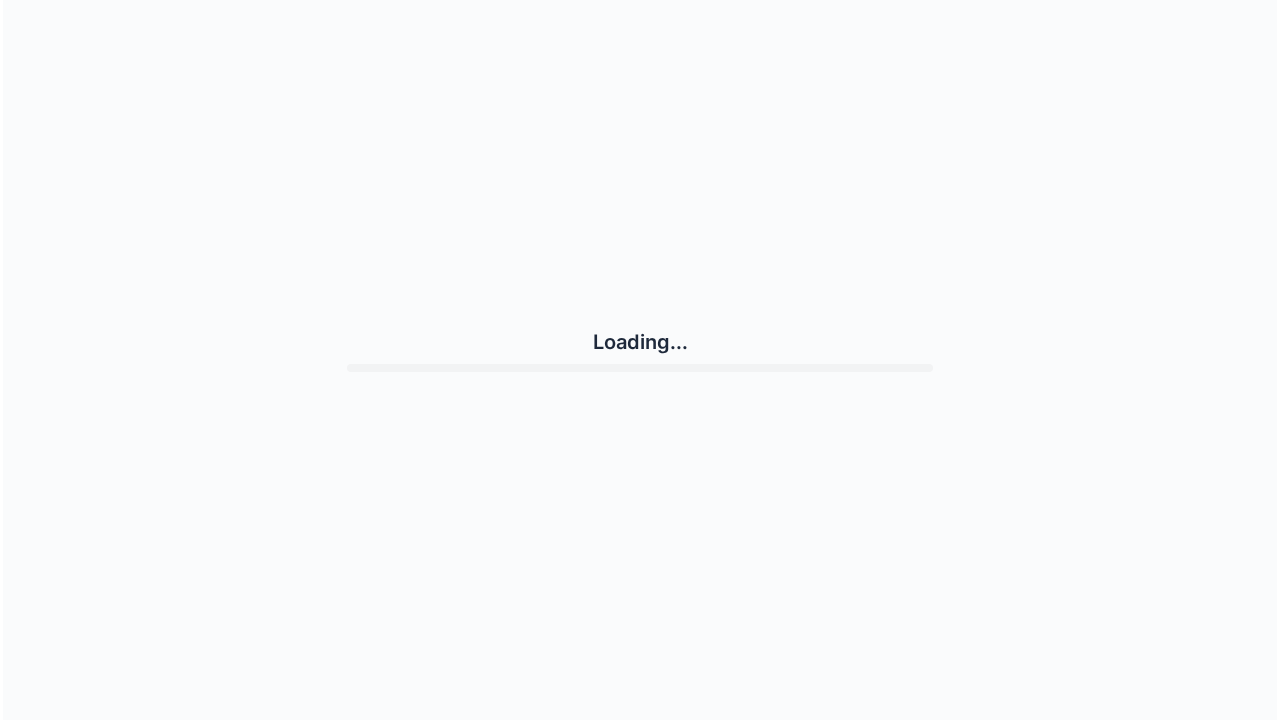 scroll, scrollTop: 0, scrollLeft: 0, axis: both 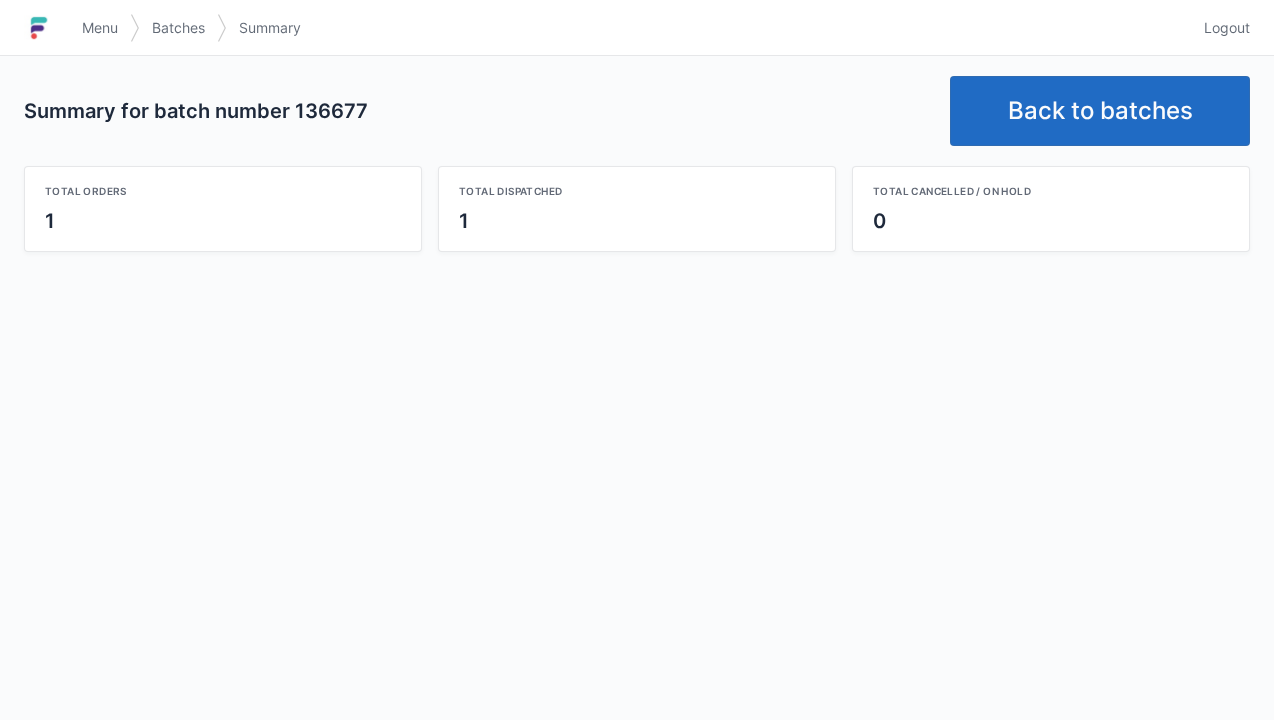 click on "Logout" at bounding box center [1227, 28] 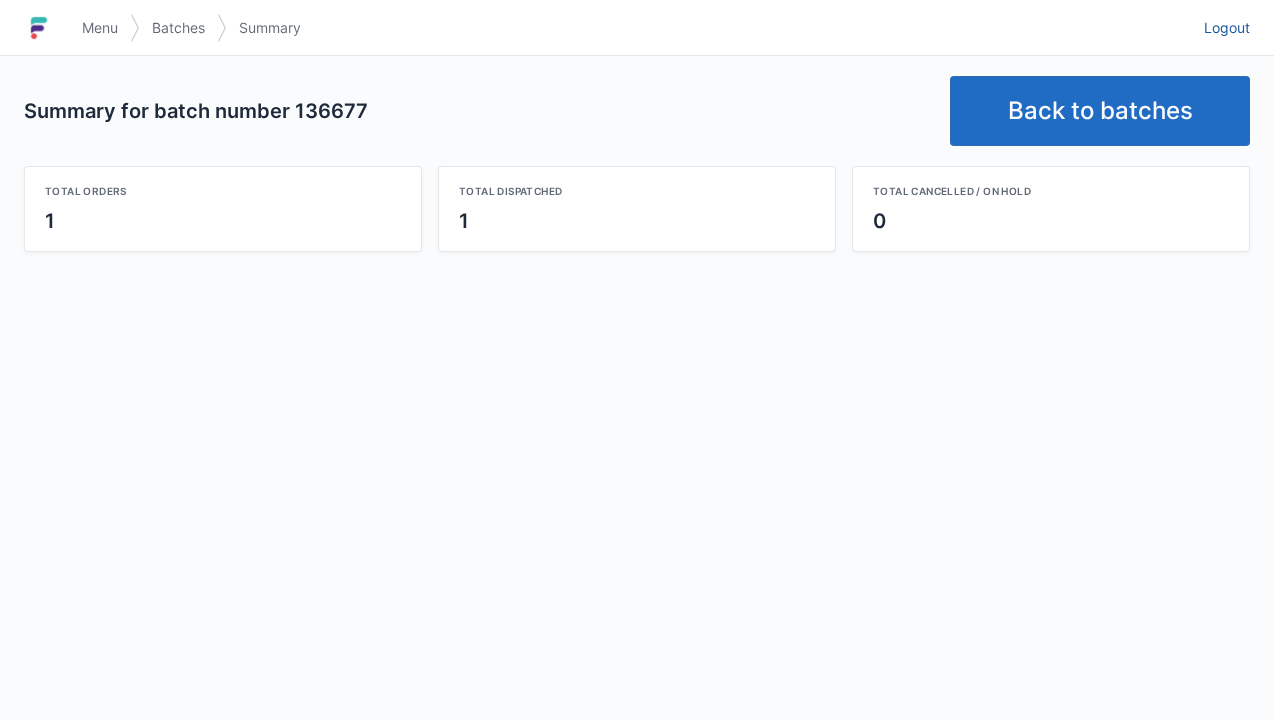 click on "Back to batches" at bounding box center [1100, 111] 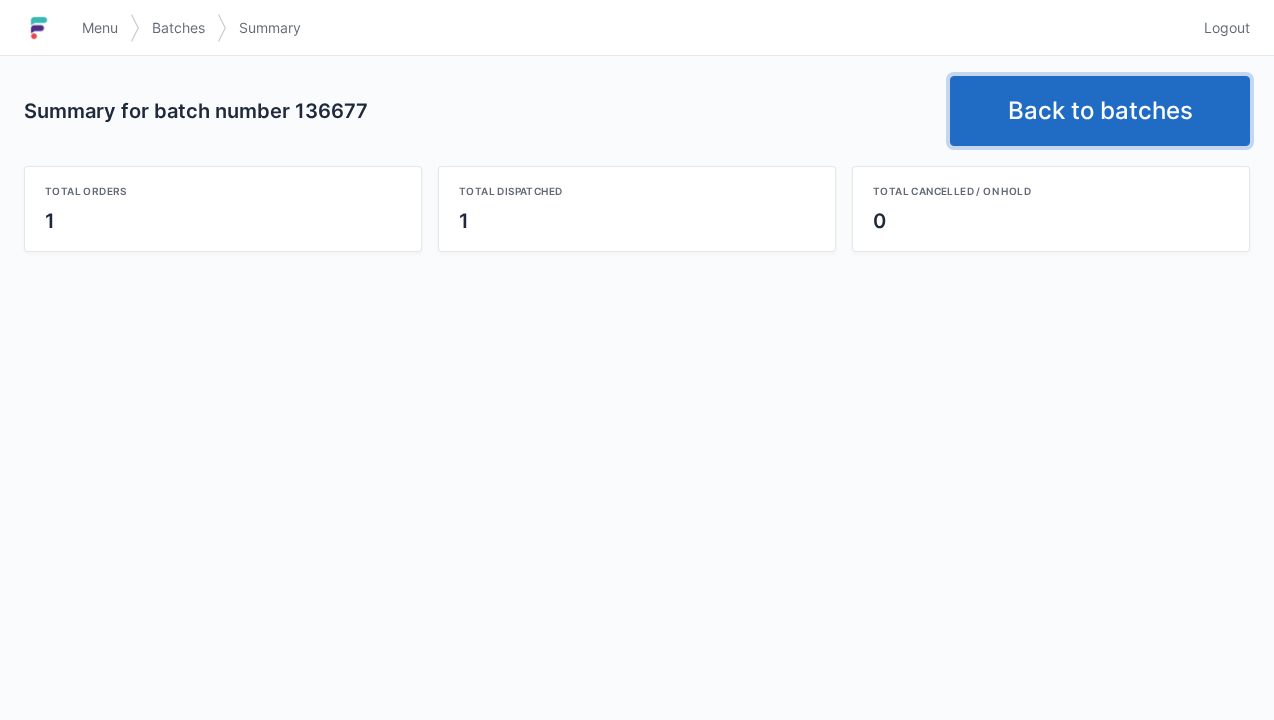 click on "Back to batches" at bounding box center (1100, 111) 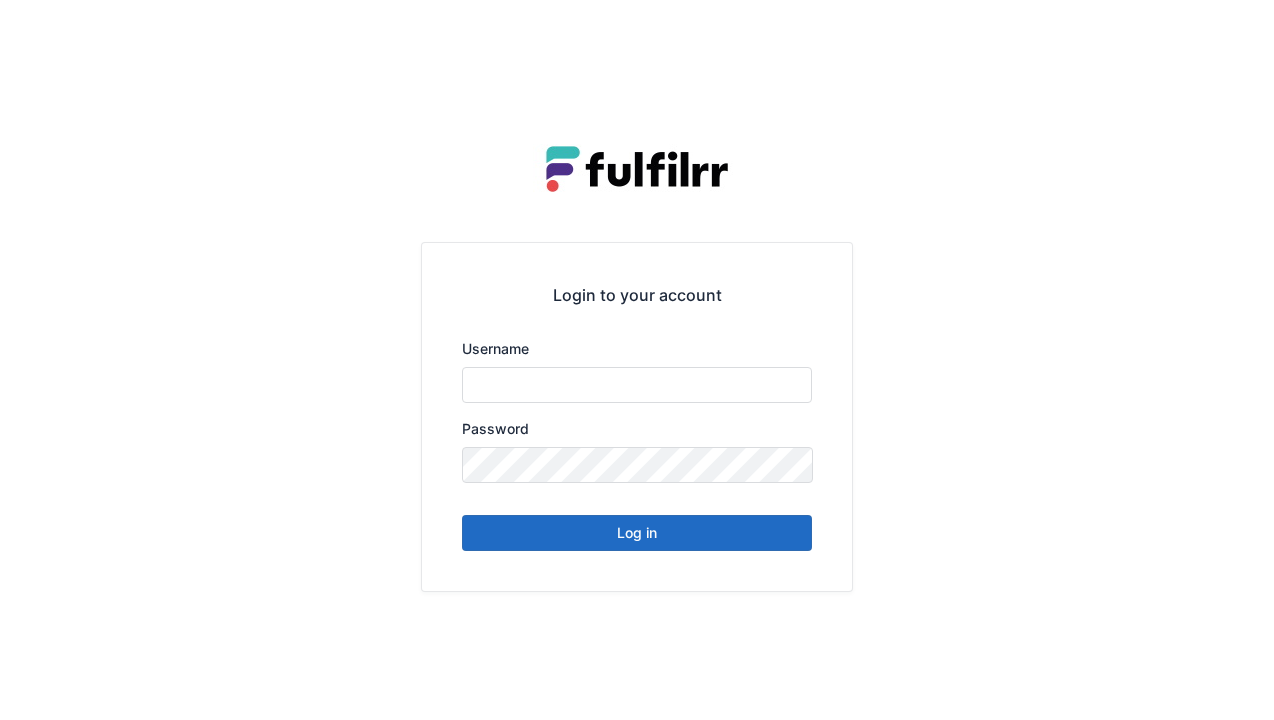 scroll, scrollTop: 0, scrollLeft: 0, axis: both 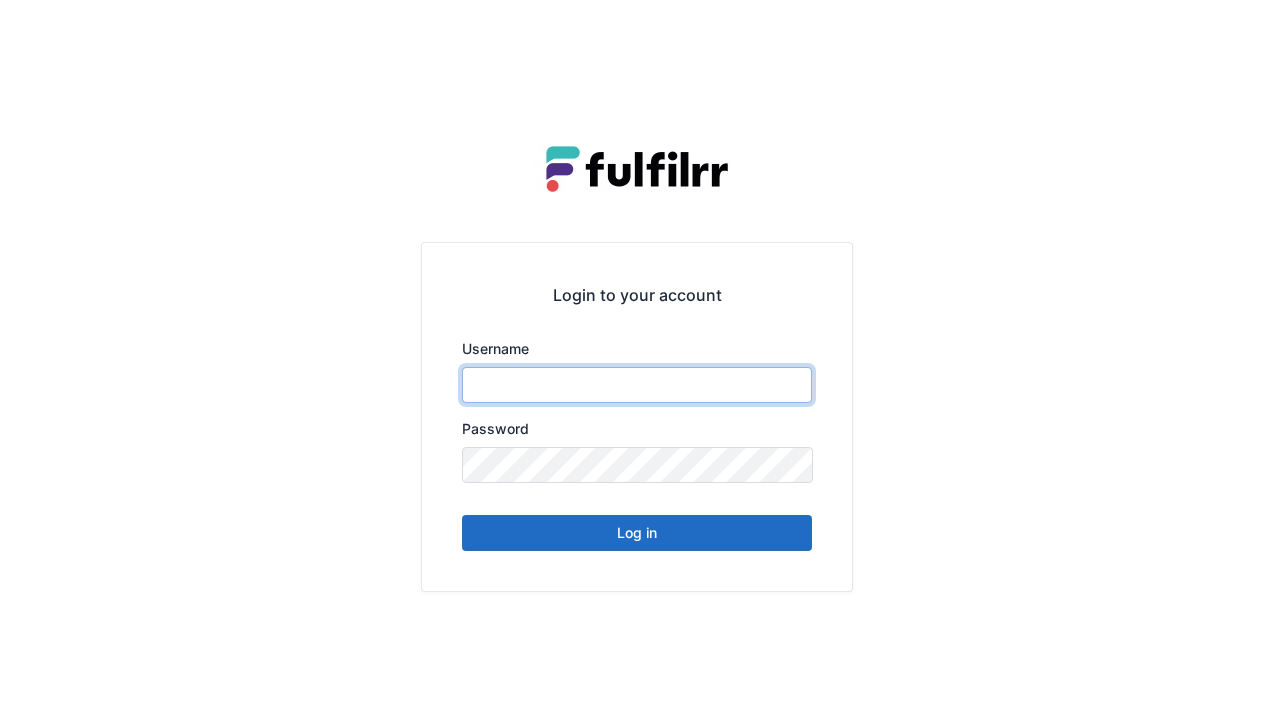 type on "******" 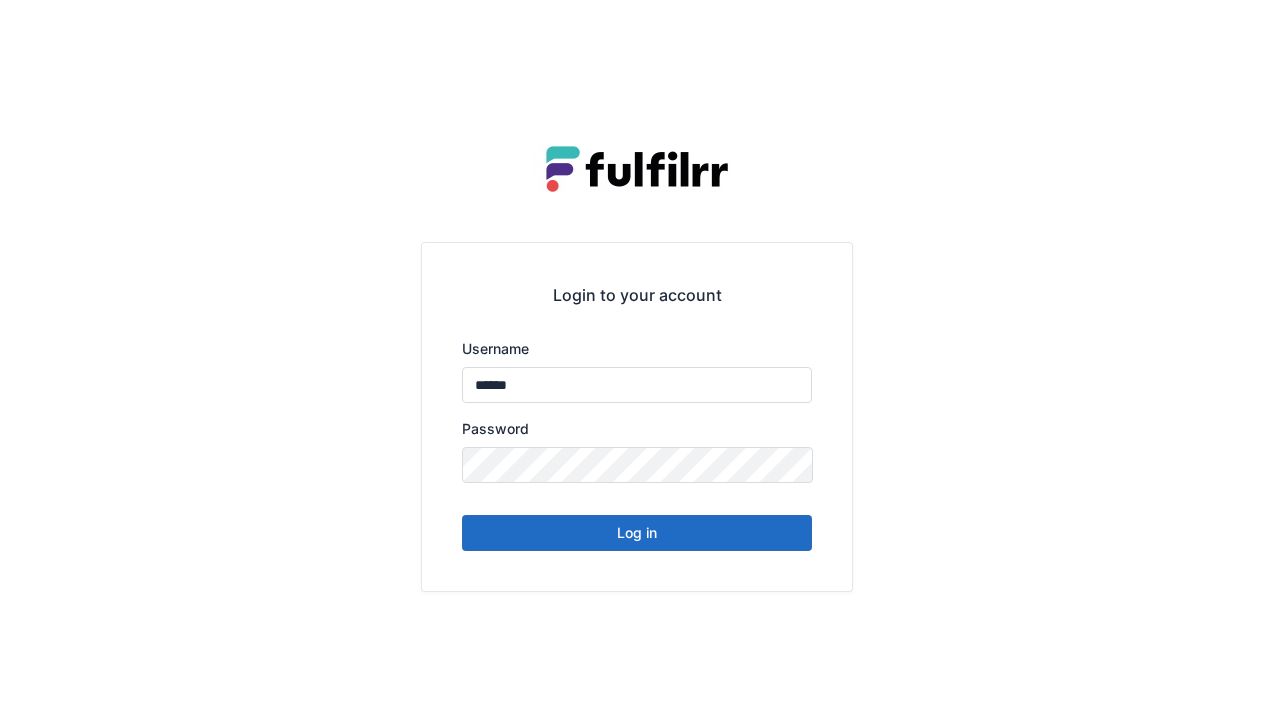 click on "Log in" at bounding box center (637, 533) 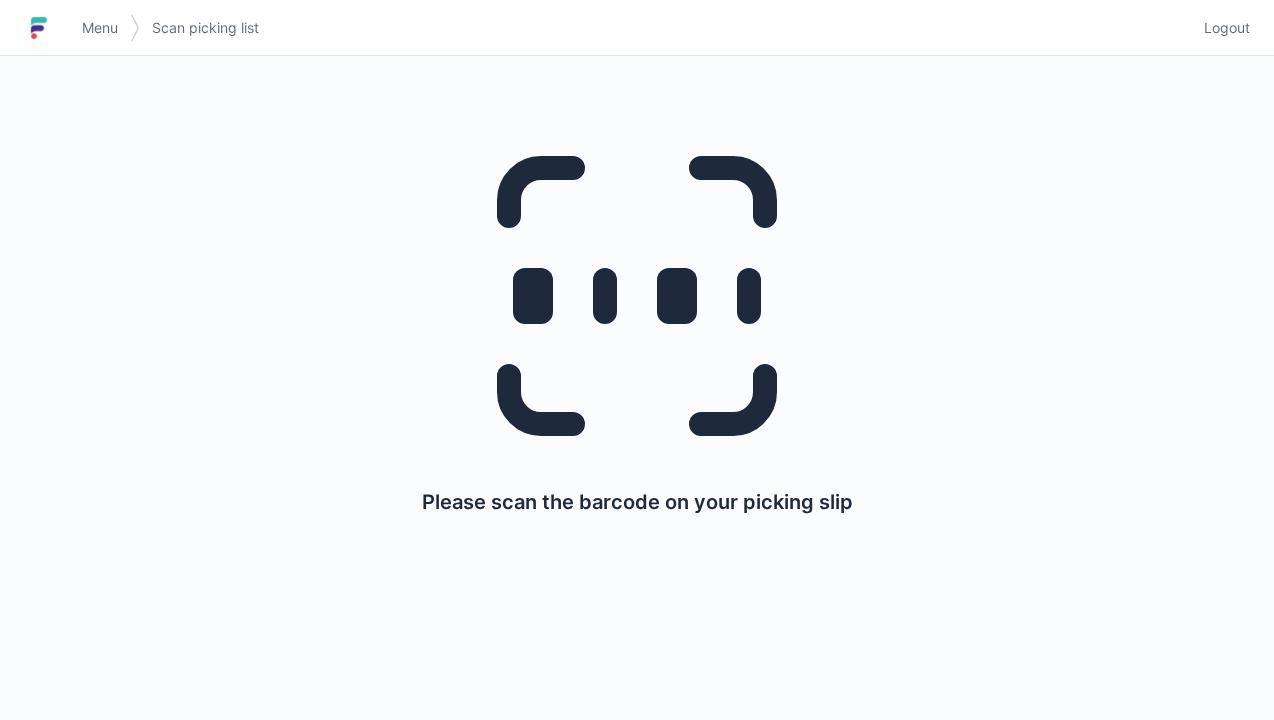scroll, scrollTop: 0, scrollLeft: 0, axis: both 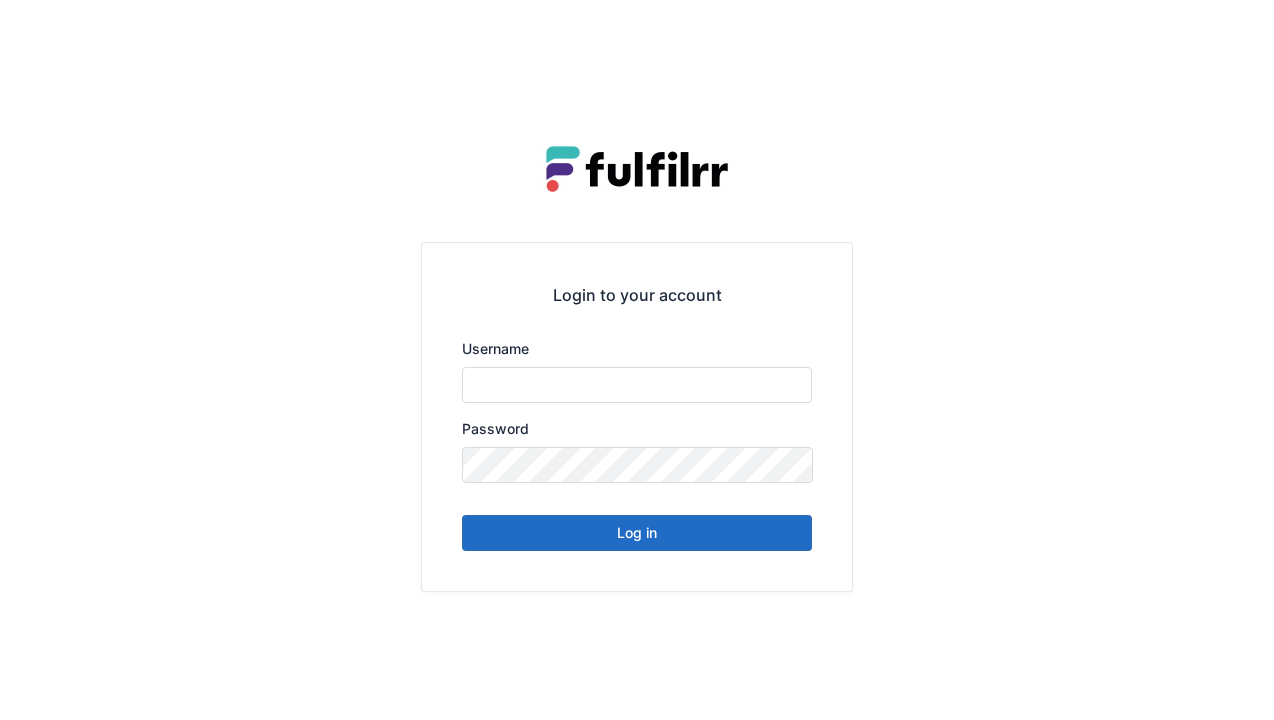 type on "******" 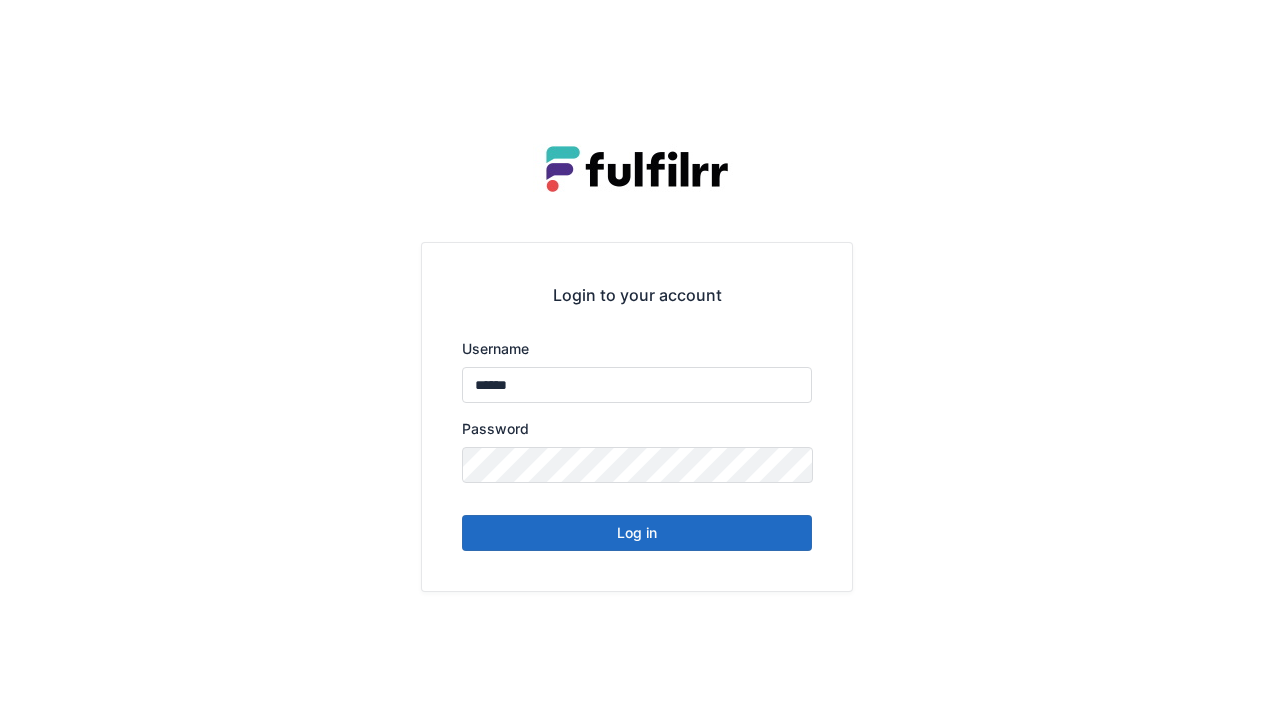 click on "Log in" at bounding box center [637, 533] 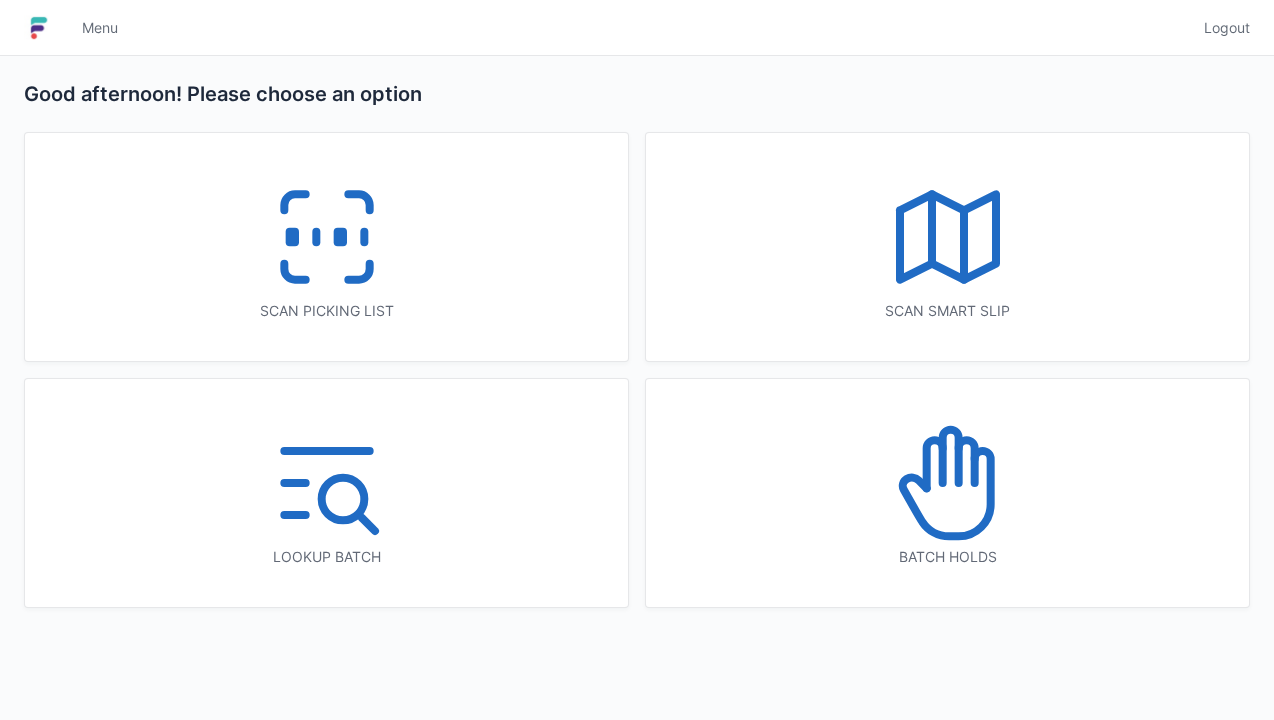 scroll, scrollTop: 0, scrollLeft: 0, axis: both 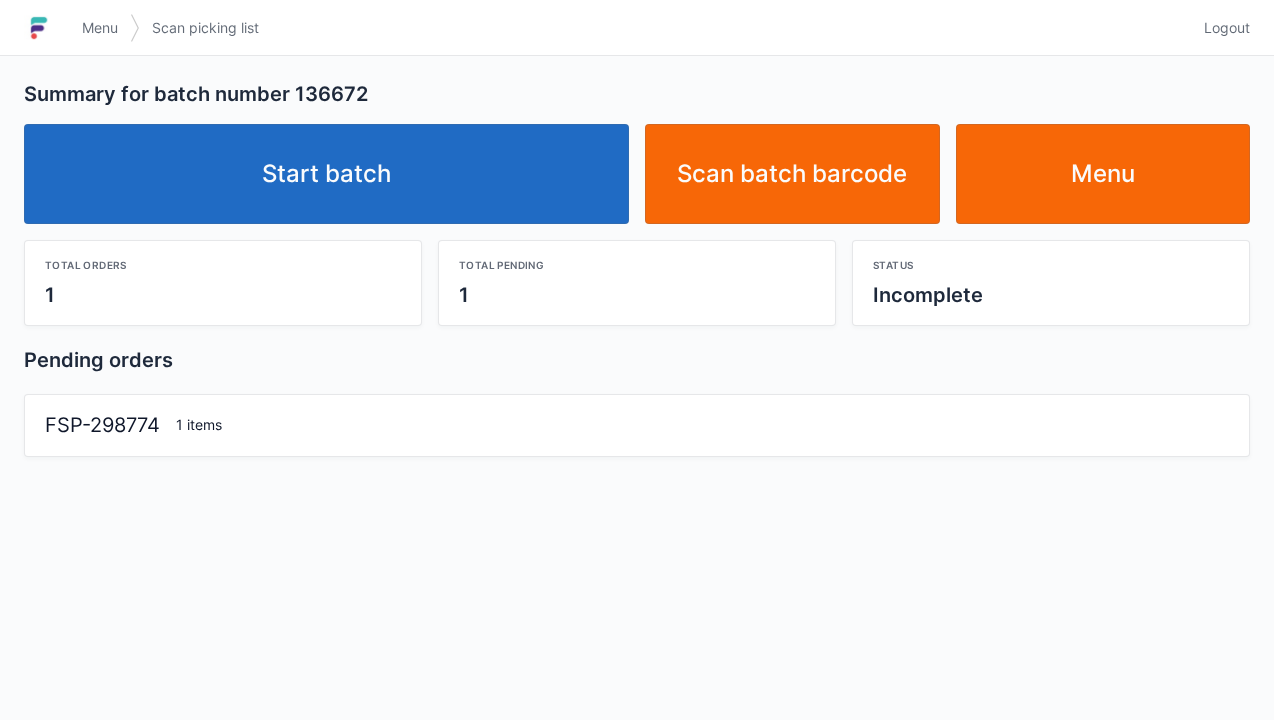 click on "Start batch" at bounding box center (326, 174) 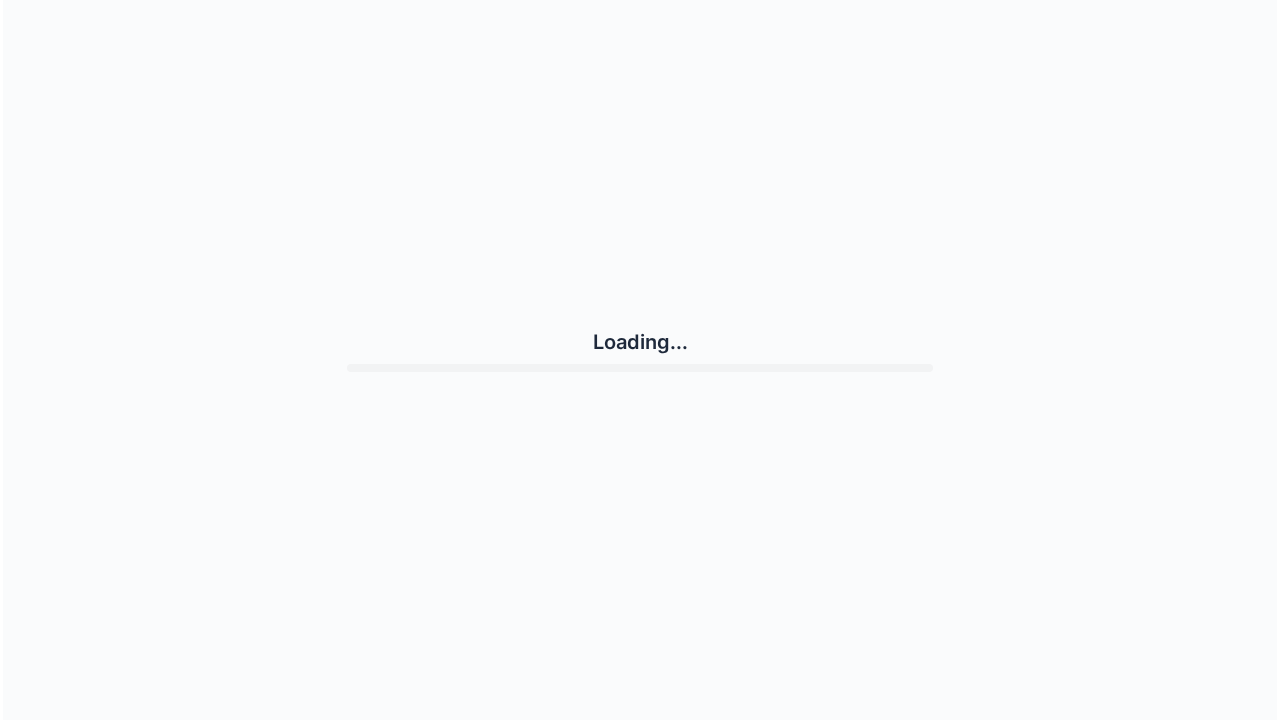 scroll, scrollTop: 0, scrollLeft: 0, axis: both 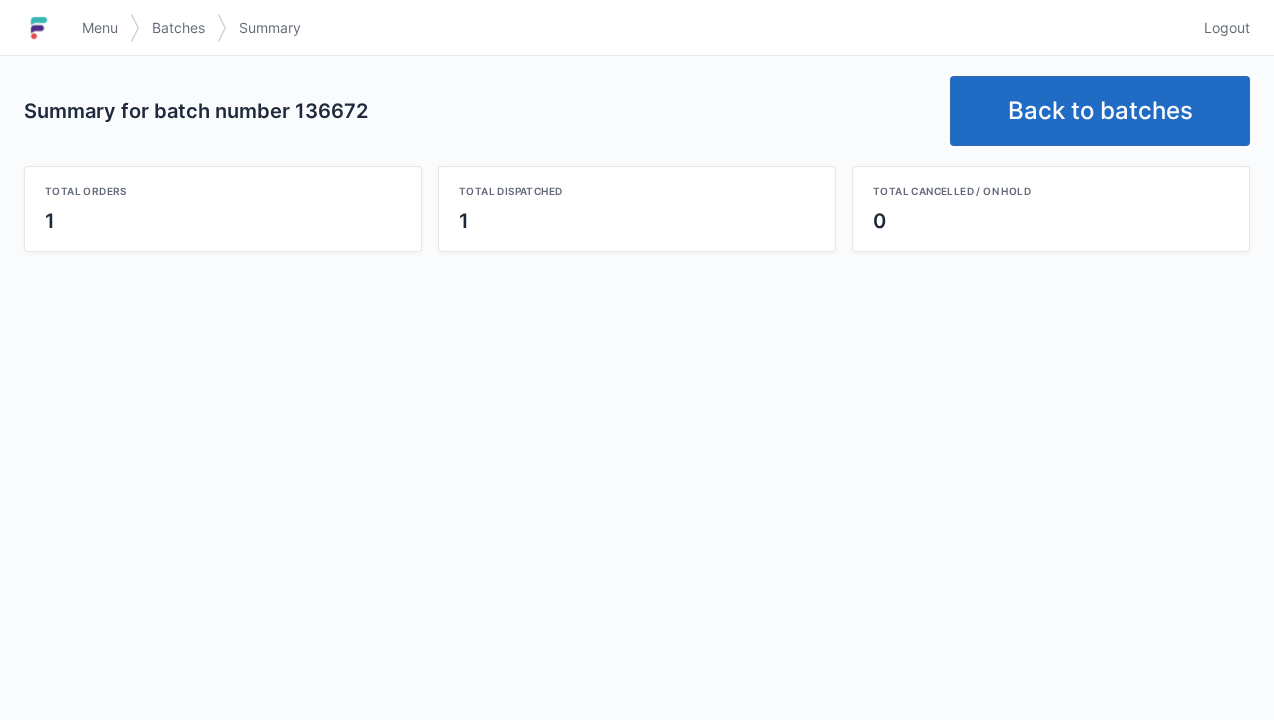 click on "Back to batches" at bounding box center [1100, 111] 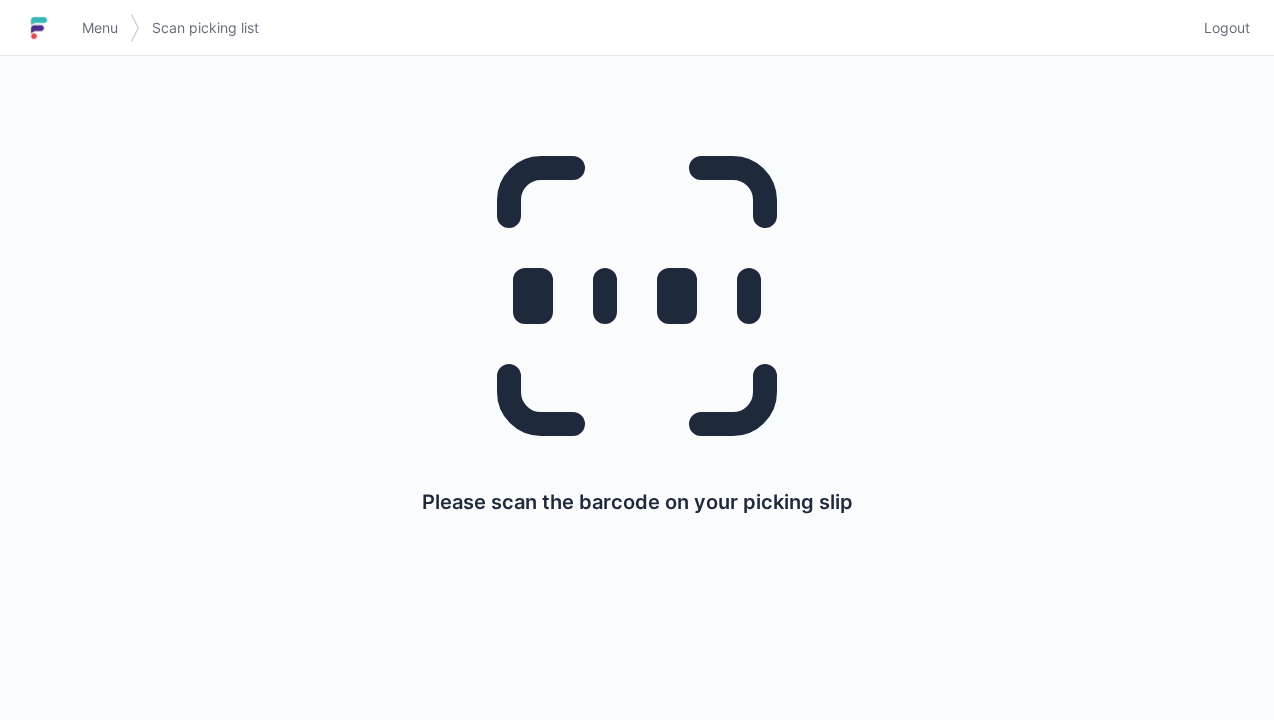 scroll, scrollTop: 0, scrollLeft: 0, axis: both 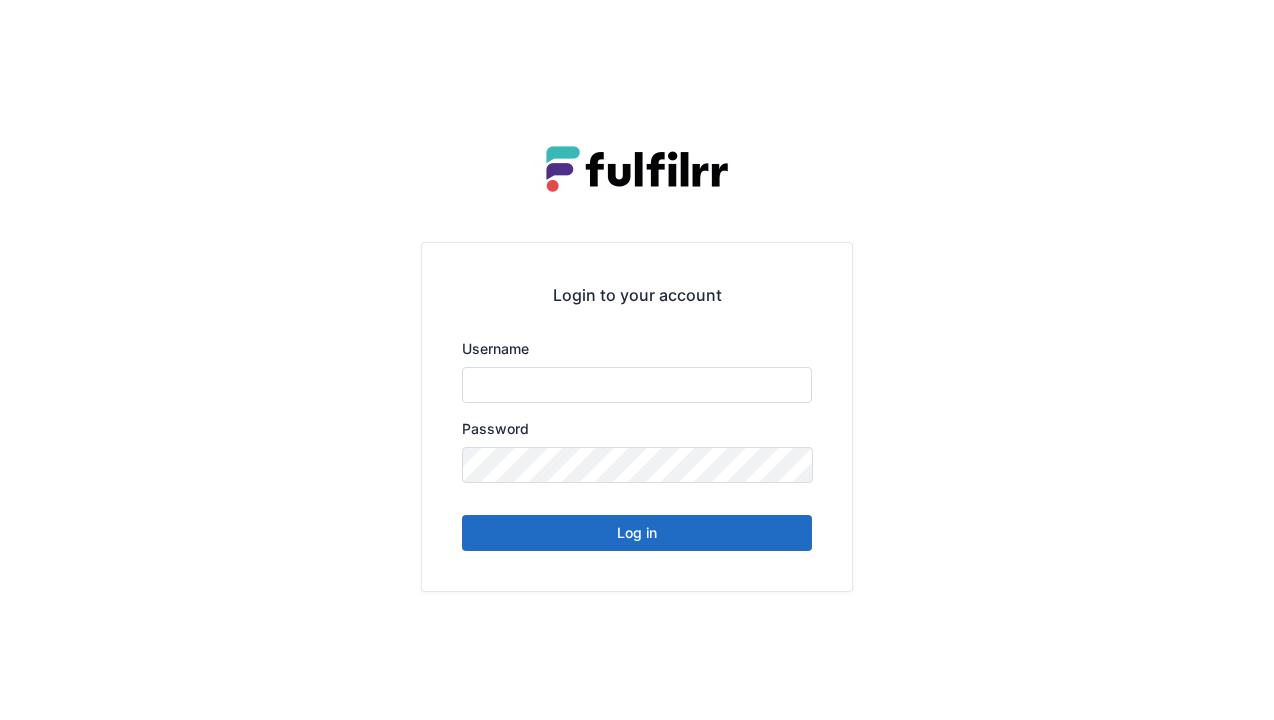 type on "******" 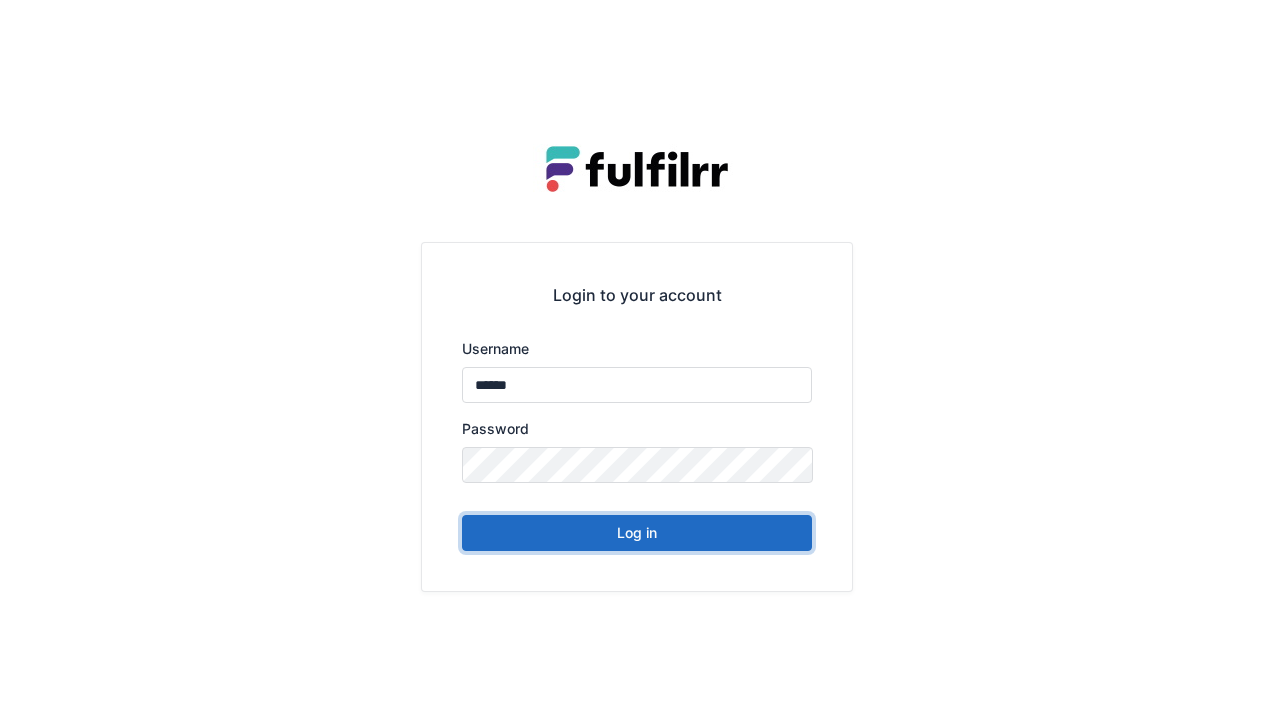 click on "Log in" at bounding box center (637, 533) 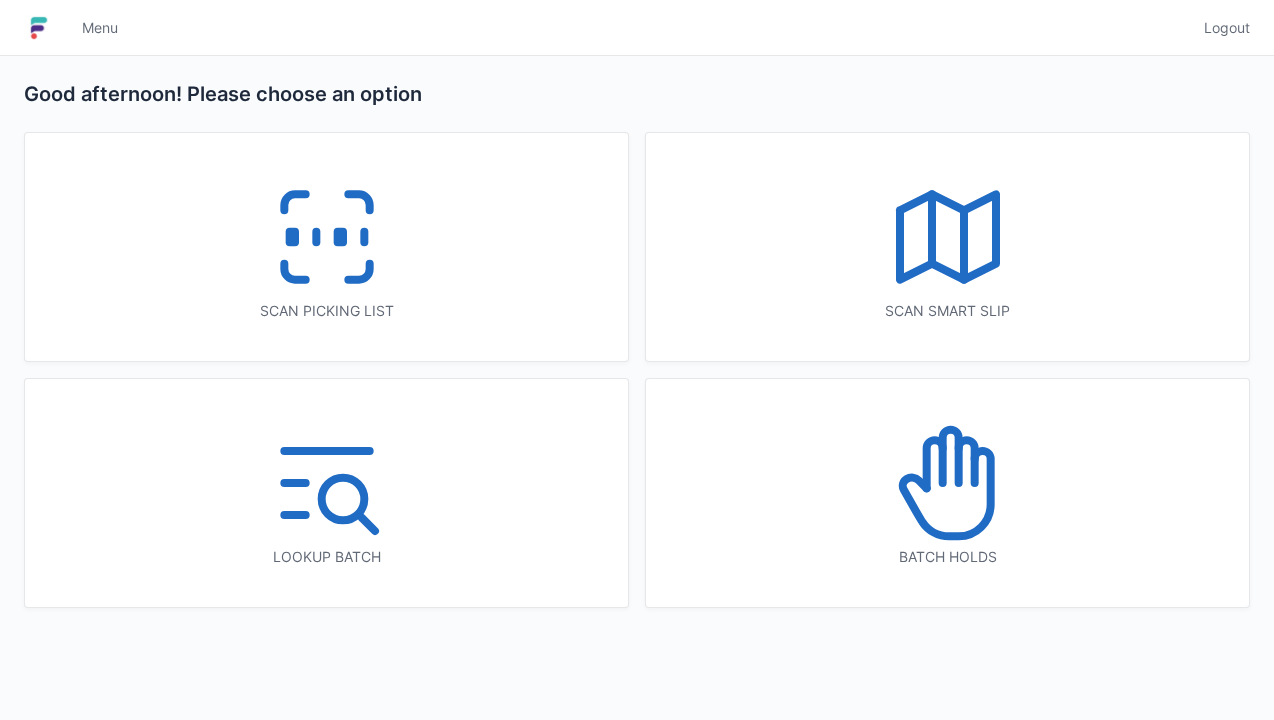 scroll, scrollTop: 0, scrollLeft: 0, axis: both 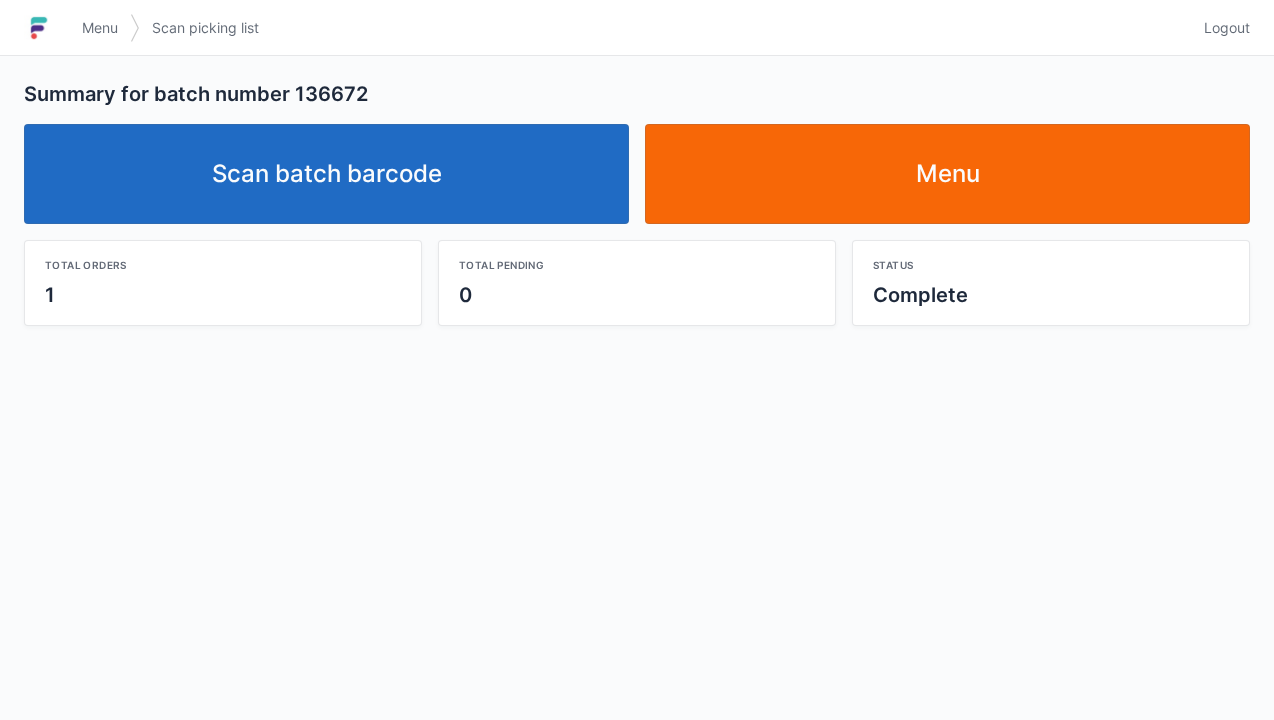 click on "Scan batch barcode" at bounding box center (326, 174) 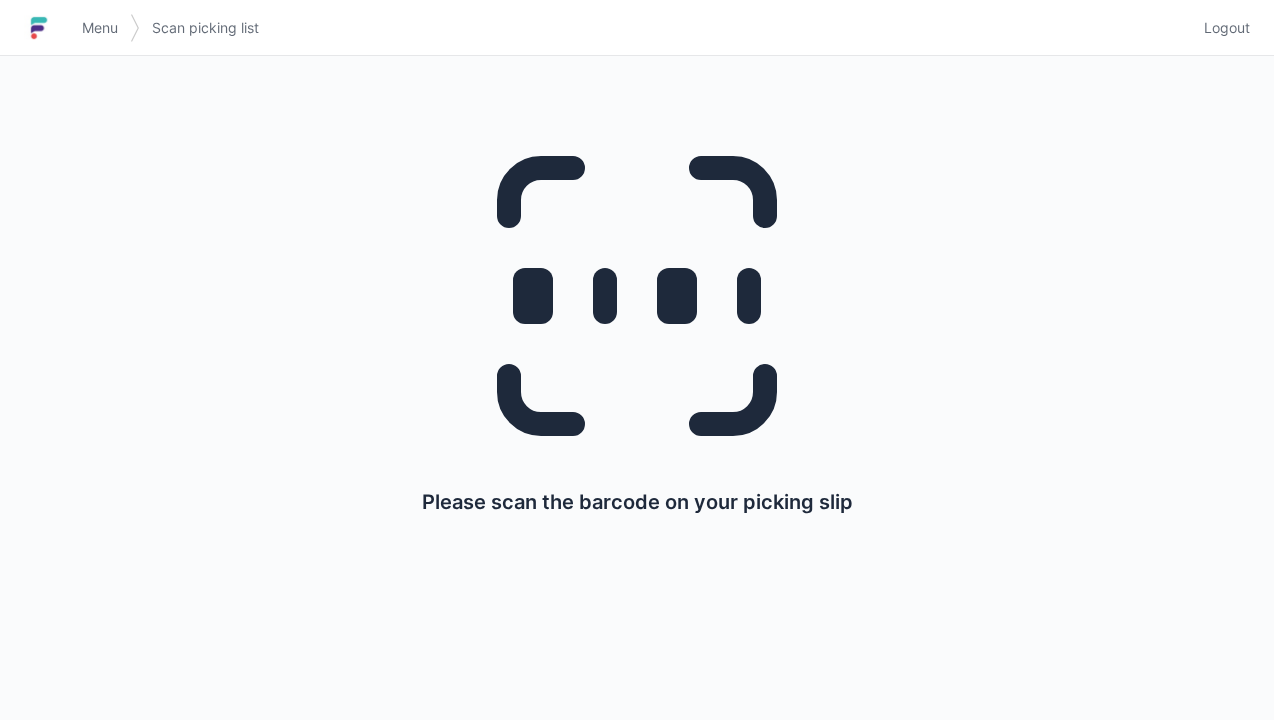 scroll, scrollTop: 0, scrollLeft: 0, axis: both 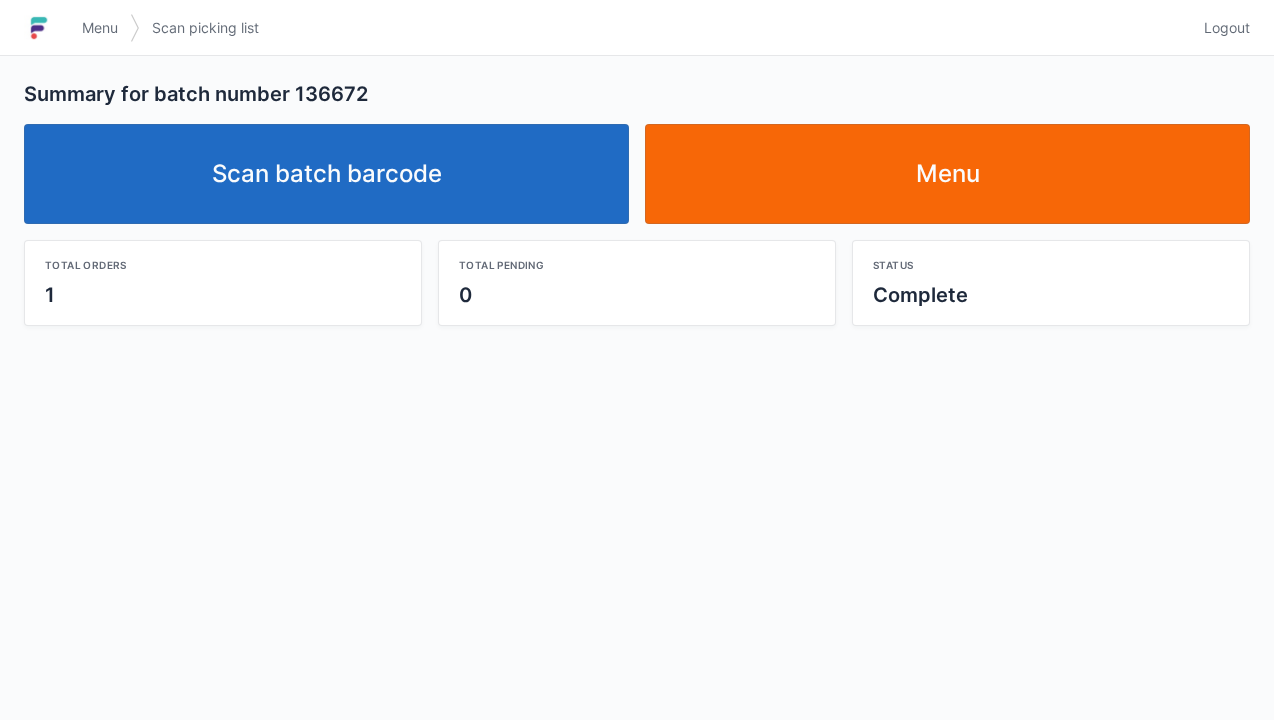 click on "Scan batch barcode" at bounding box center [326, 174] 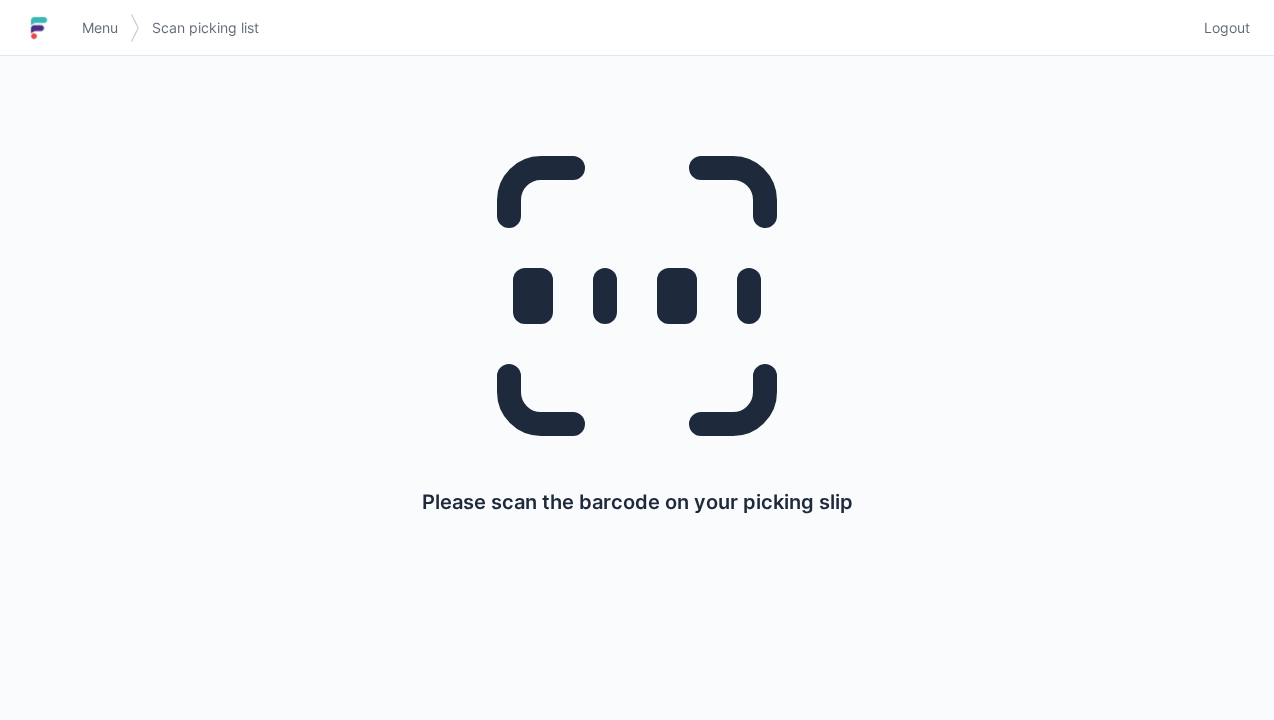 scroll, scrollTop: 0, scrollLeft: 0, axis: both 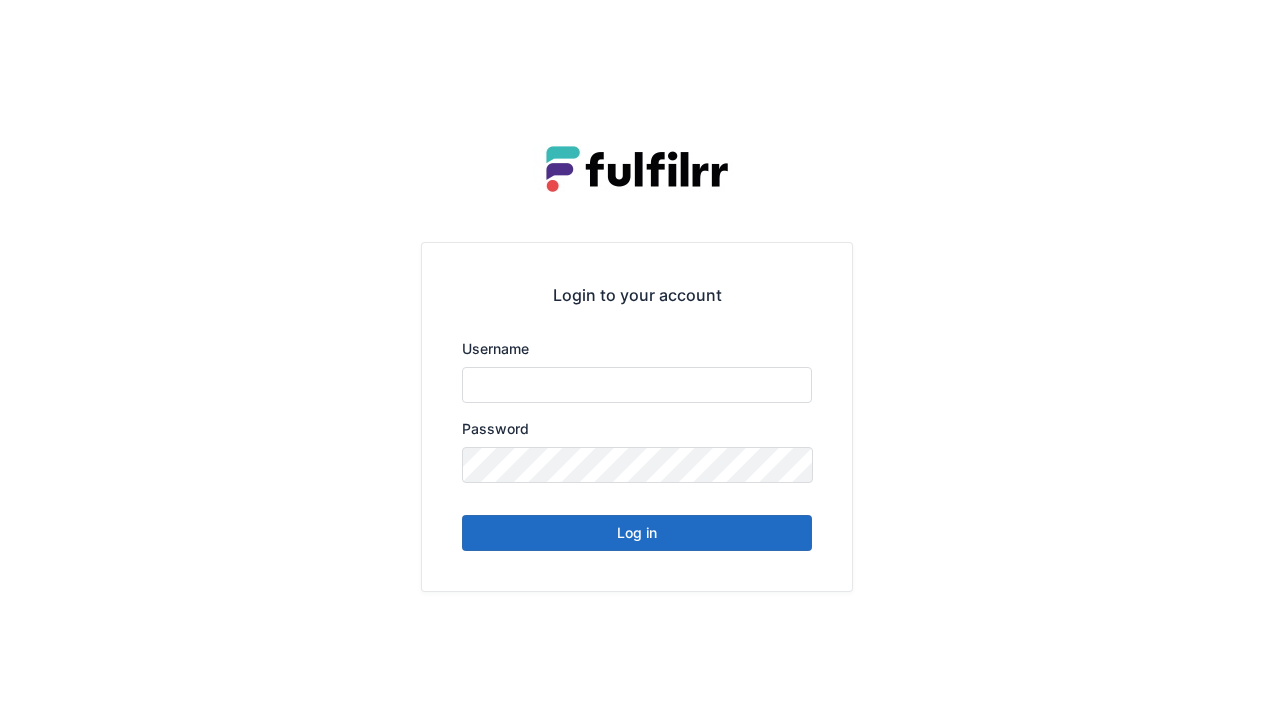 type on "******" 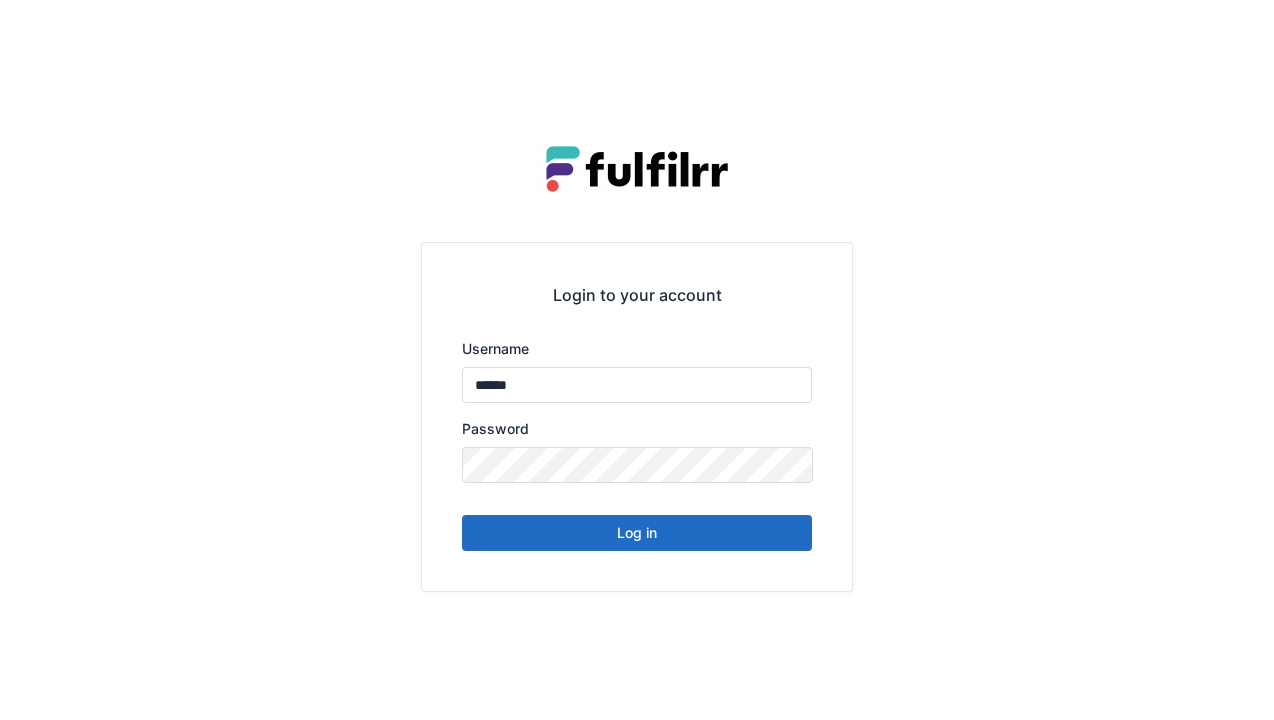 click on "Login to your account
Username
******
Password
Log in" at bounding box center (637, 416) 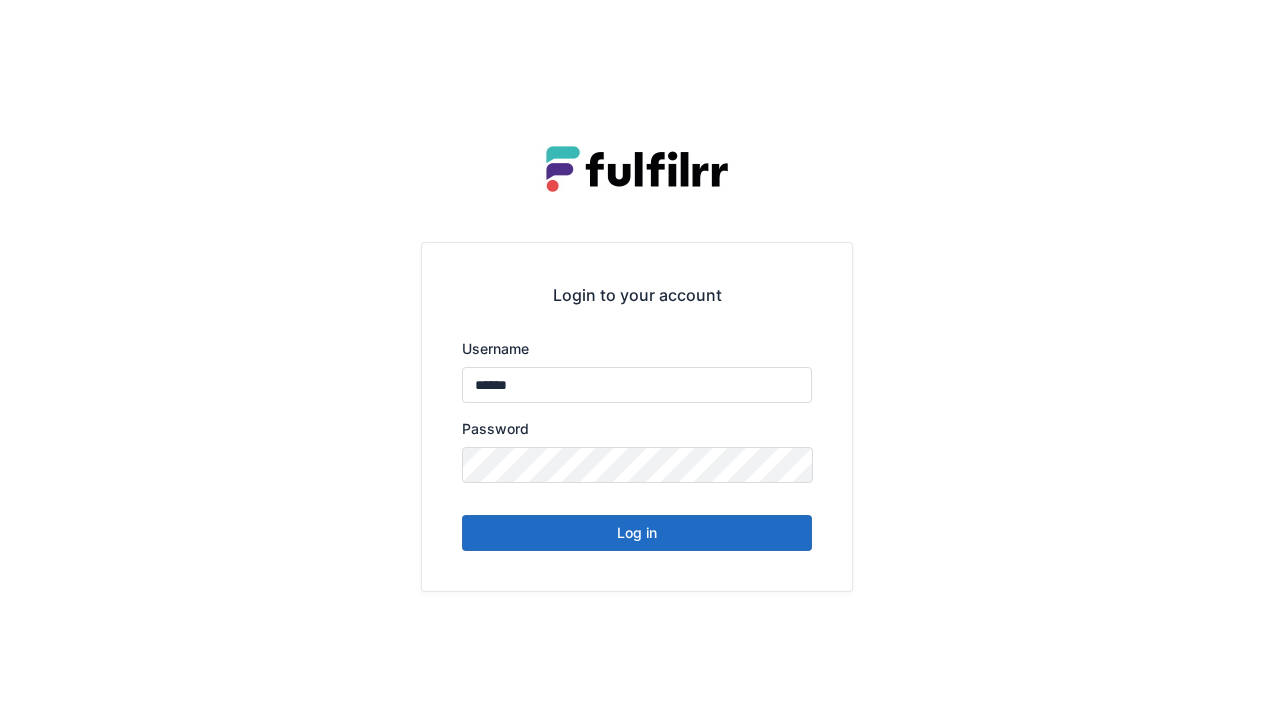 click on "Log in" at bounding box center [637, 533] 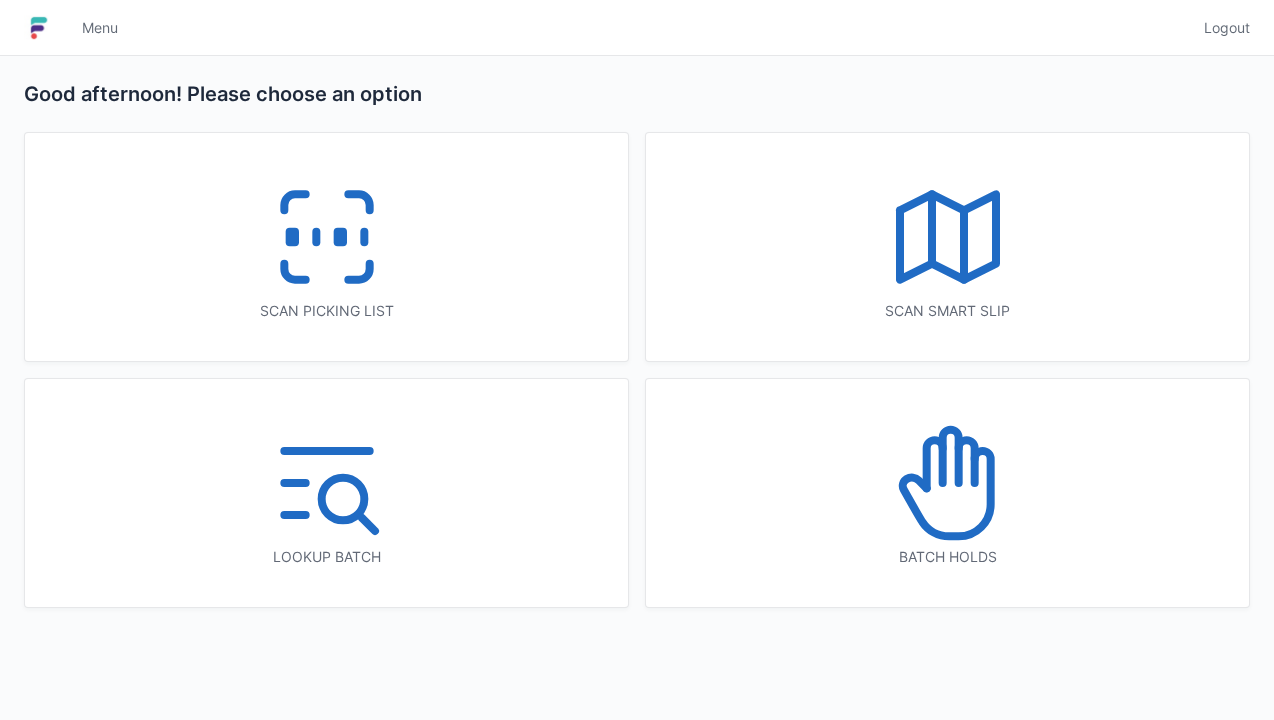 scroll, scrollTop: 0, scrollLeft: 0, axis: both 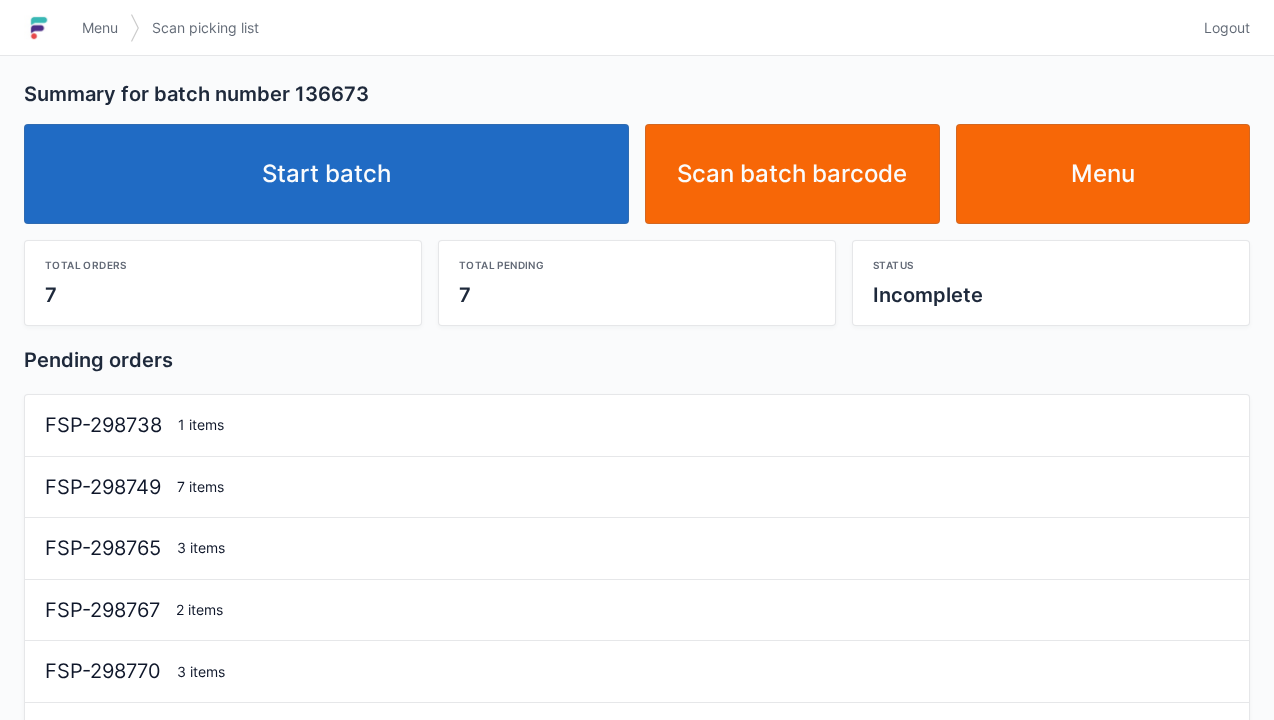 click on "Start batch" at bounding box center [326, 174] 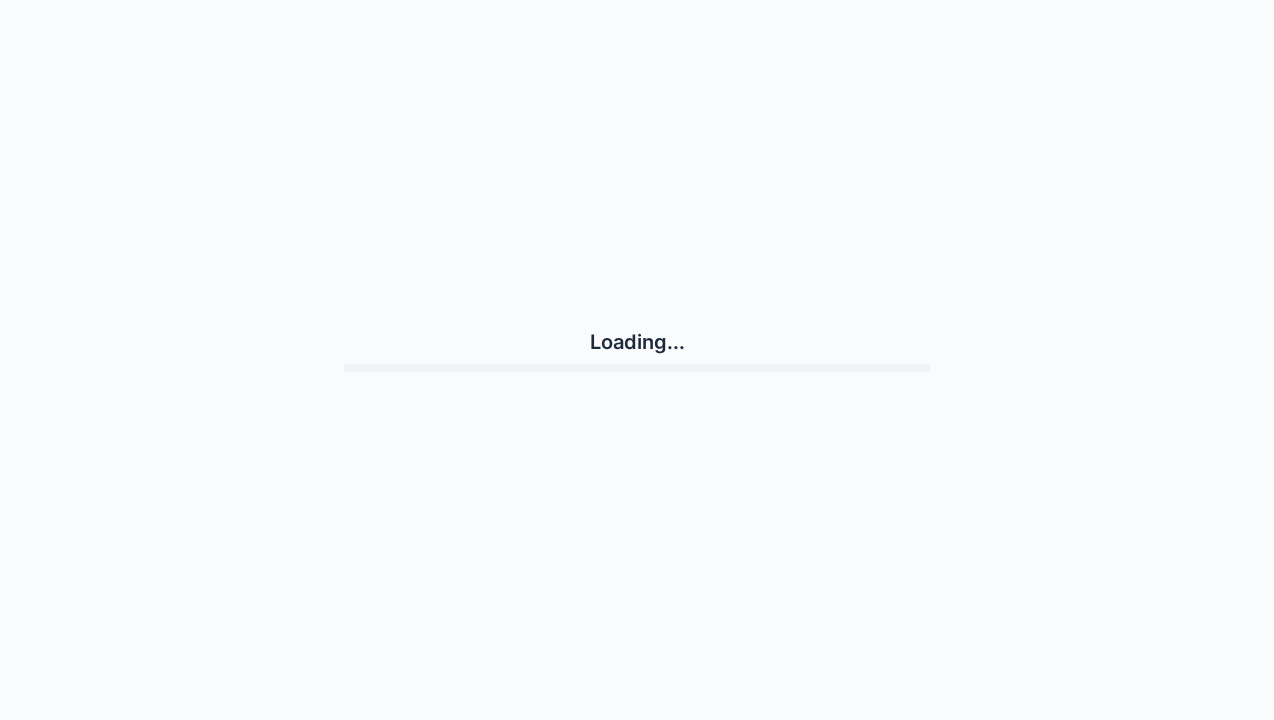 scroll, scrollTop: 0, scrollLeft: 0, axis: both 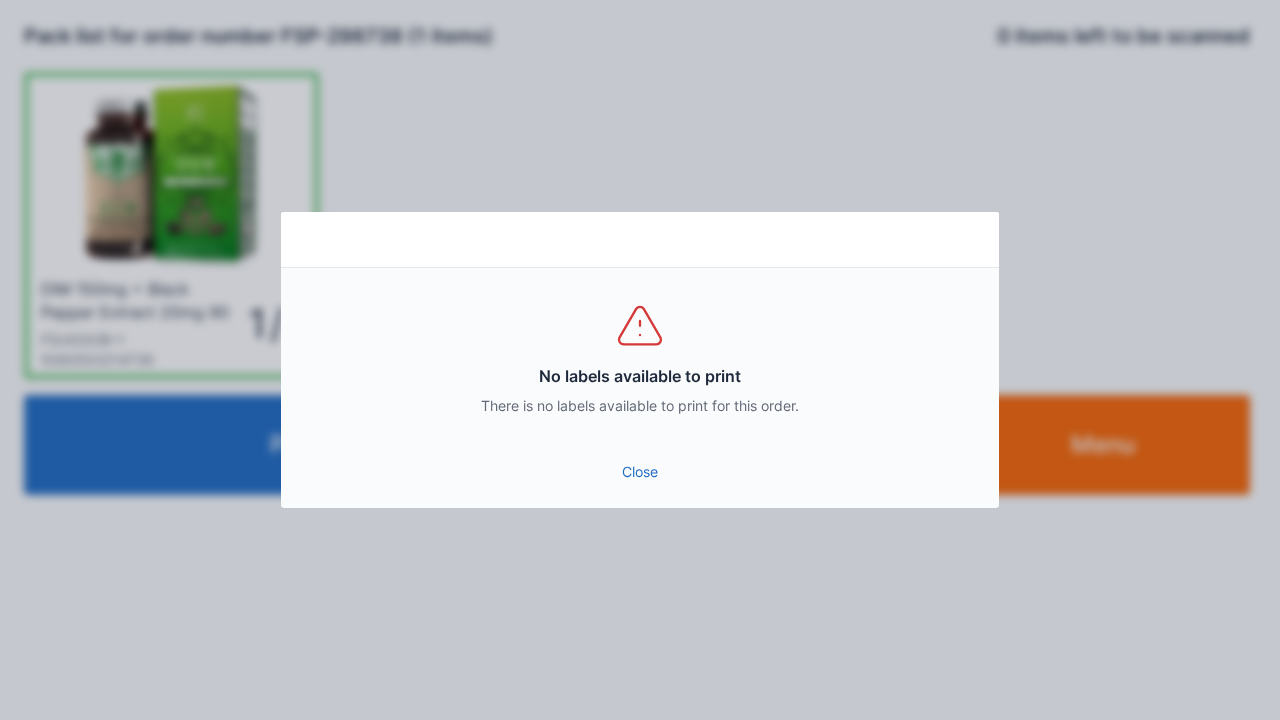 click on "Close" at bounding box center [640, 472] 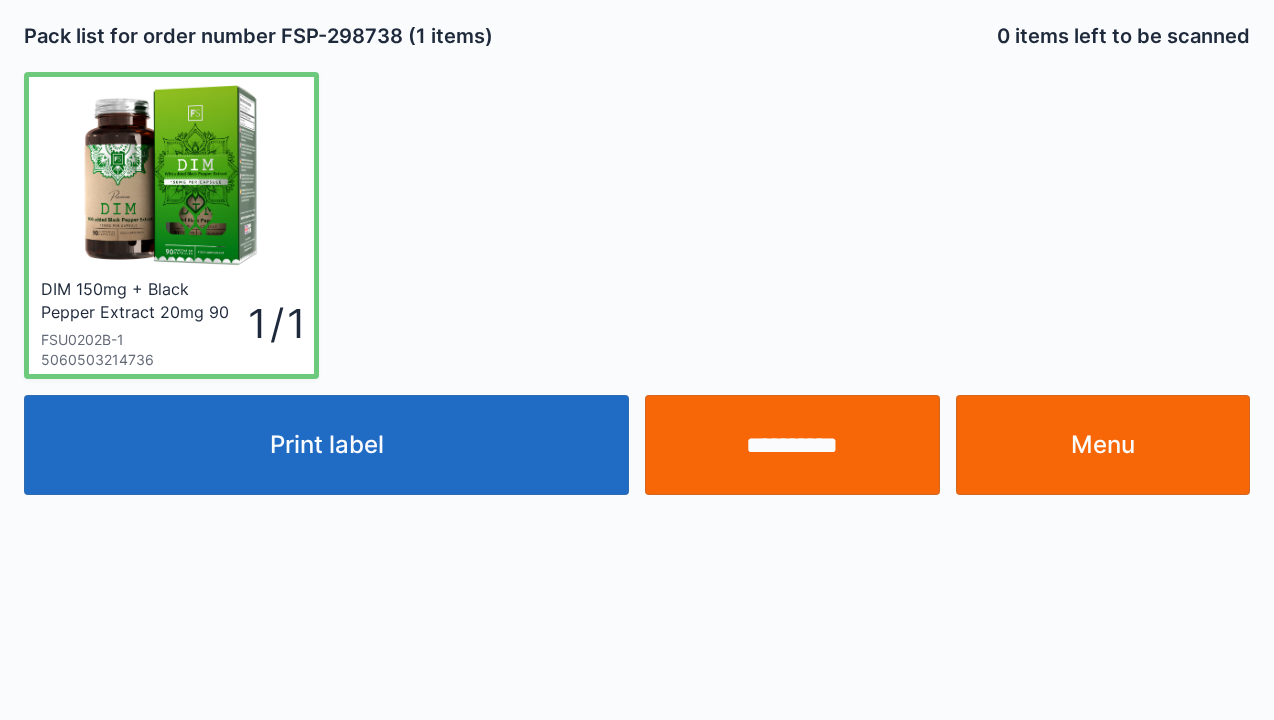 click on "Menu" at bounding box center (1103, 445) 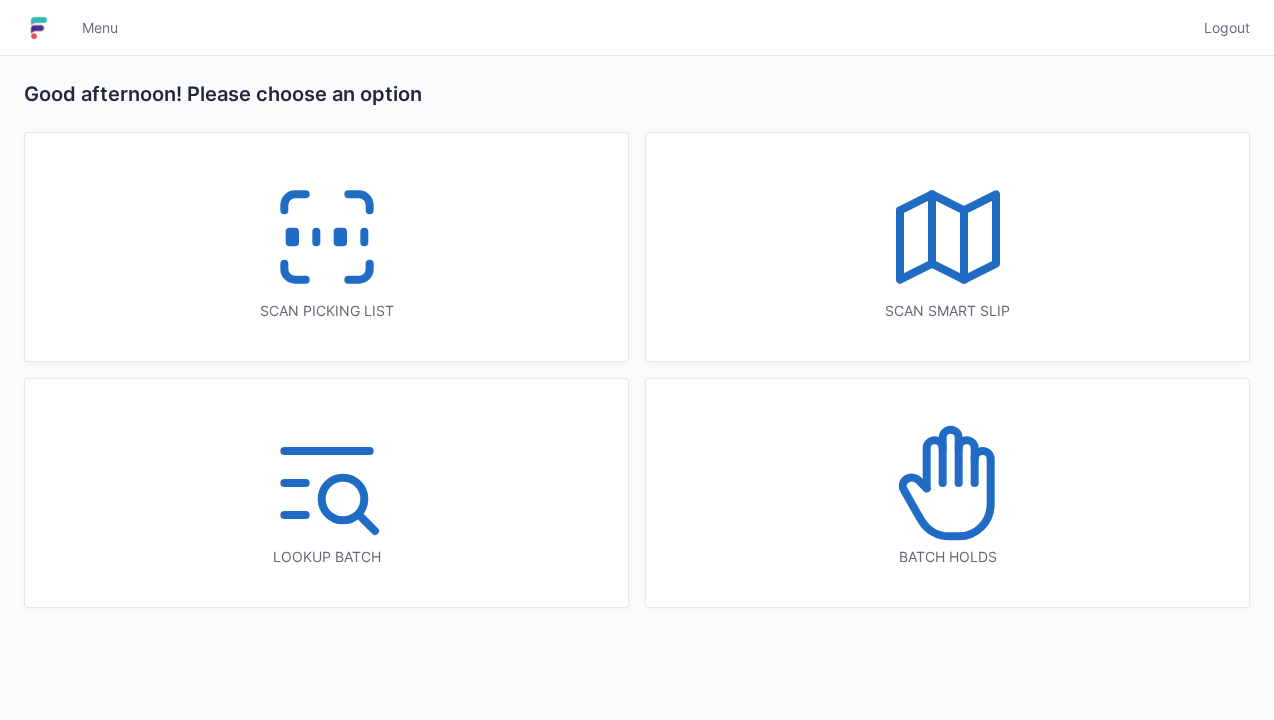 scroll, scrollTop: 0, scrollLeft: 0, axis: both 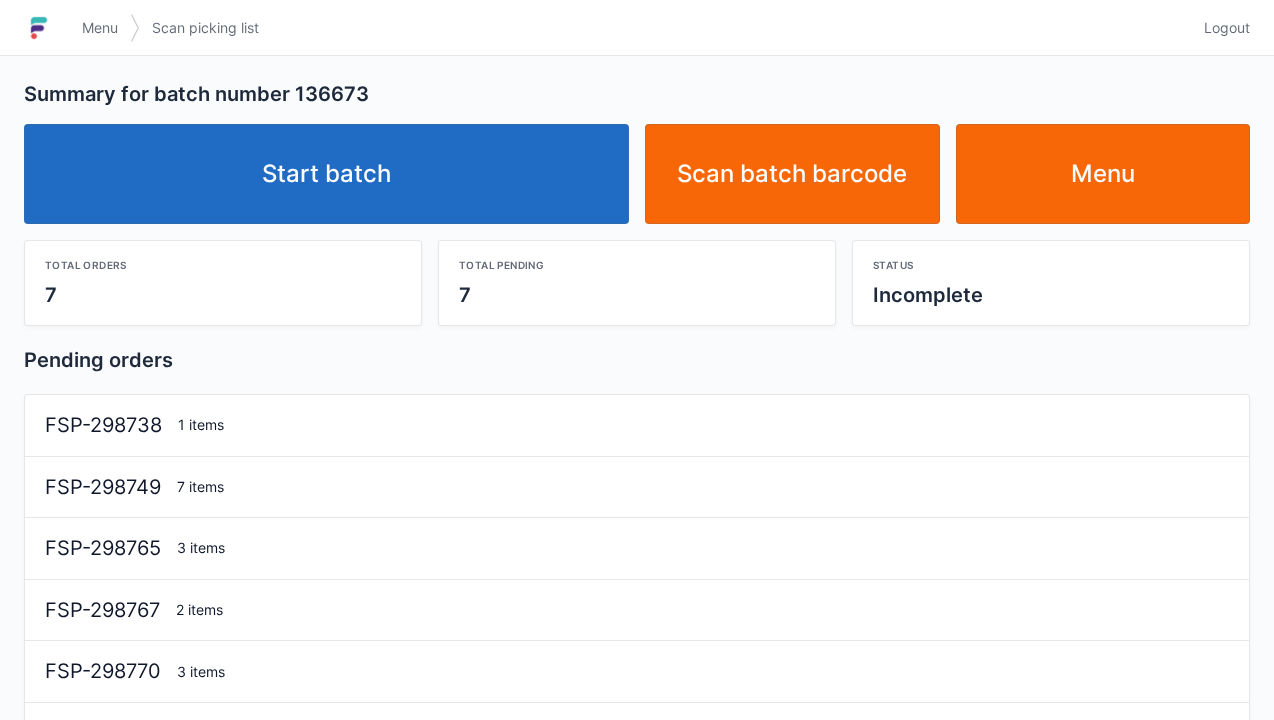 click on "Start batch" at bounding box center (326, 174) 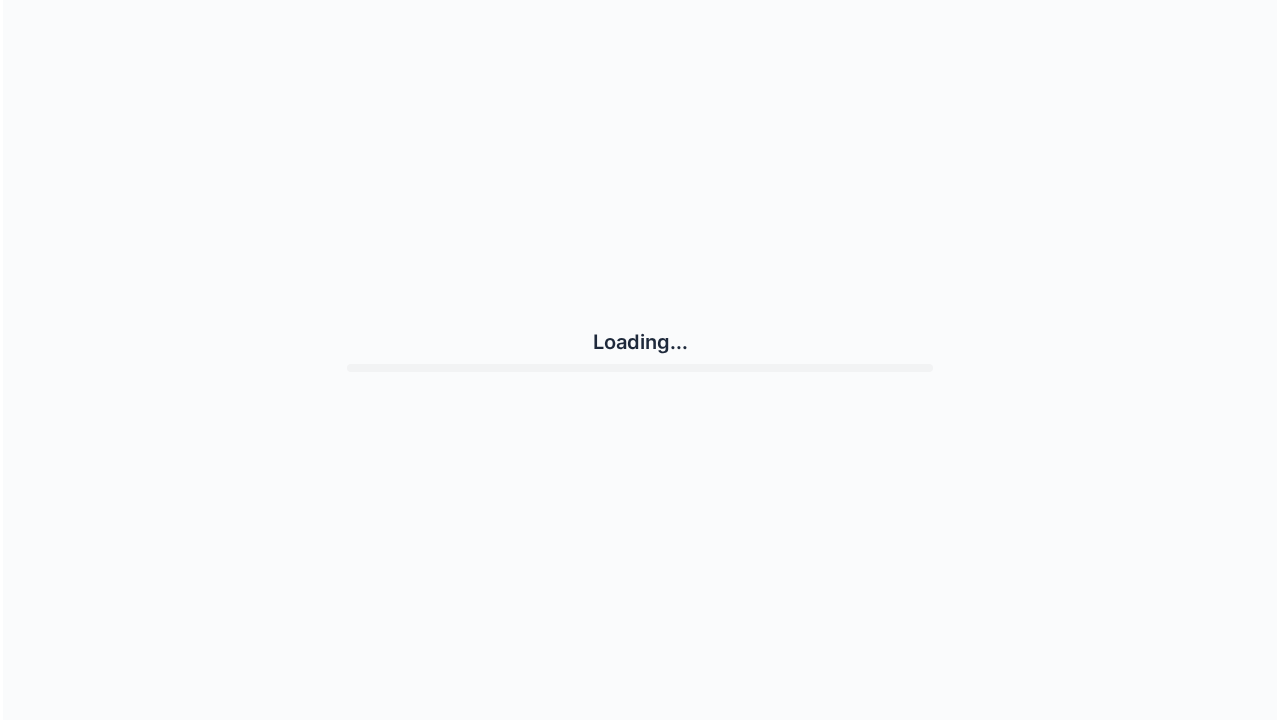 scroll, scrollTop: 0, scrollLeft: 0, axis: both 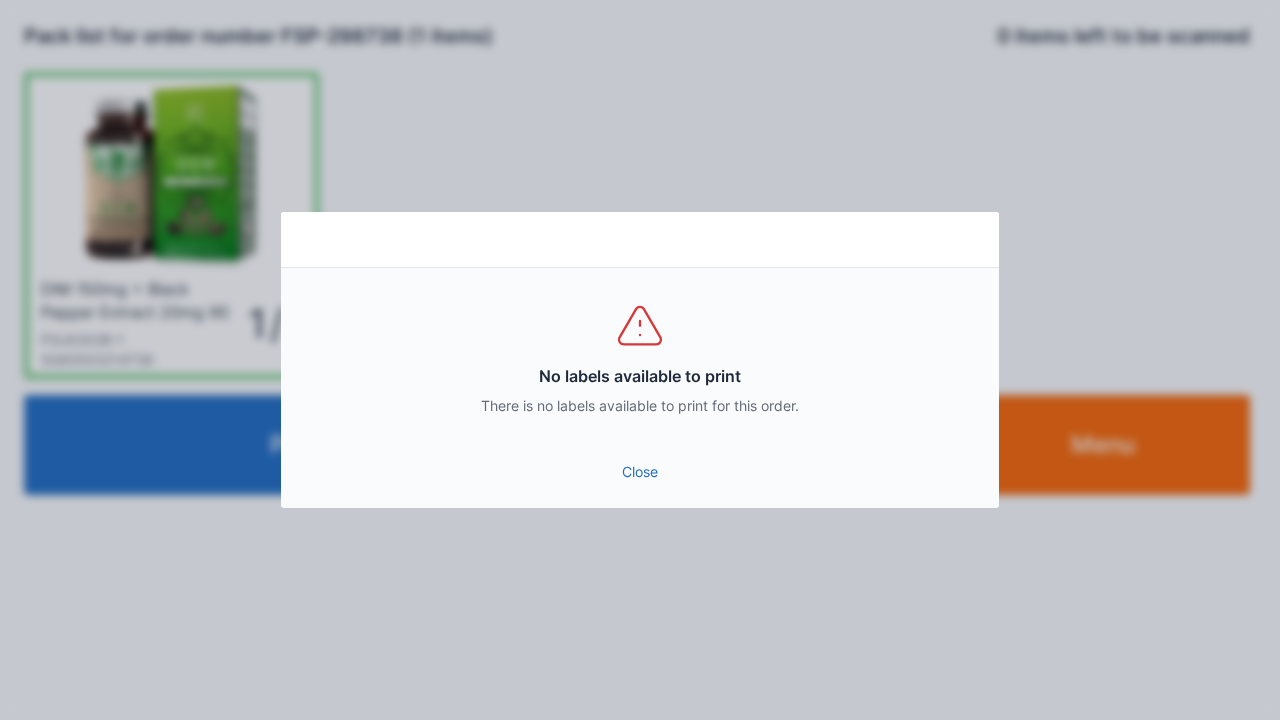 click on "Close" at bounding box center (640, 472) 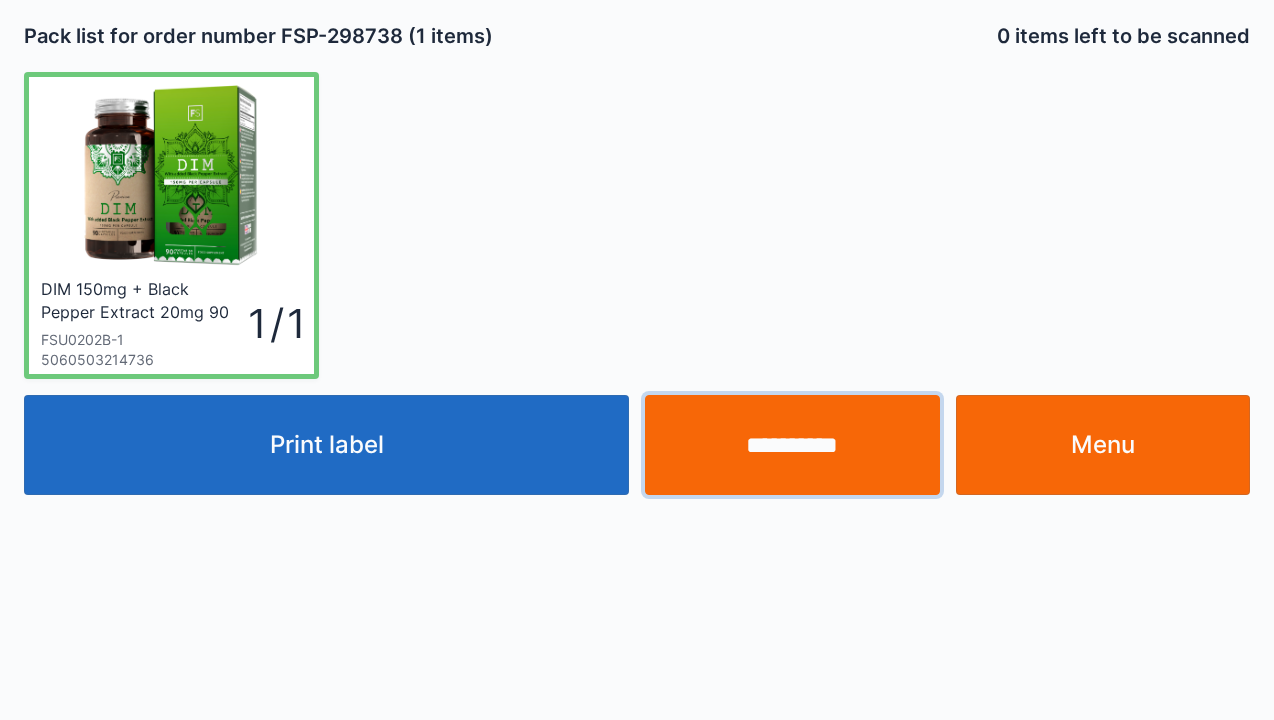 click on "**********" at bounding box center [792, 445] 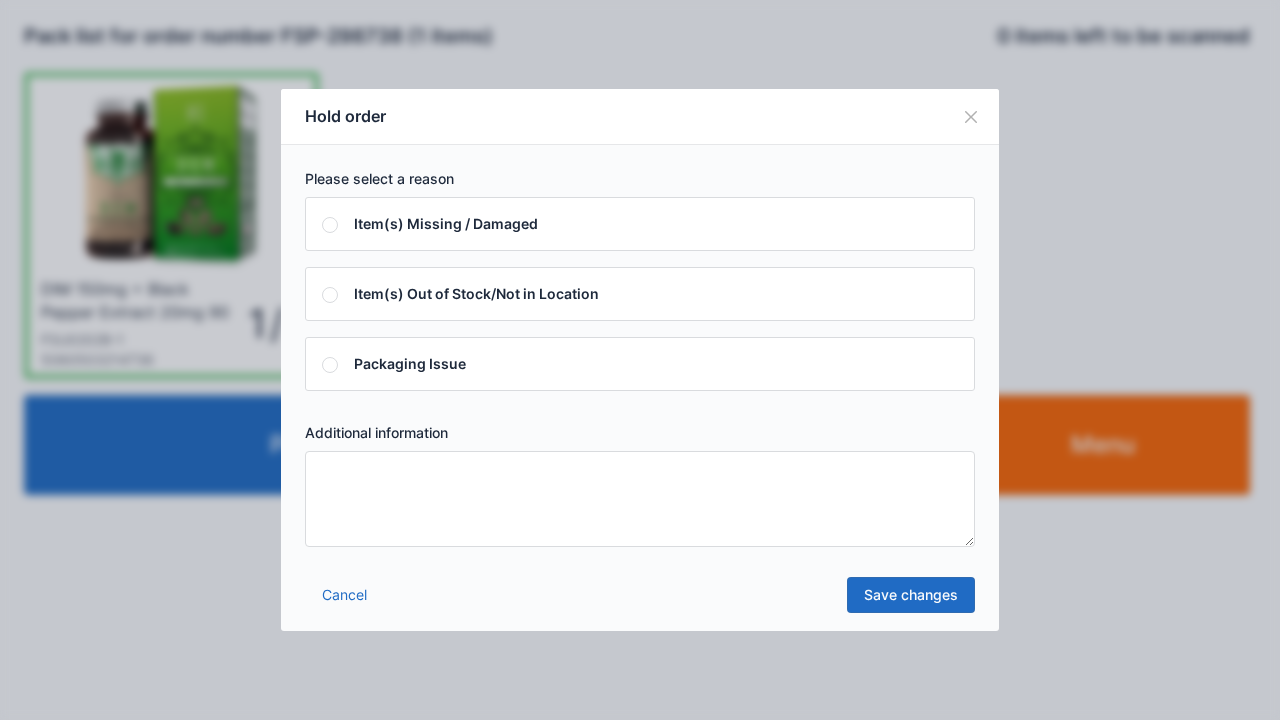 click at bounding box center [640, 499] 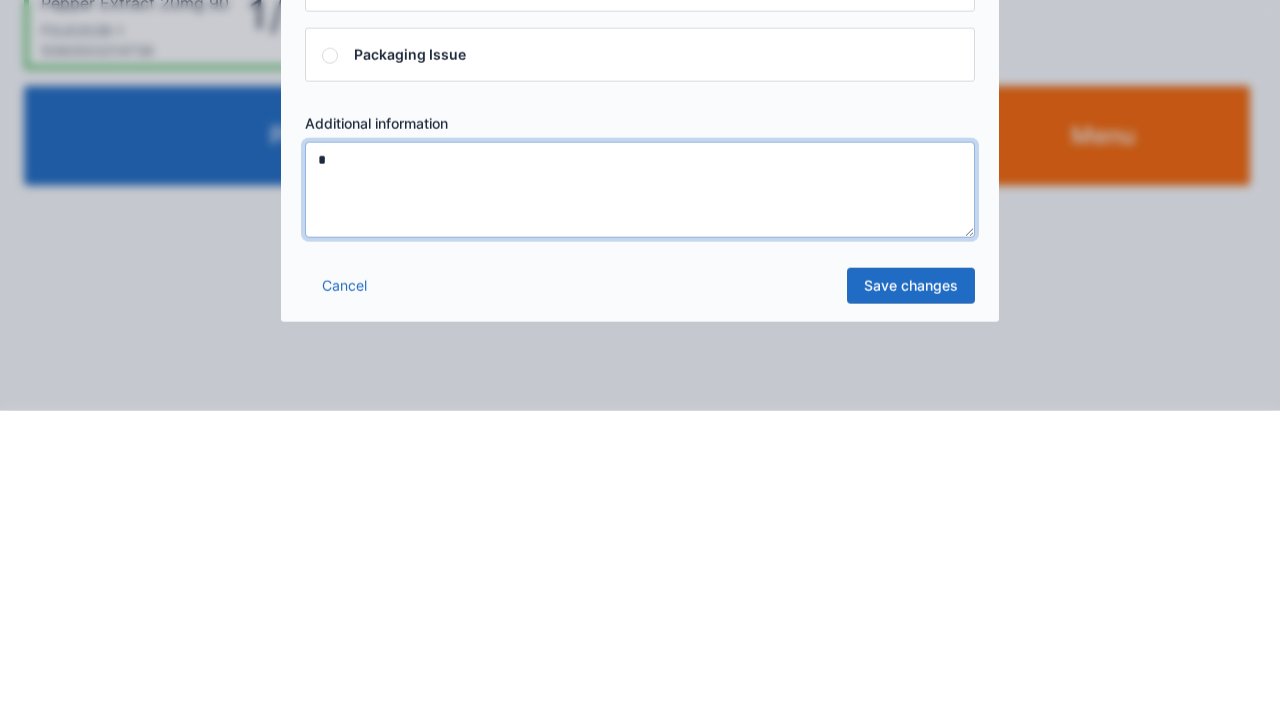type on "*" 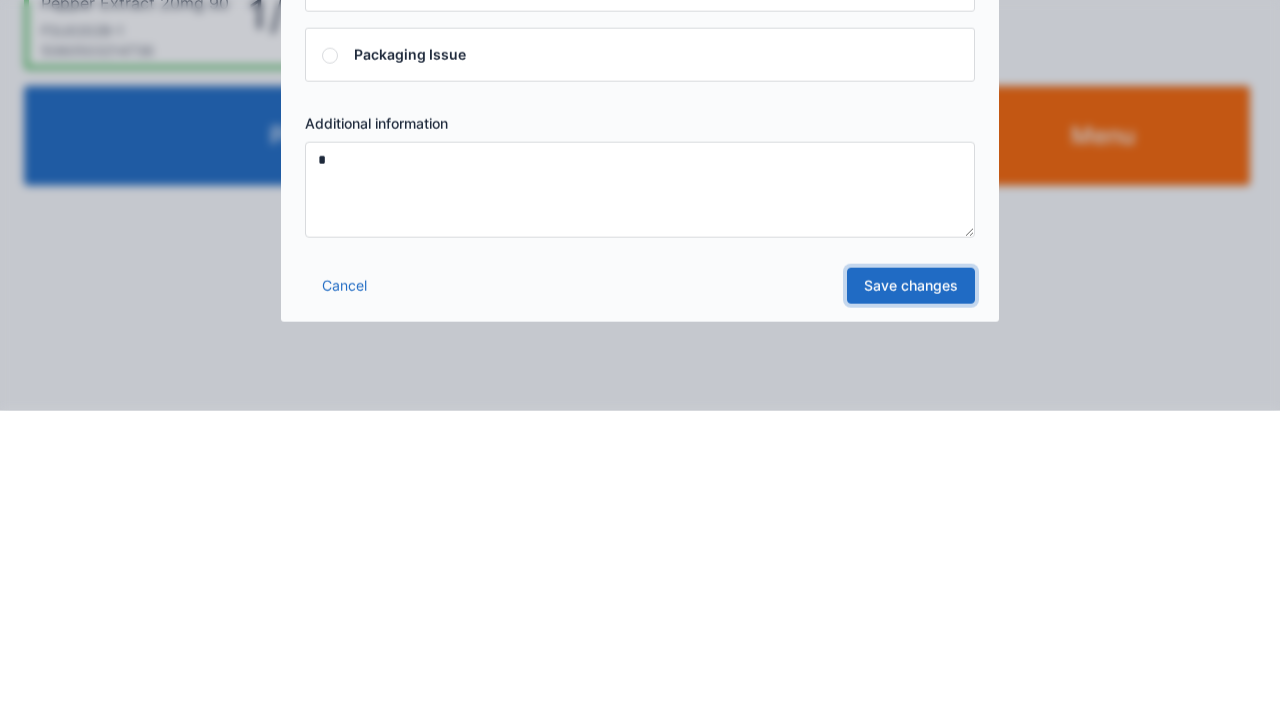 click on "Save changes" at bounding box center (911, 595) 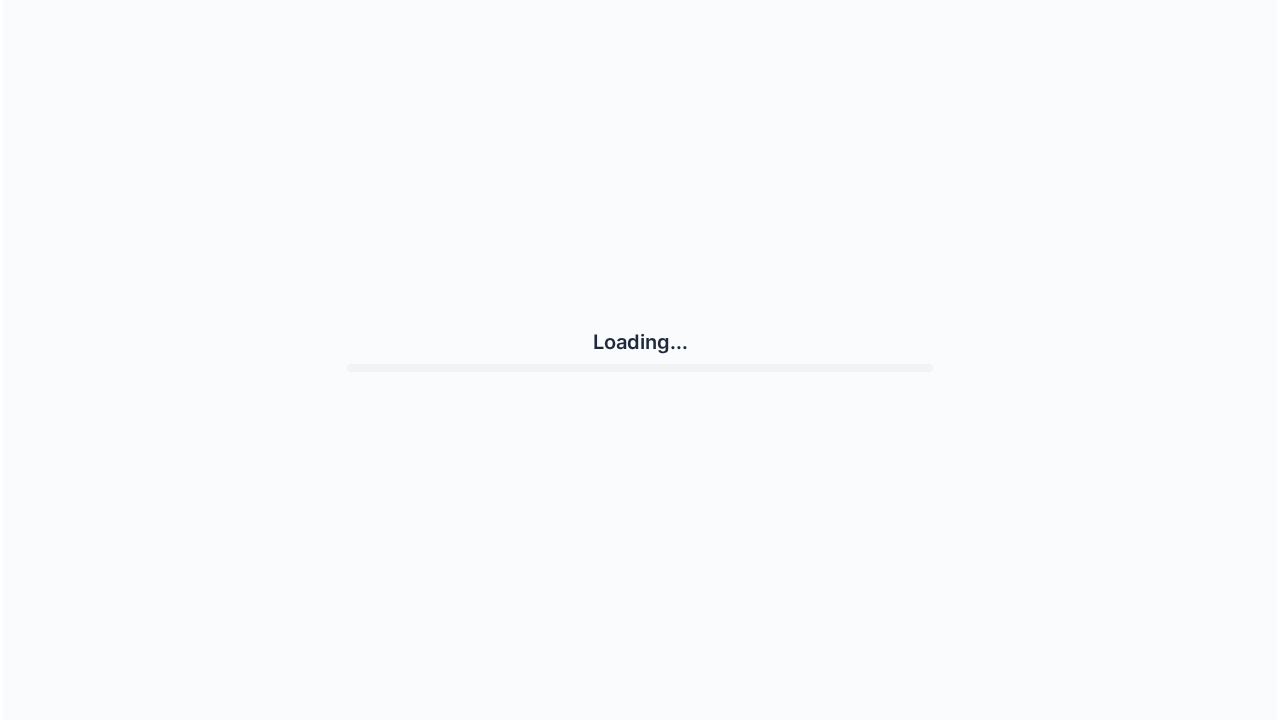scroll, scrollTop: 0, scrollLeft: 0, axis: both 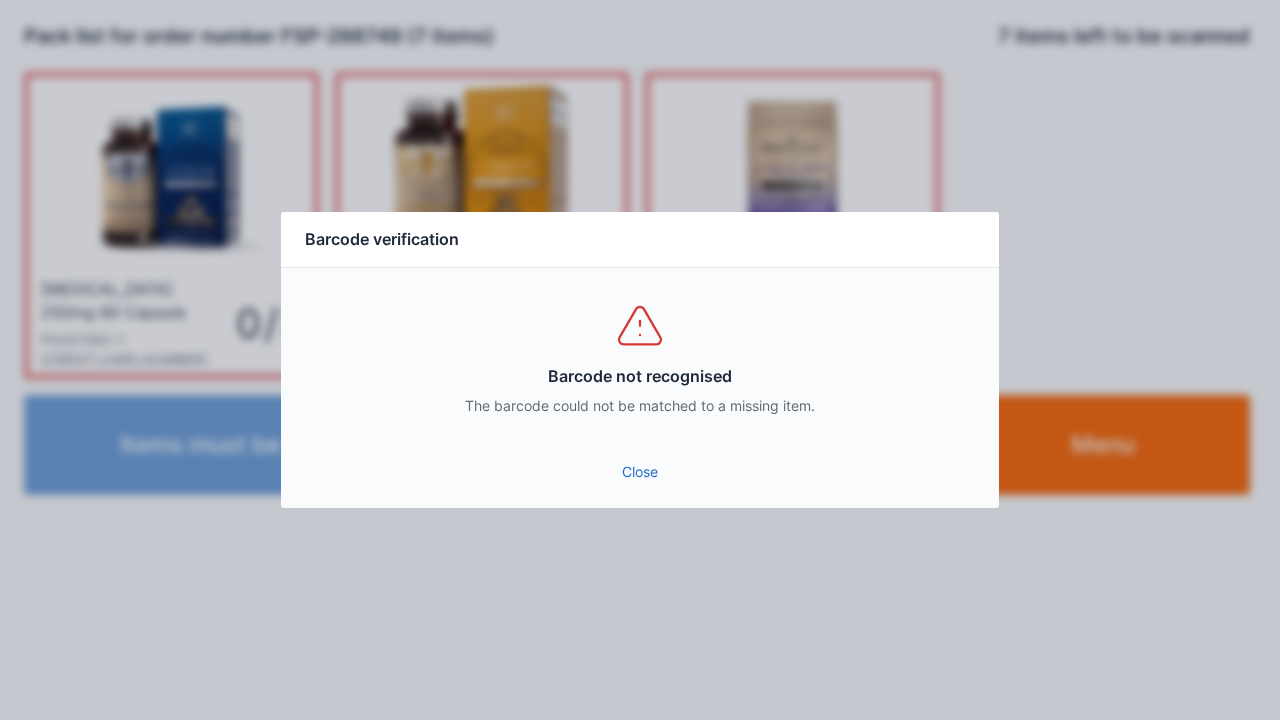 click on "Close" at bounding box center (640, 472) 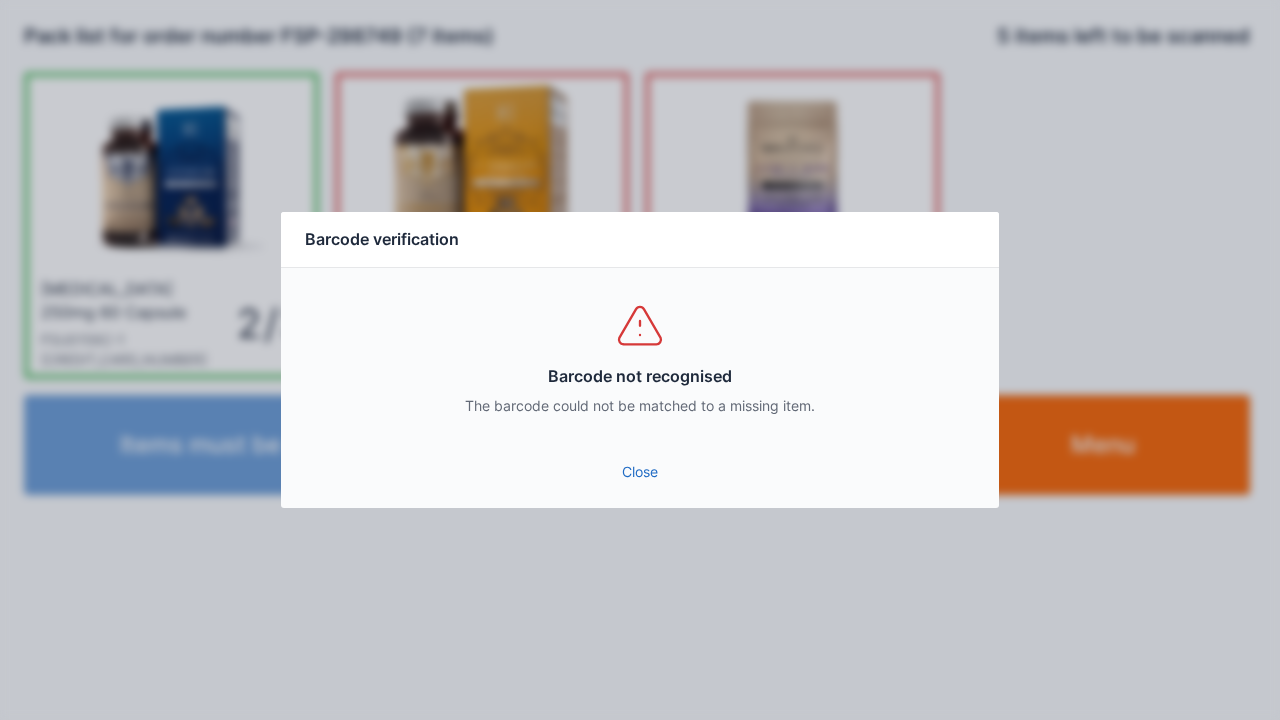 click on "Close" at bounding box center [640, 472] 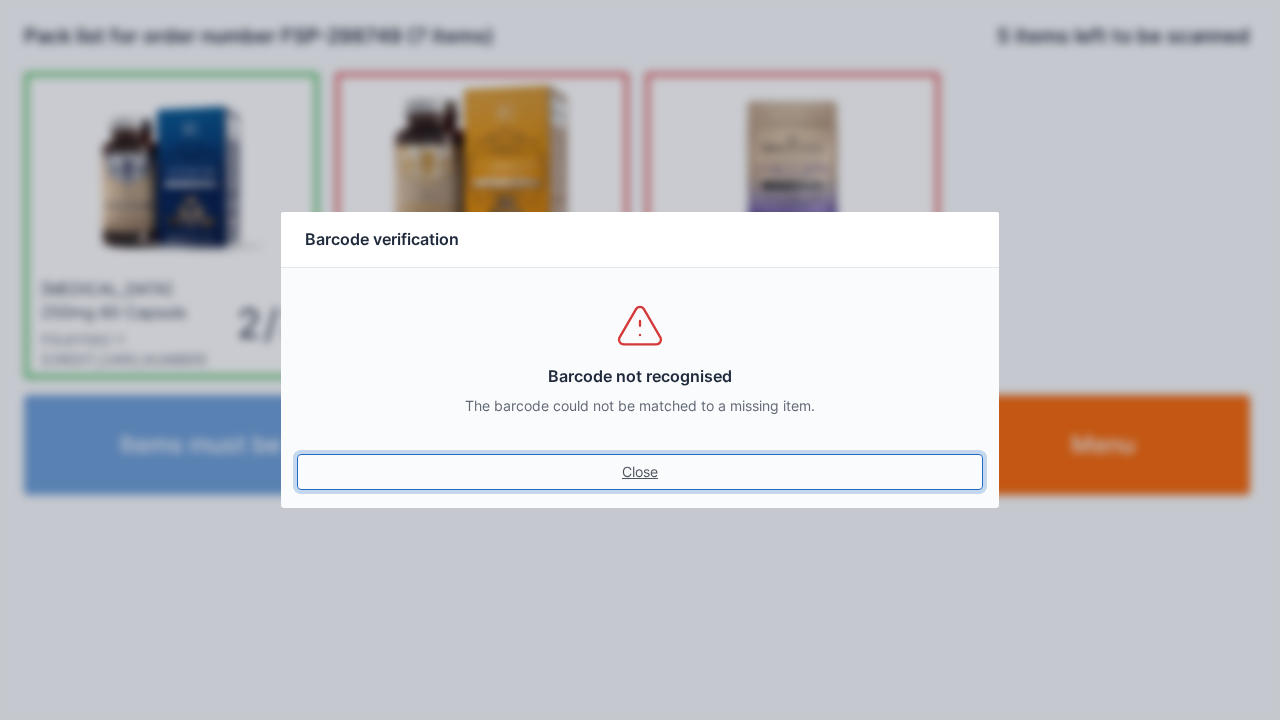 click on "Close" at bounding box center [640, 472] 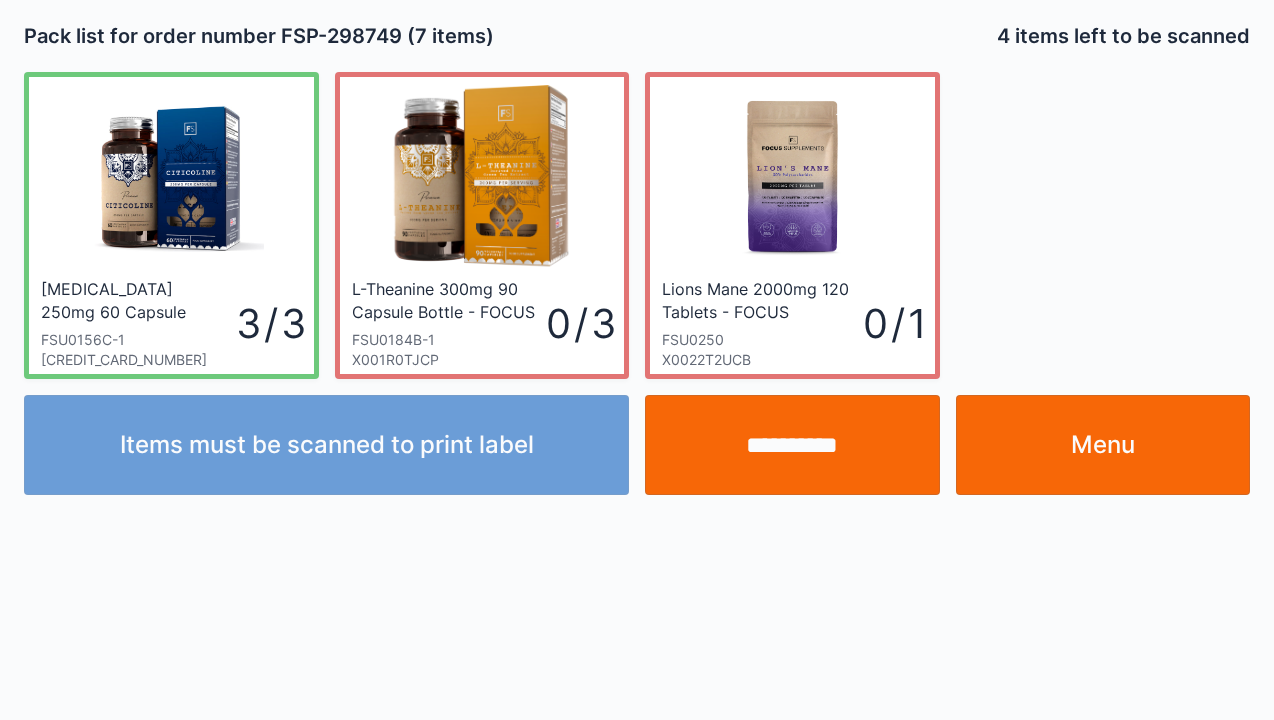 click on "**********" at bounding box center [792, 445] 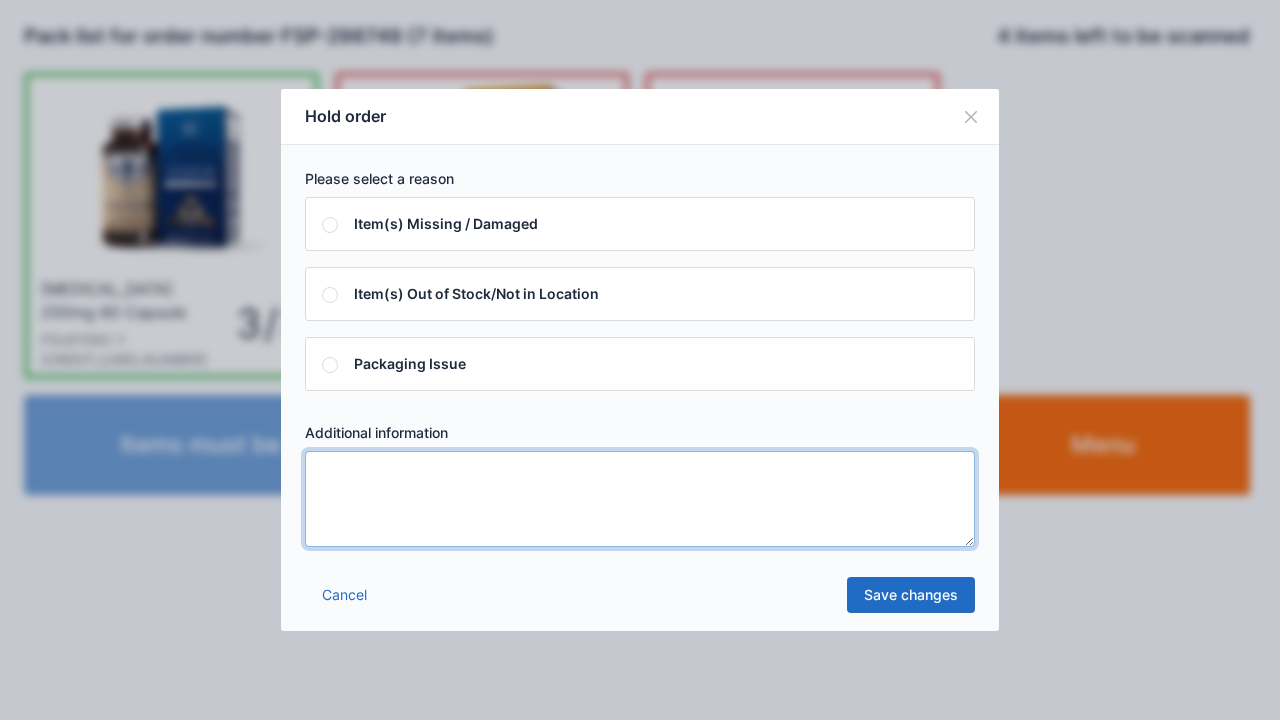 click at bounding box center (640, 499) 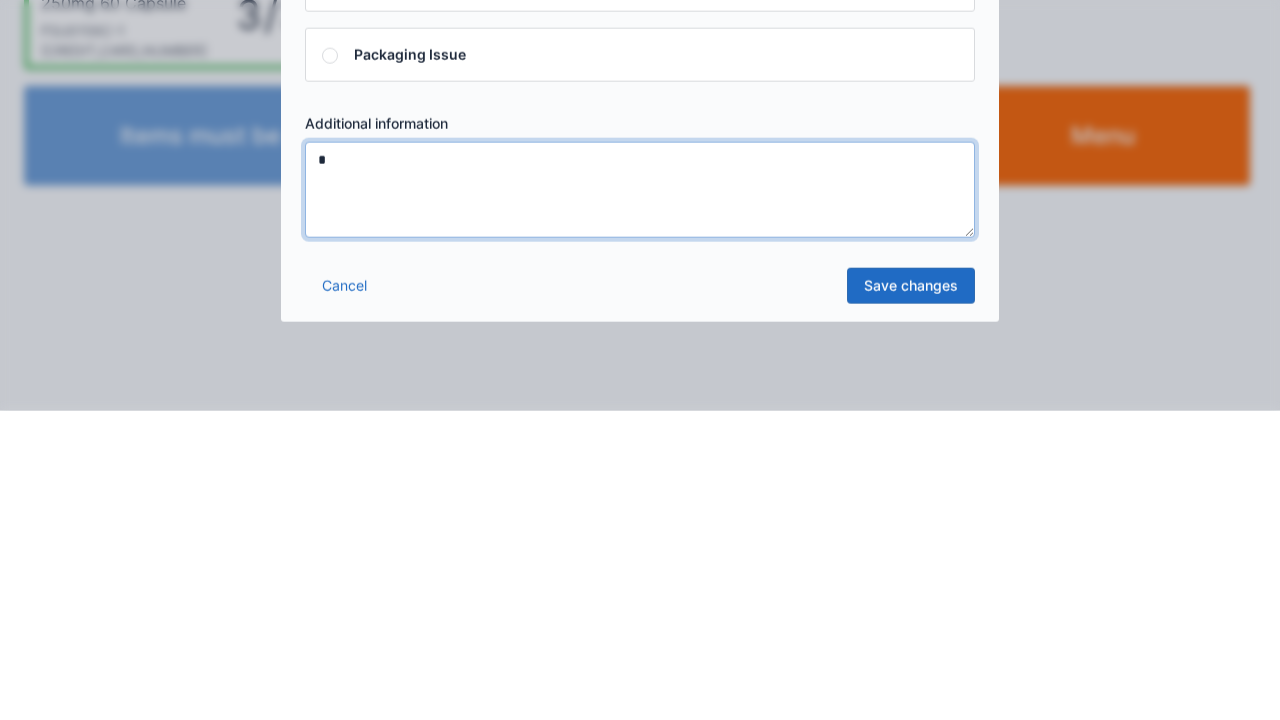 type on "*" 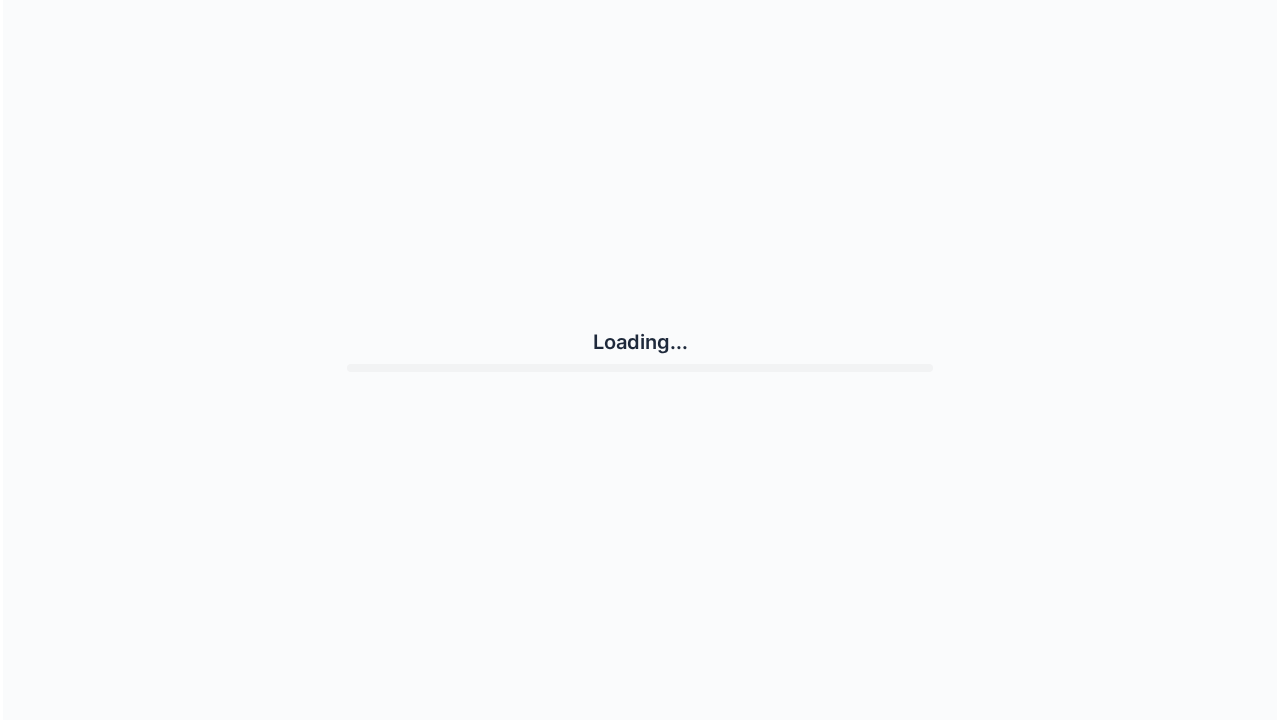 scroll, scrollTop: 0, scrollLeft: 0, axis: both 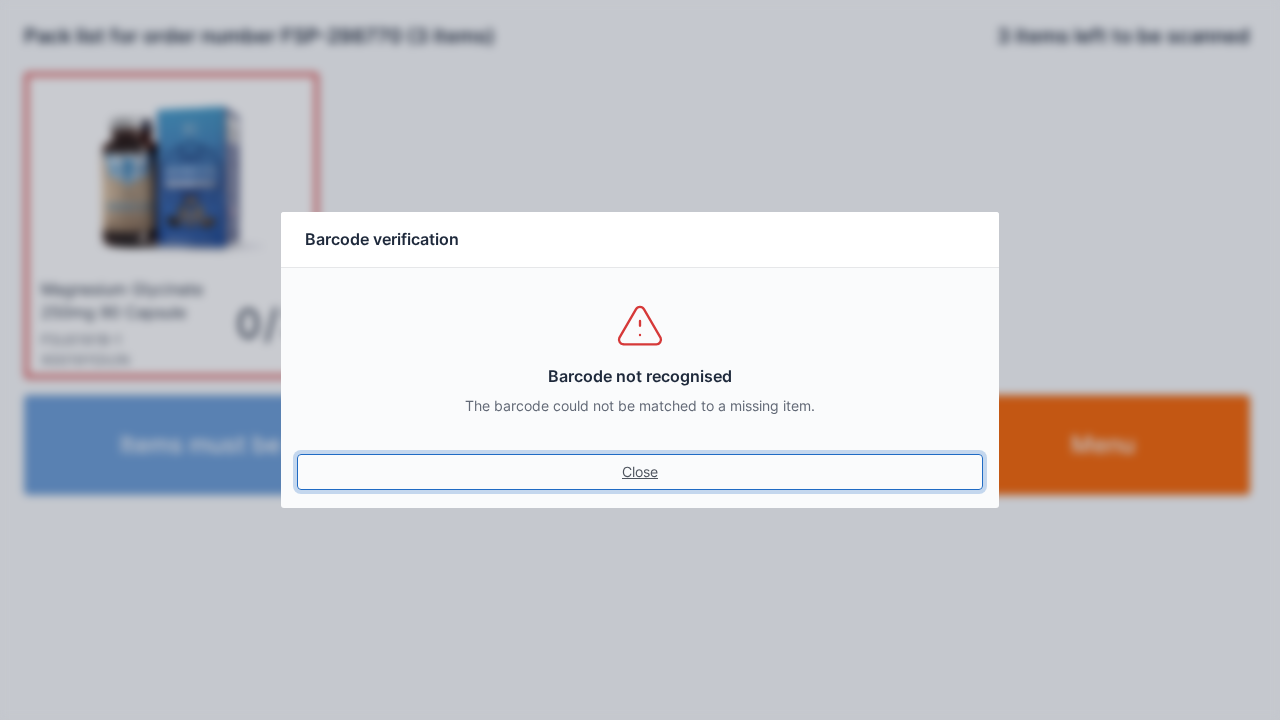 click on "Close" at bounding box center (640, 472) 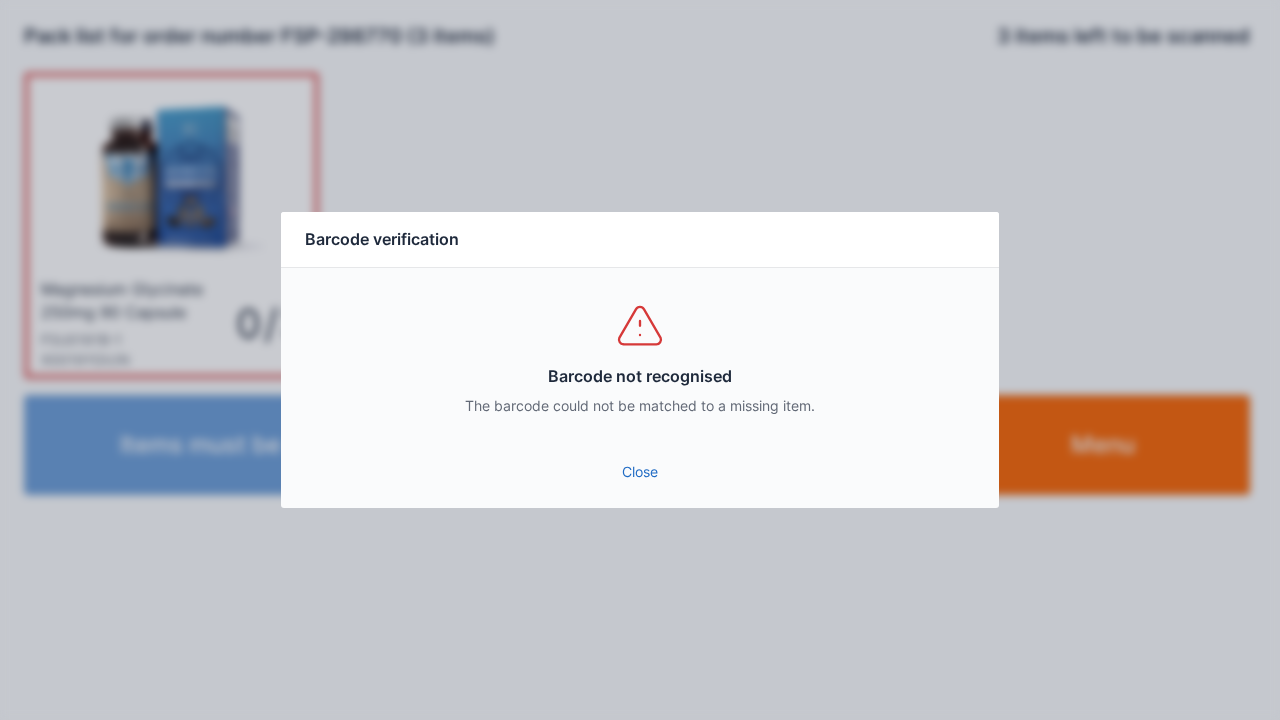 click on "Close" at bounding box center [640, 472] 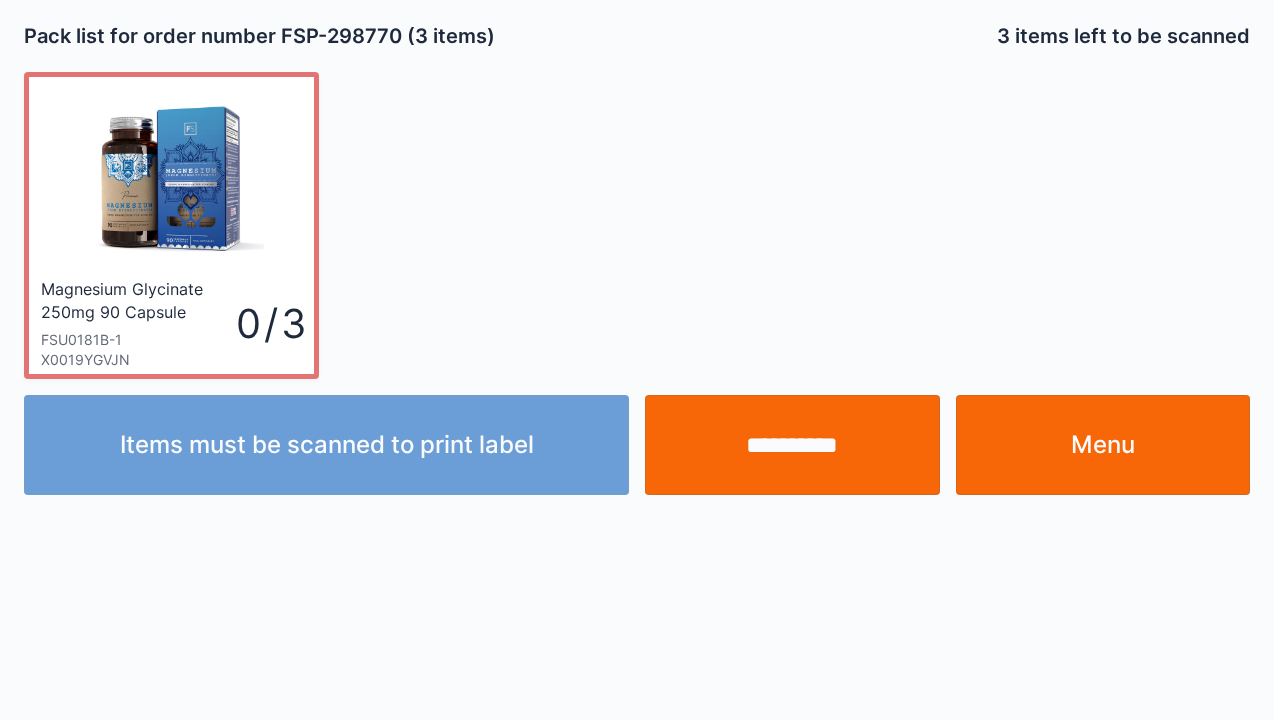 click on "**********" at bounding box center (792, 445) 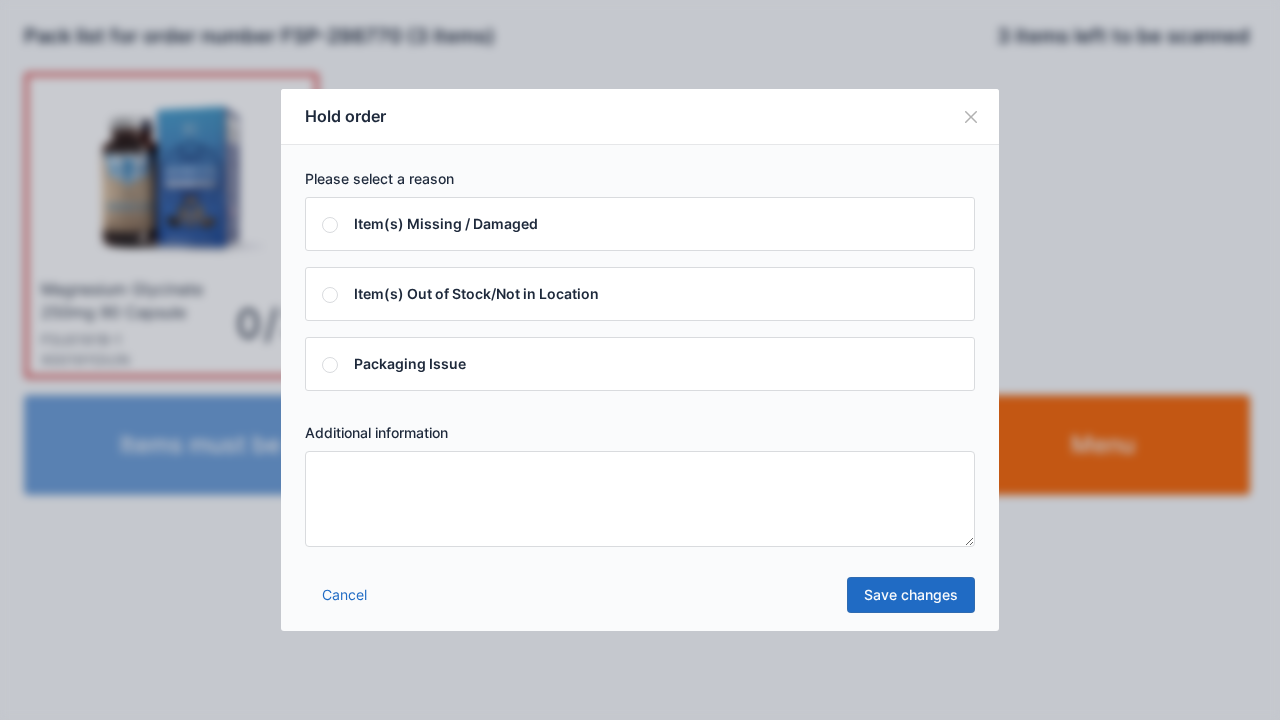 click at bounding box center [640, 499] 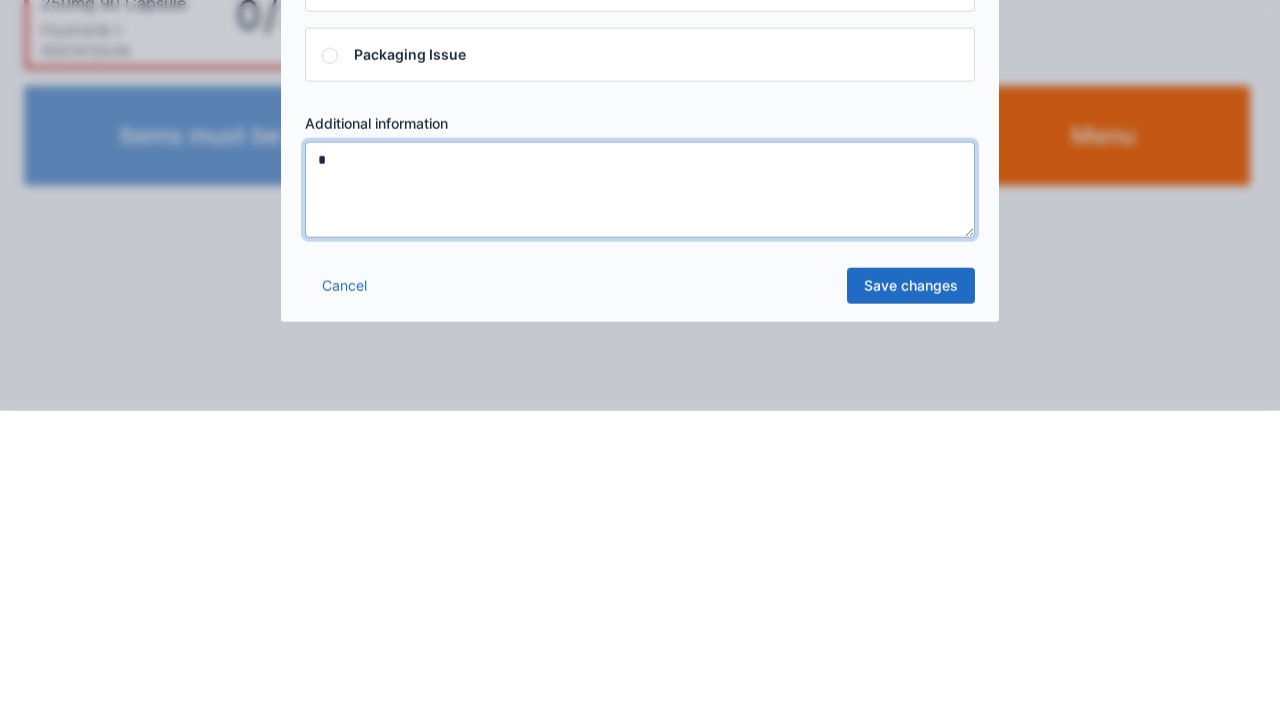 type on "*" 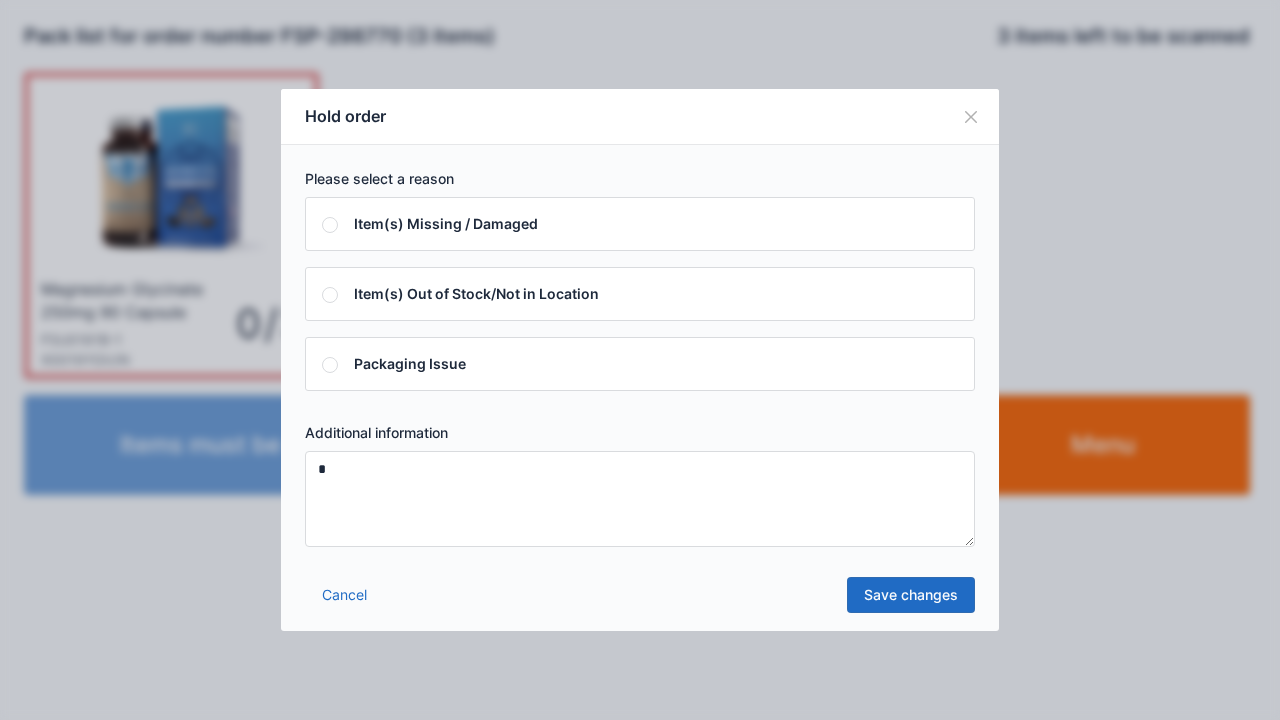 click on "Save changes" at bounding box center [911, 595] 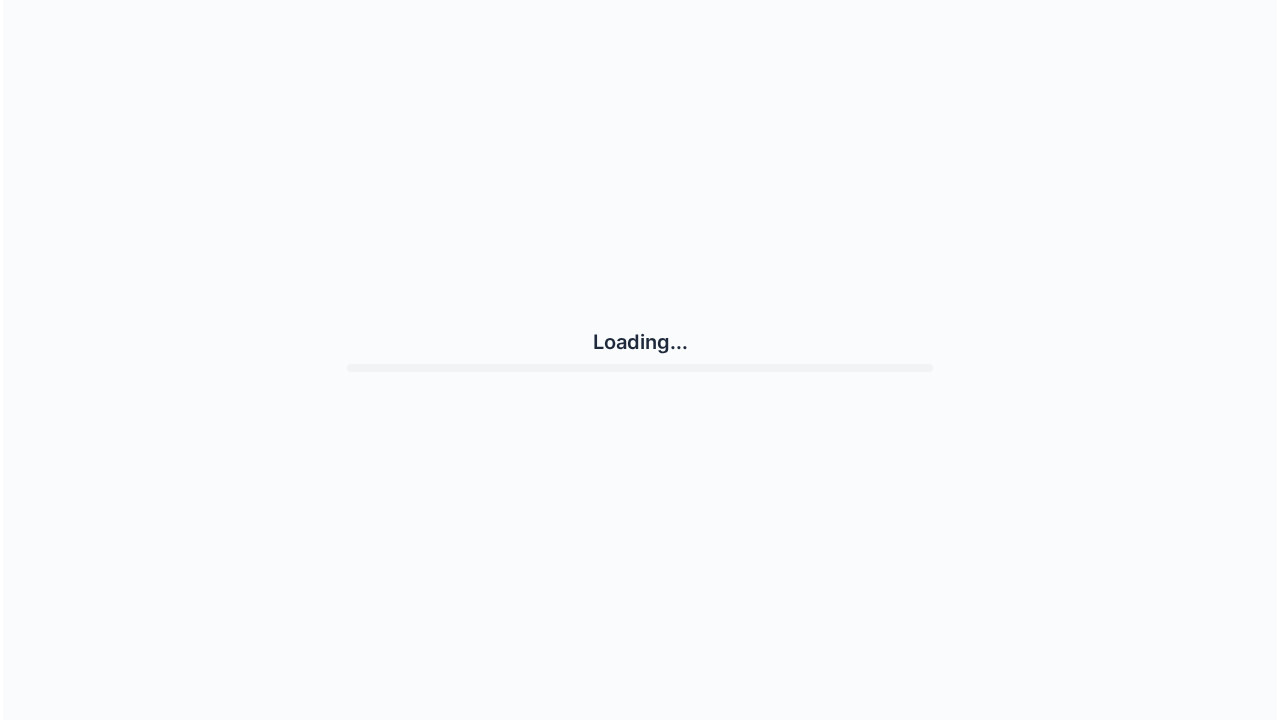 scroll, scrollTop: 0, scrollLeft: 0, axis: both 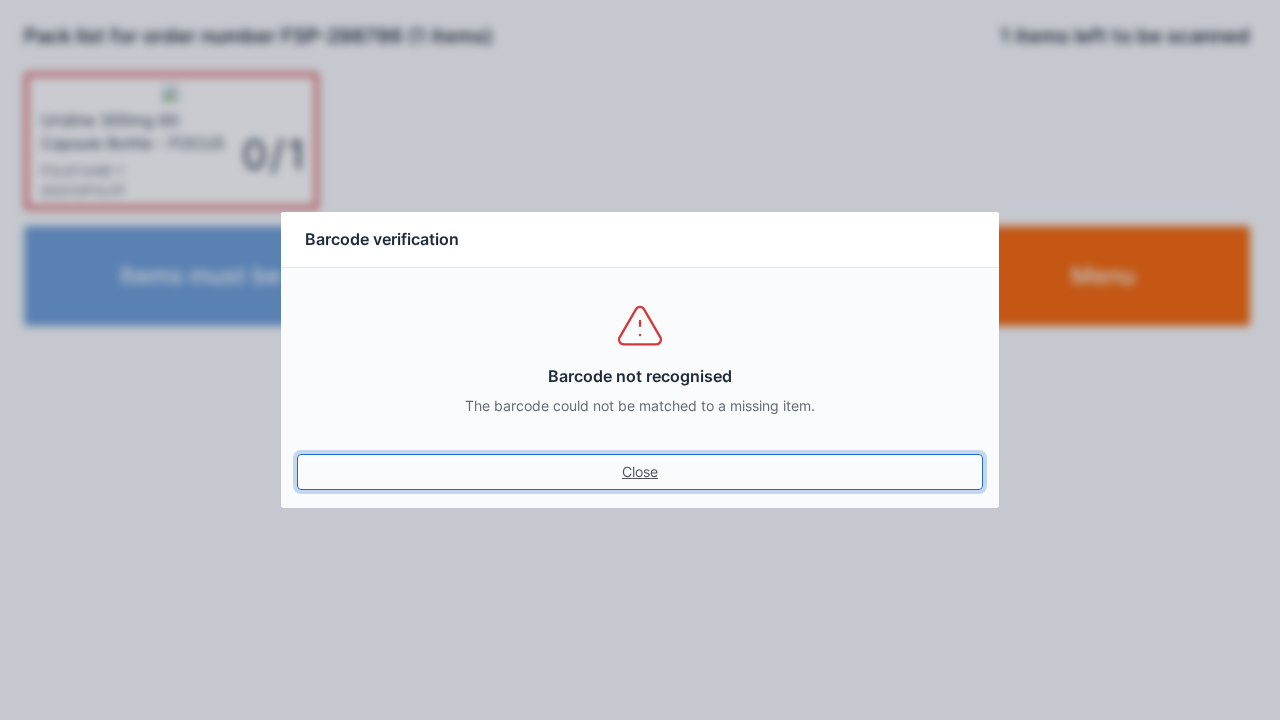 click on "Close" at bounding box center [640, 472] 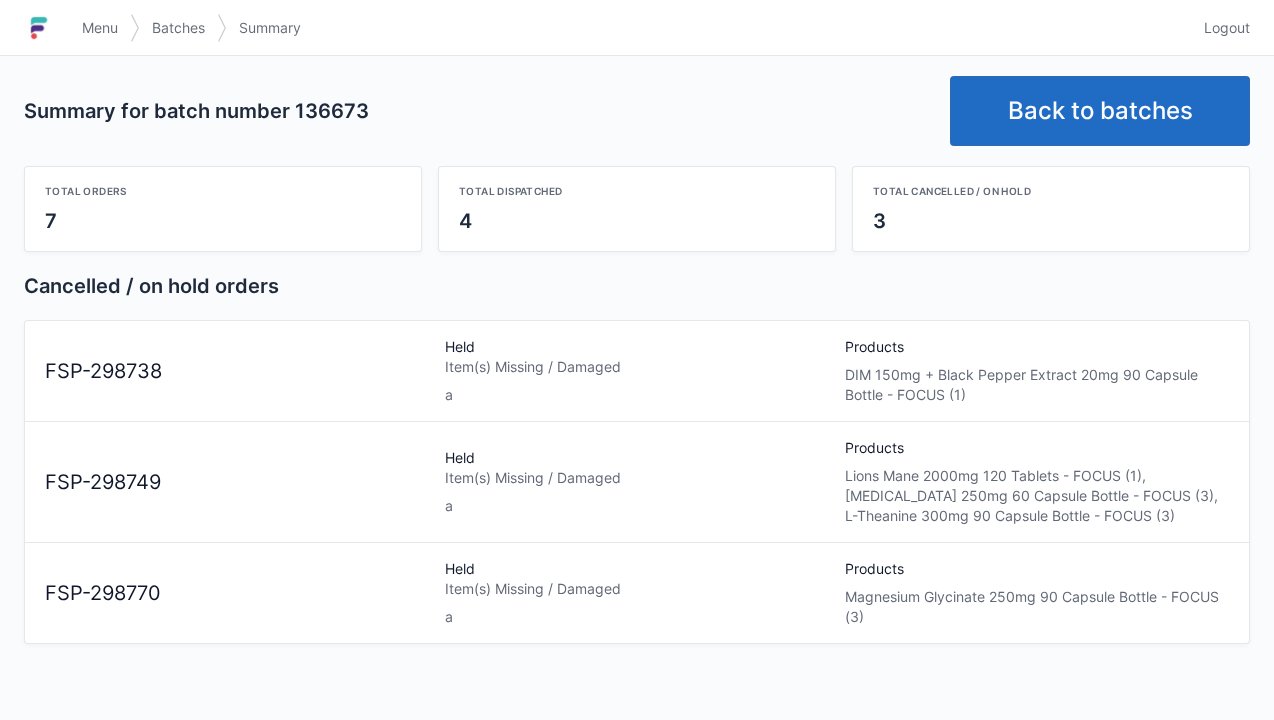 scroll, scrollTop: 0, scrollLeft: 0, axis: both 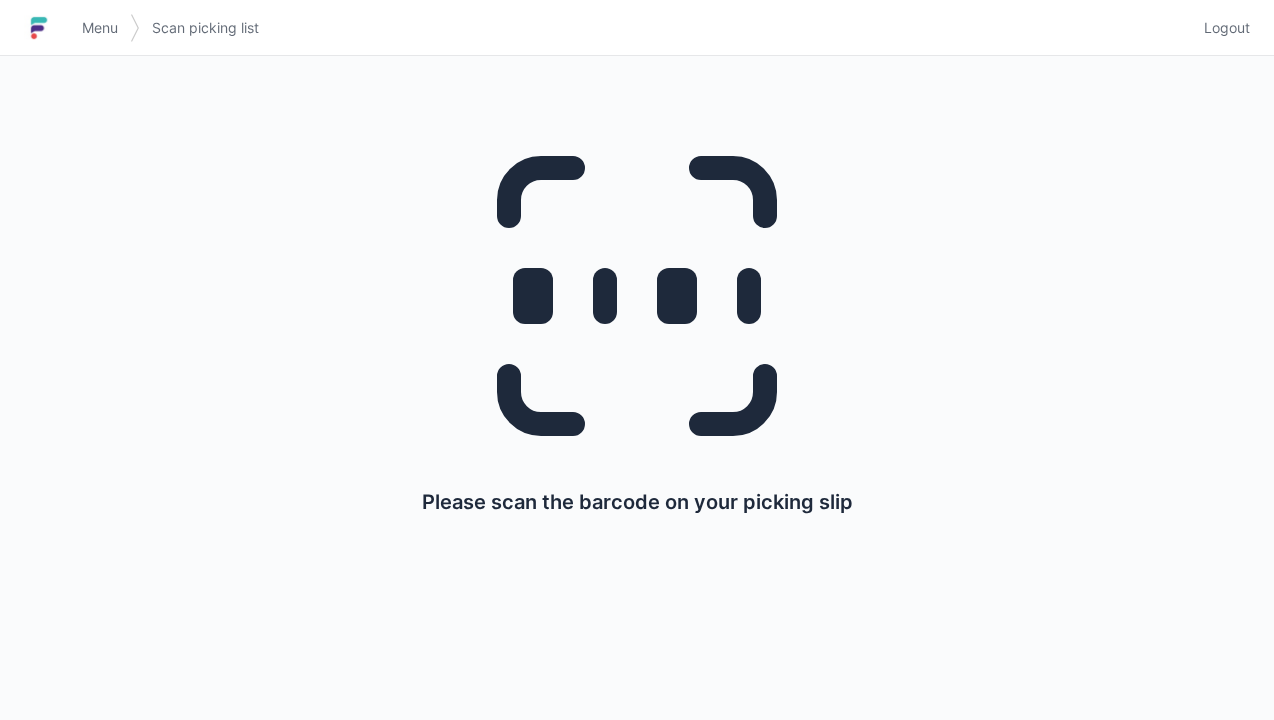 click on "Logout" at bounding box center [1227, 28] 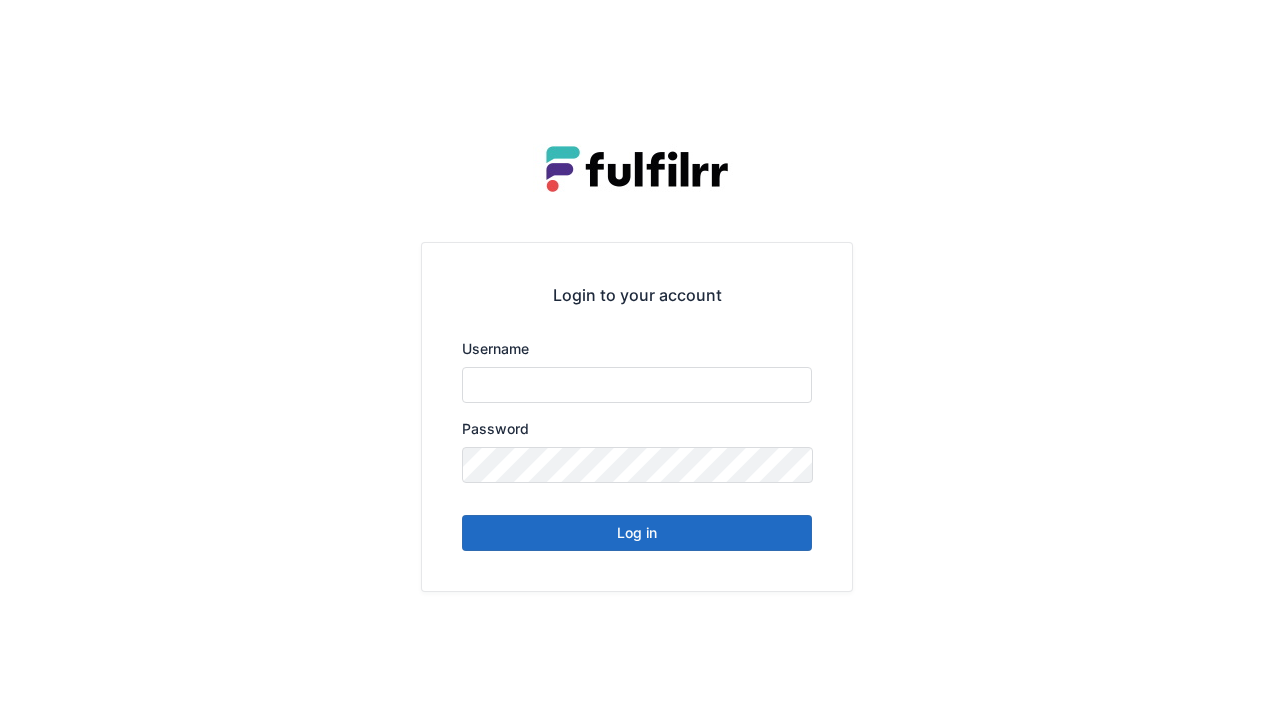 scroll, scrollTop: 0, scrollLeft: 0, axis: both 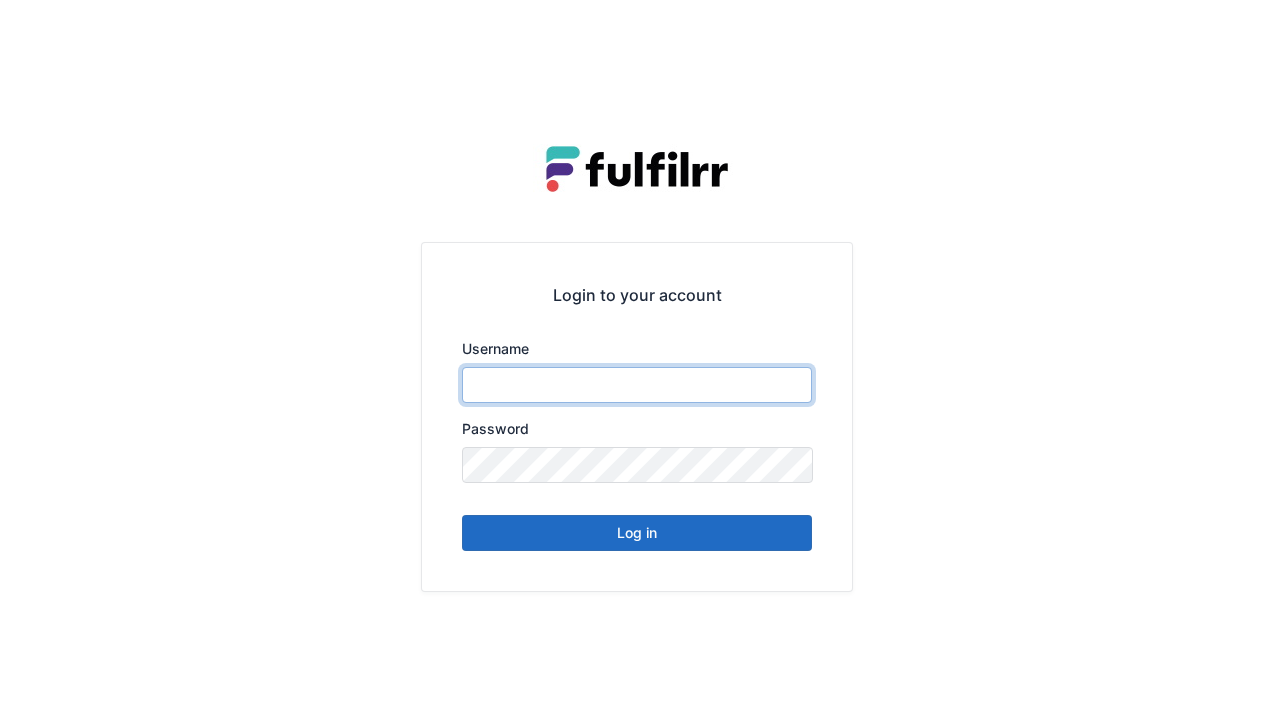 type on "******" 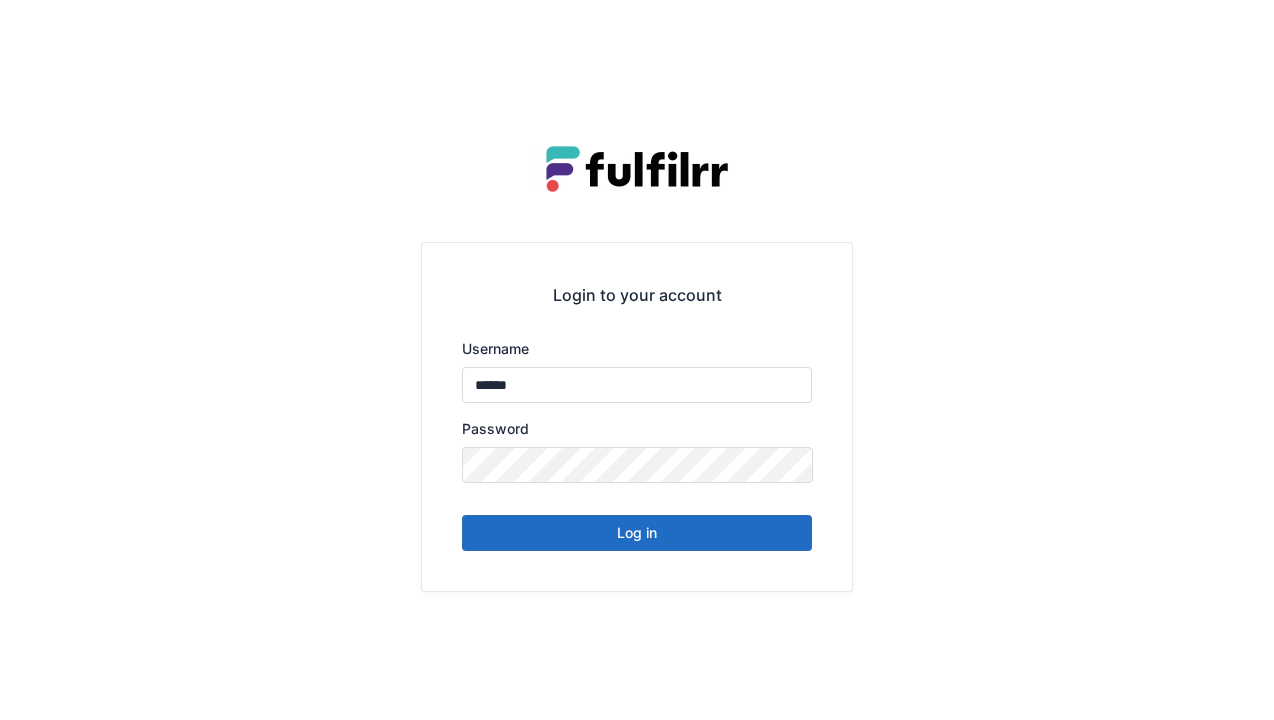 click on "Log in" at bounding box center [637, 533] 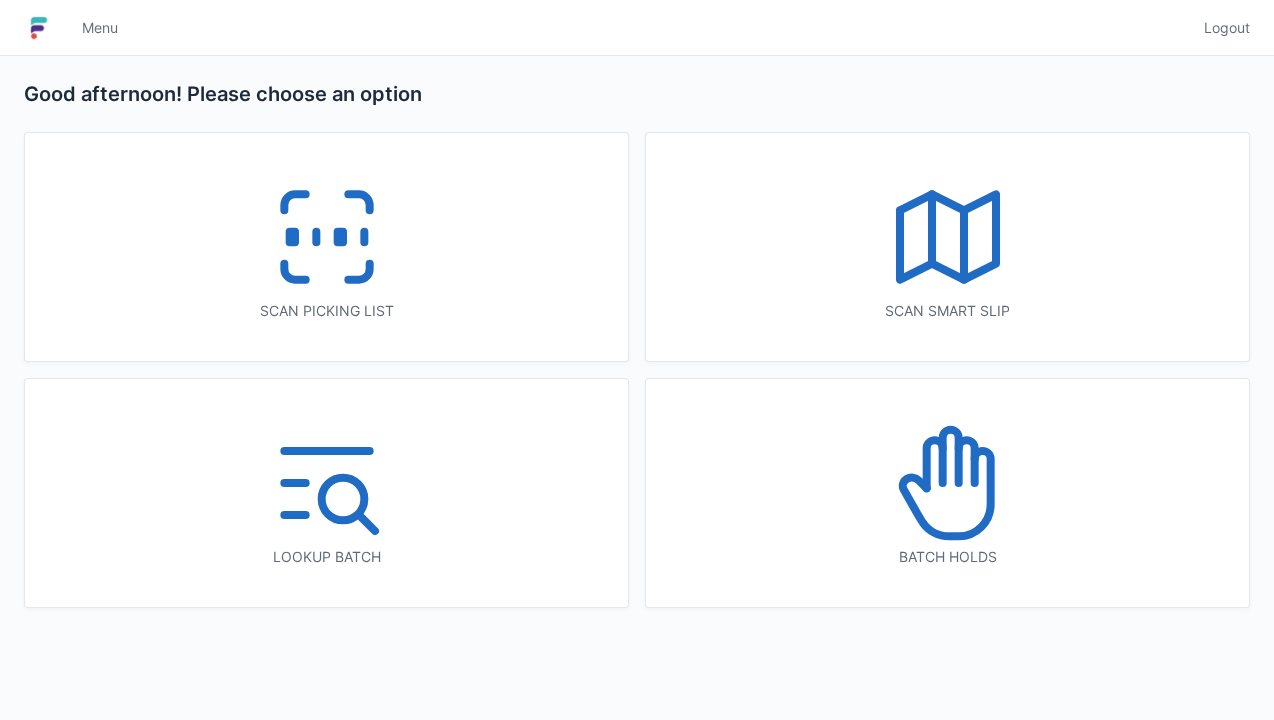 scroll, scrollTop: 0, scrollLeft: 0, axis: both 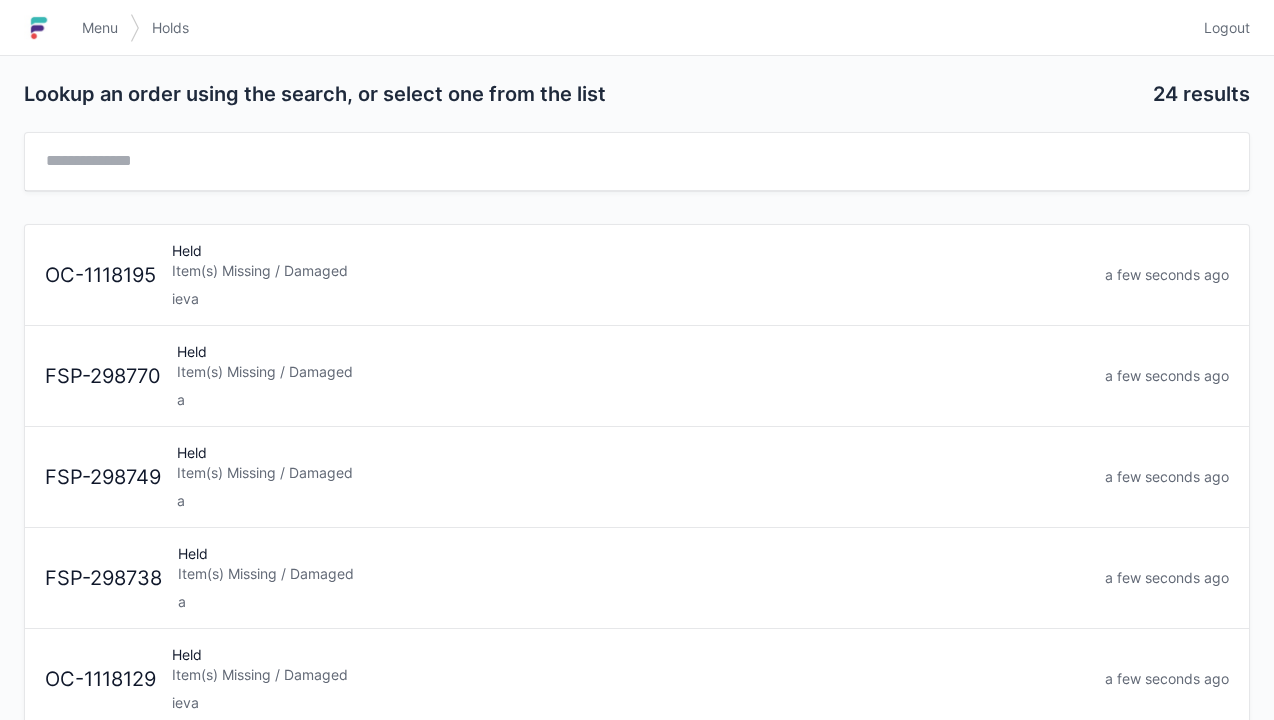 click on "Item(s) Missing / Damaged" at bounding box center (633, 473) 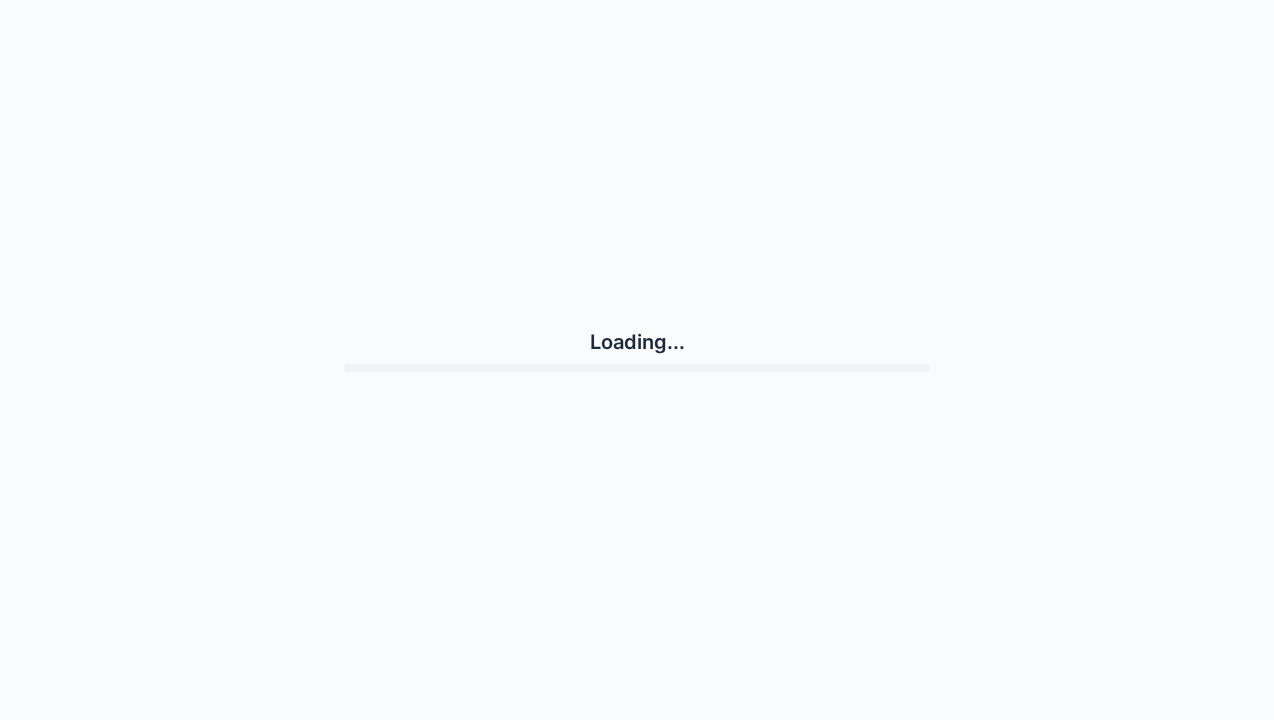 scroll, scrollTop: 0, scrollLeft: 0, axis: both 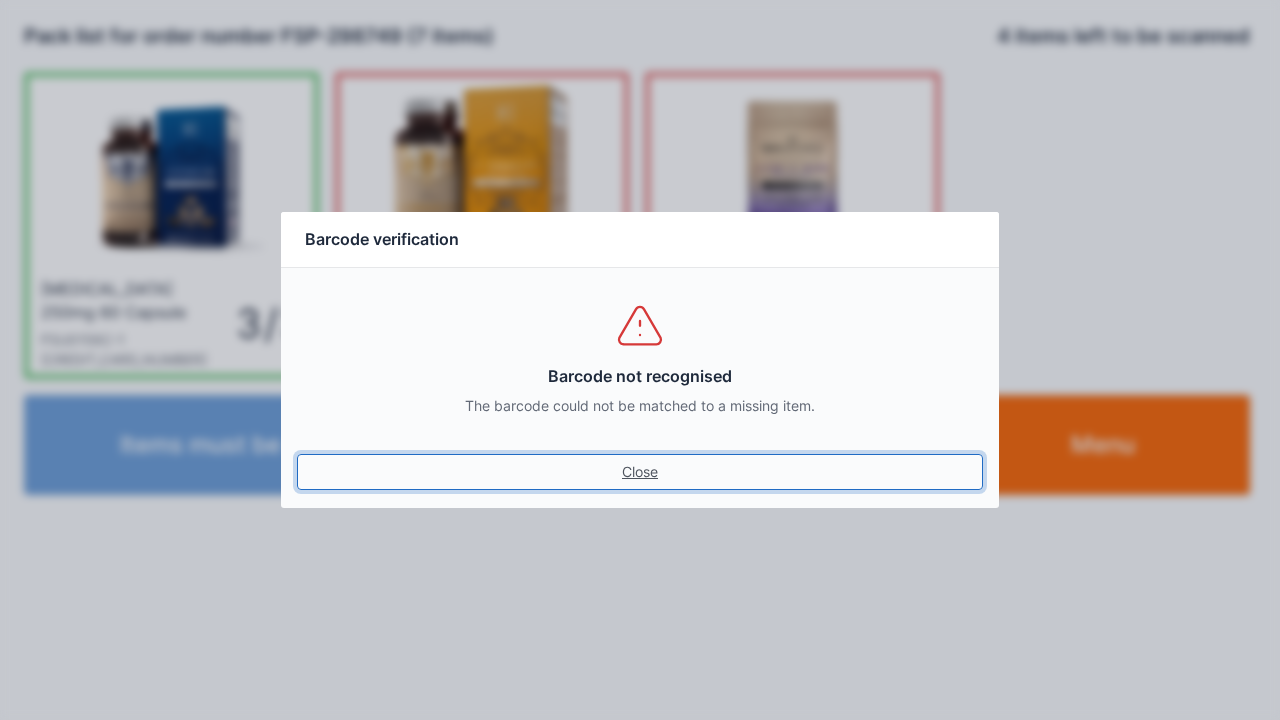 click on "Close" at bounding box center (640, 472) 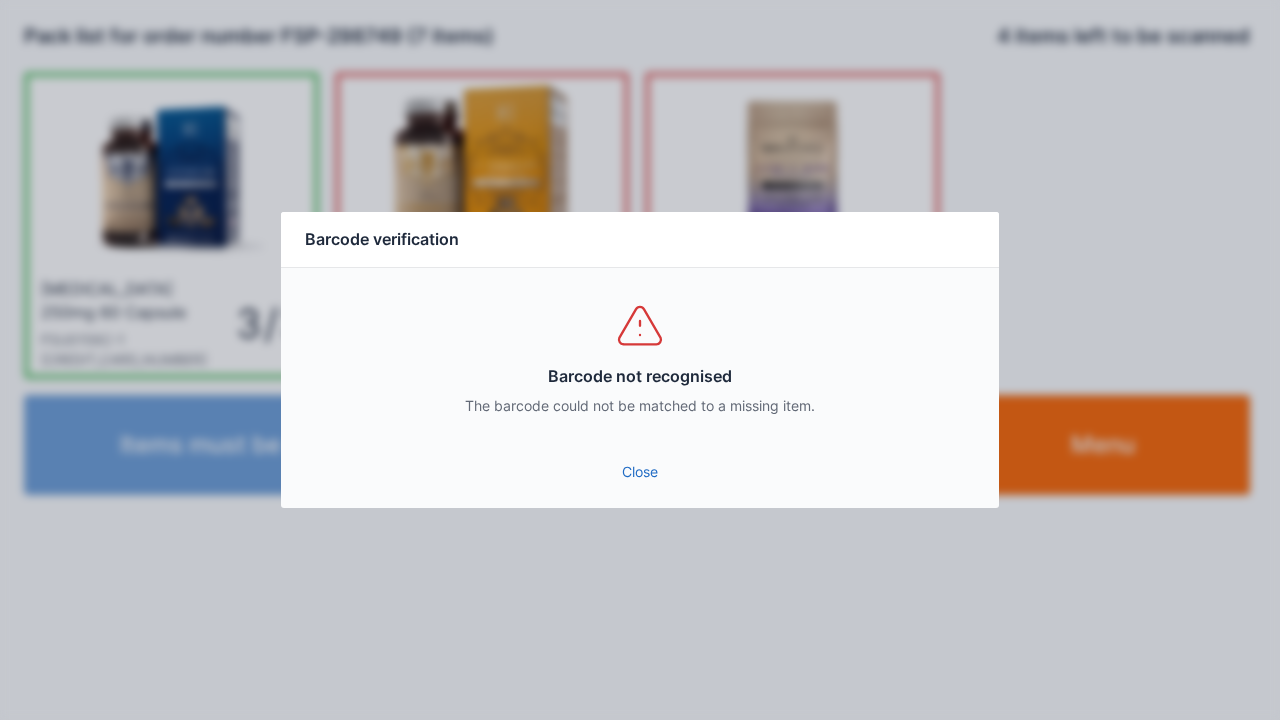click on "Close" at bounding box center (640, 472) 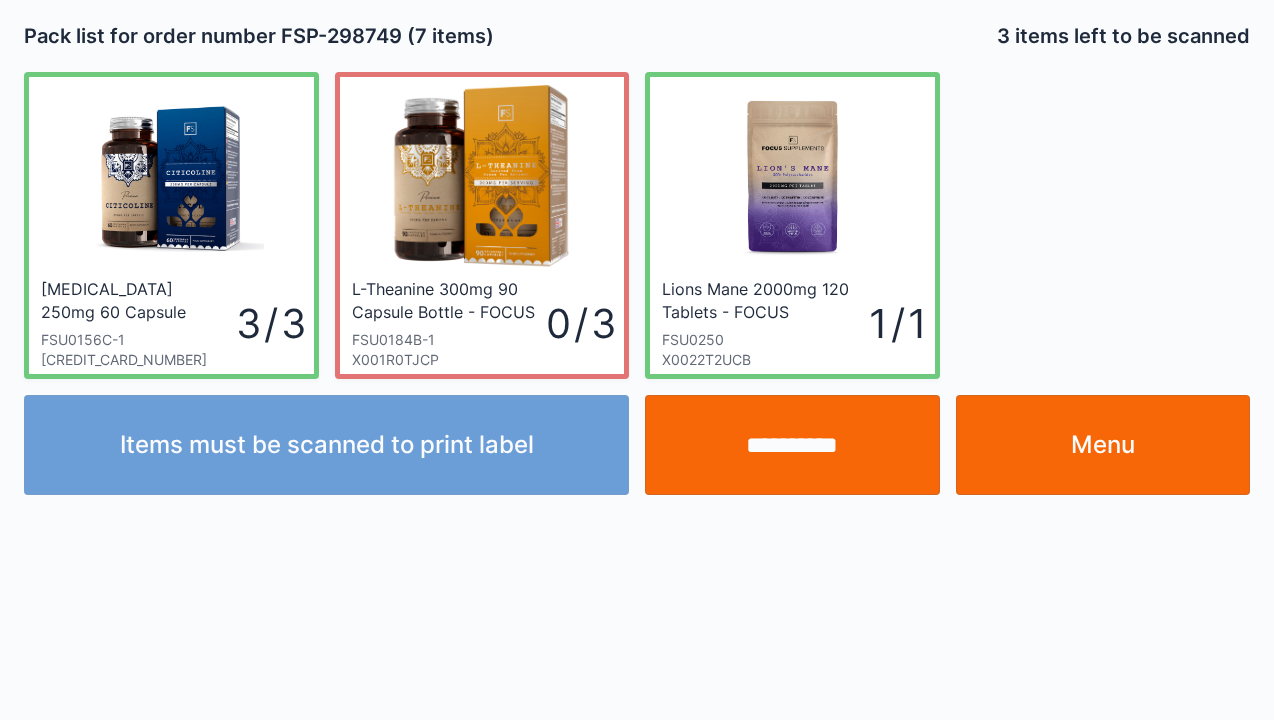click on "Menu" at bounding box center (1103, 445) 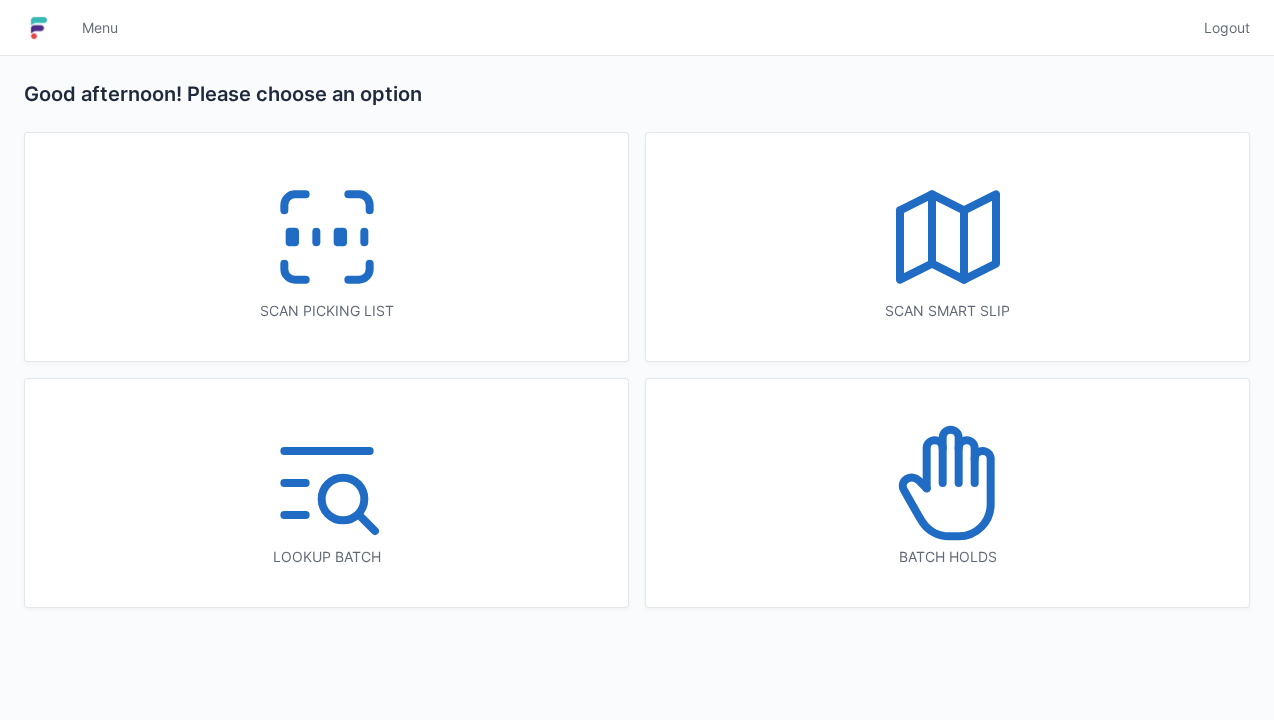 scroll, scrollTop: 0, scrollLeft: 0, axis: both 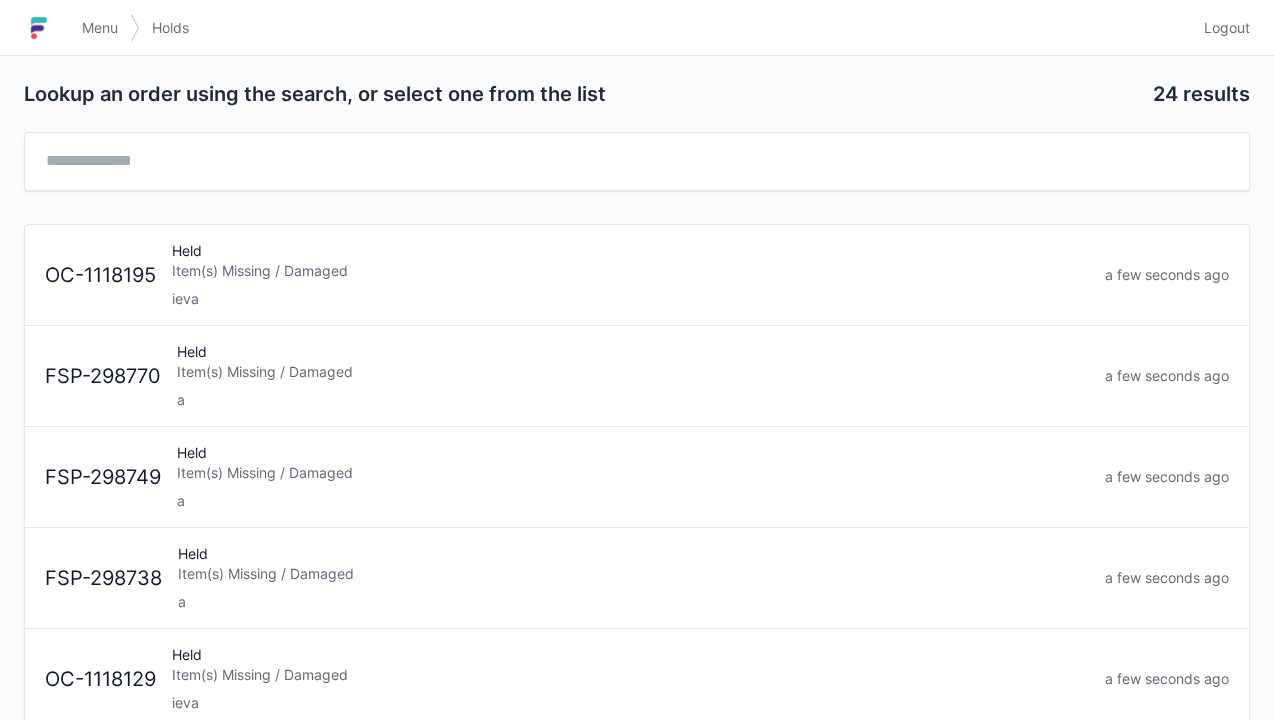 click on "a" at bounding box center [633, 602] 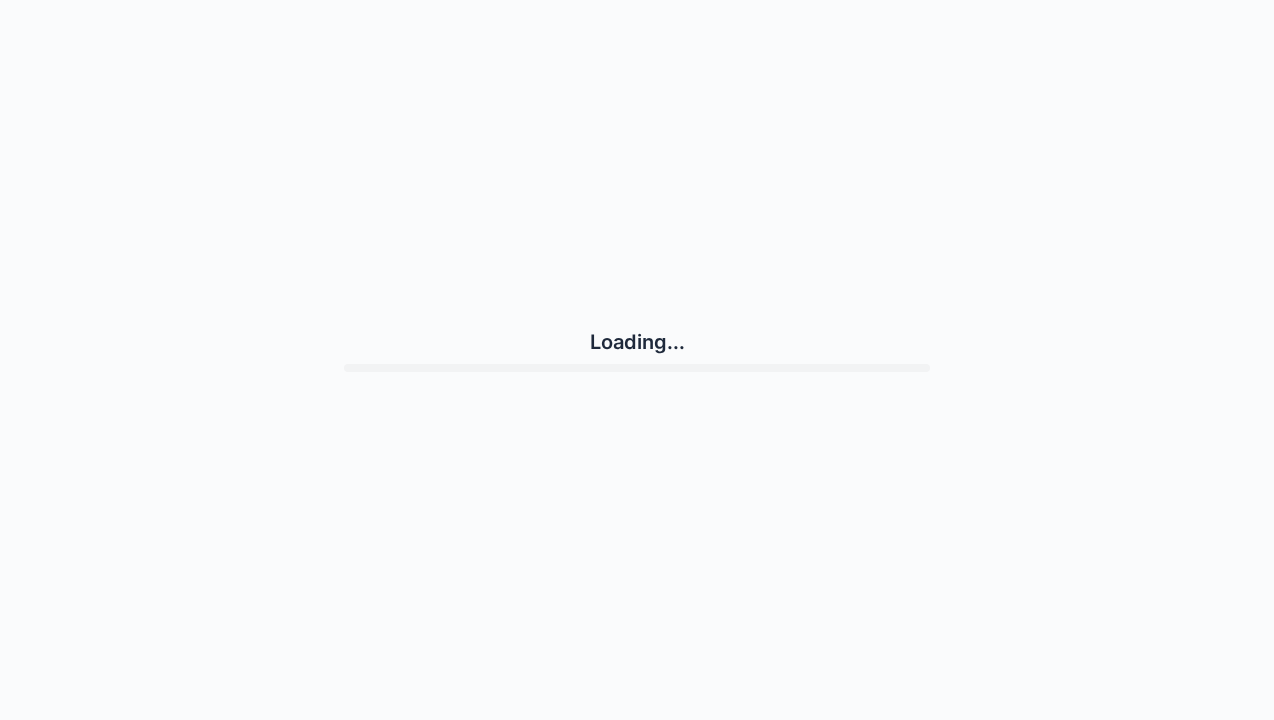 scroll, scrollTop: 0, scrollLeft: 0, axis: both 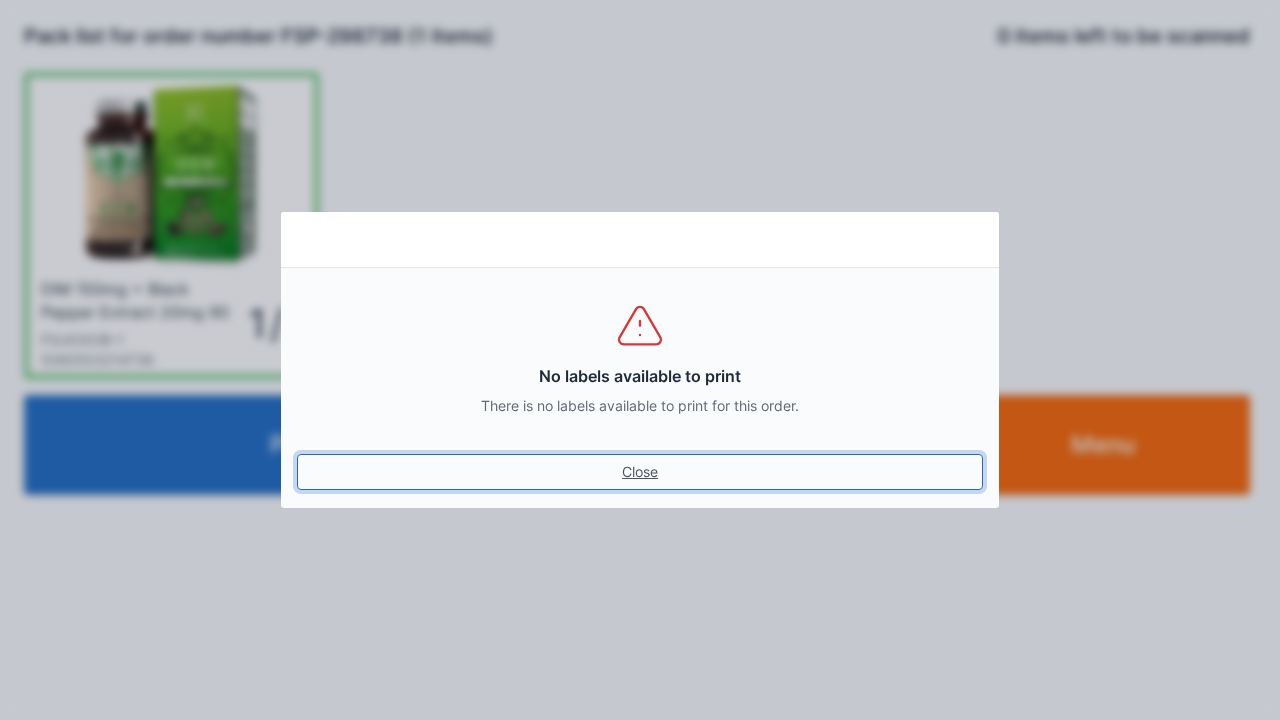 click on "Close" at bounding box center [640, 472] 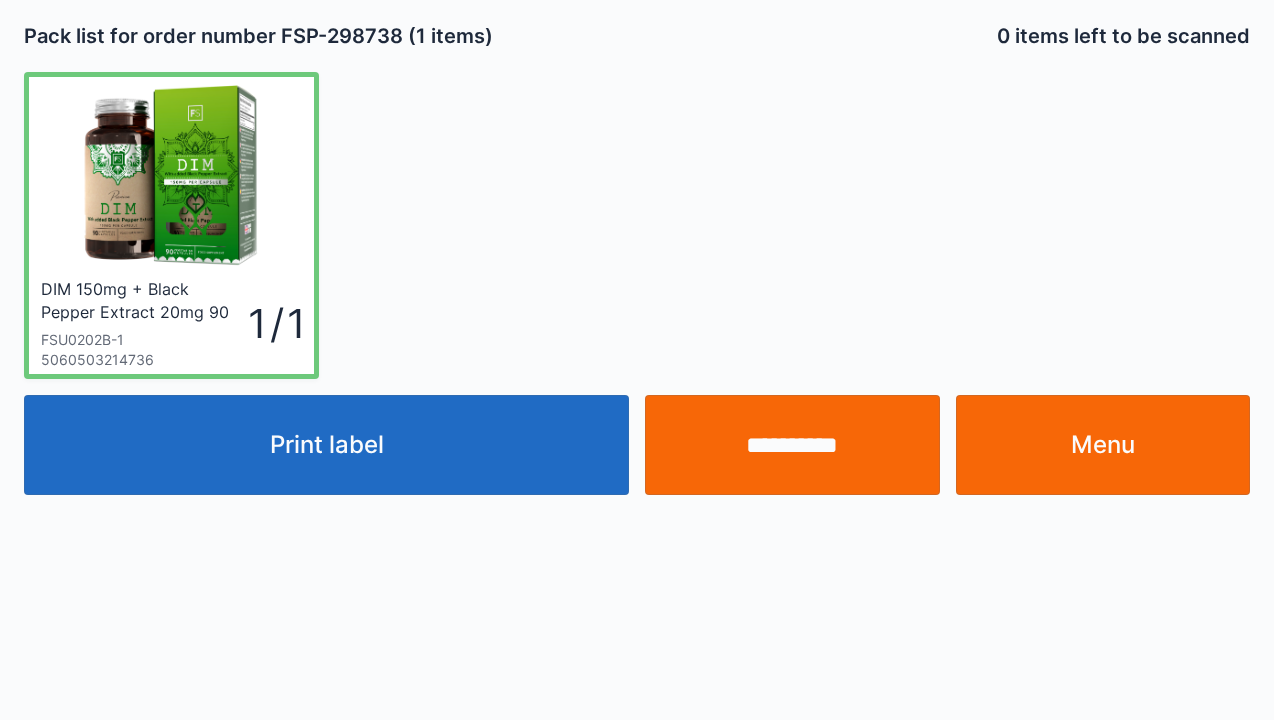 click on "Menu" at bounding box center (1103, 445) 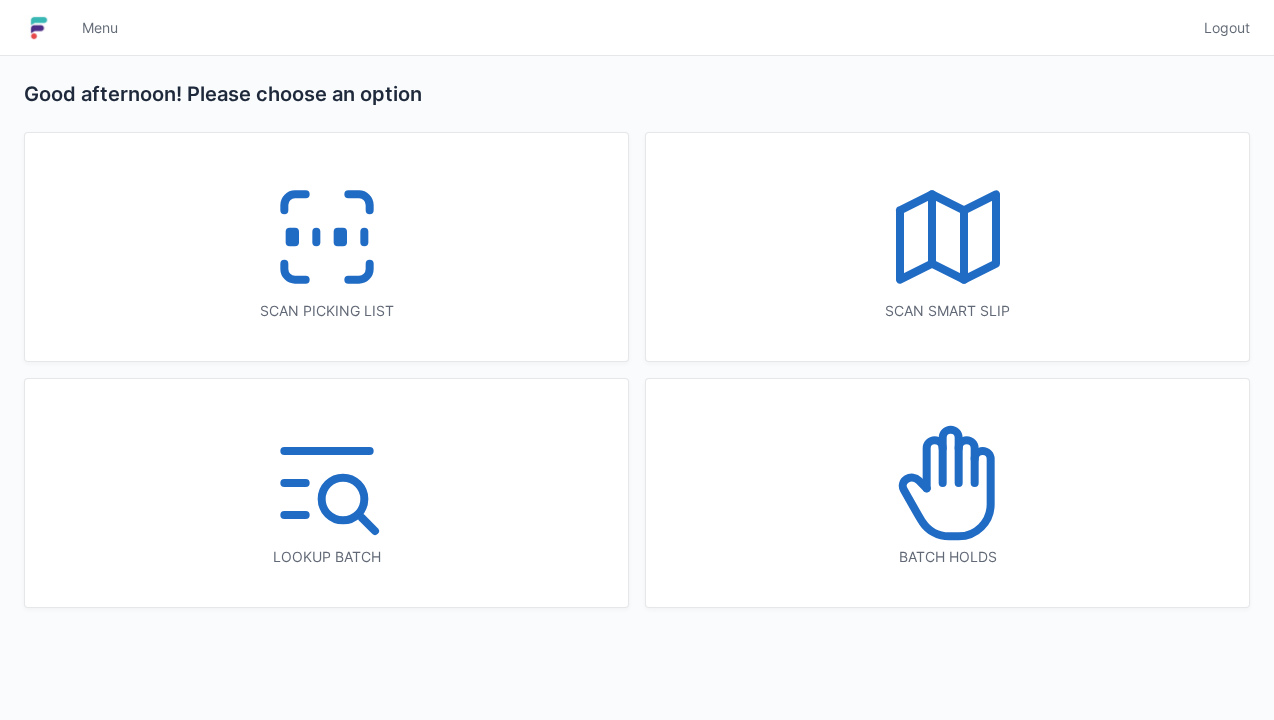 scroll, scrollTop: 0, scrollLeft: 0, axis: both 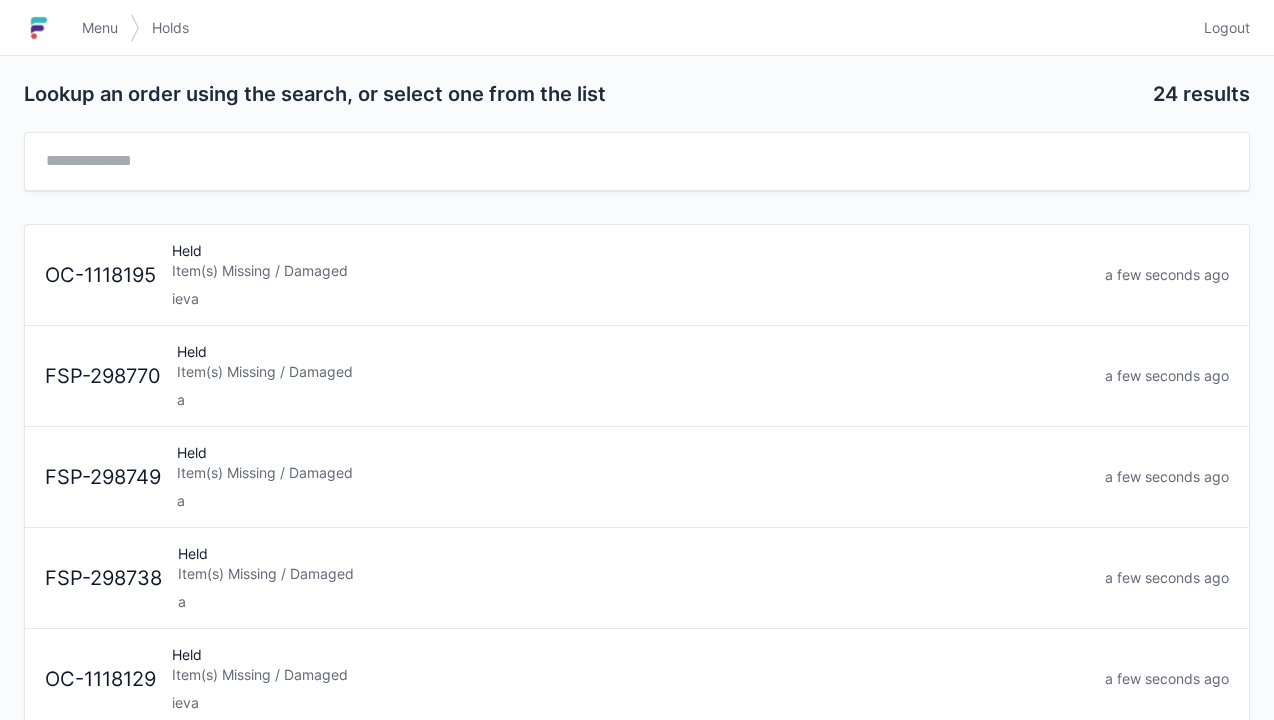 click on "Lookup an order using the search, or select one from the list  24 results  OC-1118195  Held  Item(s) Missing / Damaged ieva a few seconds ago FSP-298770  Held  Item(s) Missing / Damaged a a few seconds ago FSP-298749  Held  Item(s) Missing / Damaged a a few seconds ago FSP-298738  Held  Item(s) Missing / Damaged a a few seconds ago OC-1118129  Held  Item(s) Missing / Damaged ieva a few seconds ago OC-1118198  Held  Item(s) Missing / Damaged Ania a few seconds ago OC-1118193  Held  Item(s) Missing / Damaged ania a few seconds ago OC-1118100  Held  Item(s) Missing / Damaged [PERSON_NAME] a few seconds ago BioGaia -2880339  Held  Item(s) Missing / Damaged [PERSON_NAME] a few seconds ago OC-1118762  Held  Item(s) Missing / Damaged grace a few seconds ago OC-1117337  Held  Item(s) Missing / Damaged [PERSON_NAME] a few seconds ago OC-1117264  Held  Item(s) Missing / Damaged [PERSON_NAME] a few seconds ago OC-1117571  Held  Item(s) Missing / Damaged a a few seconds ago OC-1117469  Held  Item(s) Missing / Damaged a a few seconds ago OC-1117198  Held" at bounding box center (637, 1362) 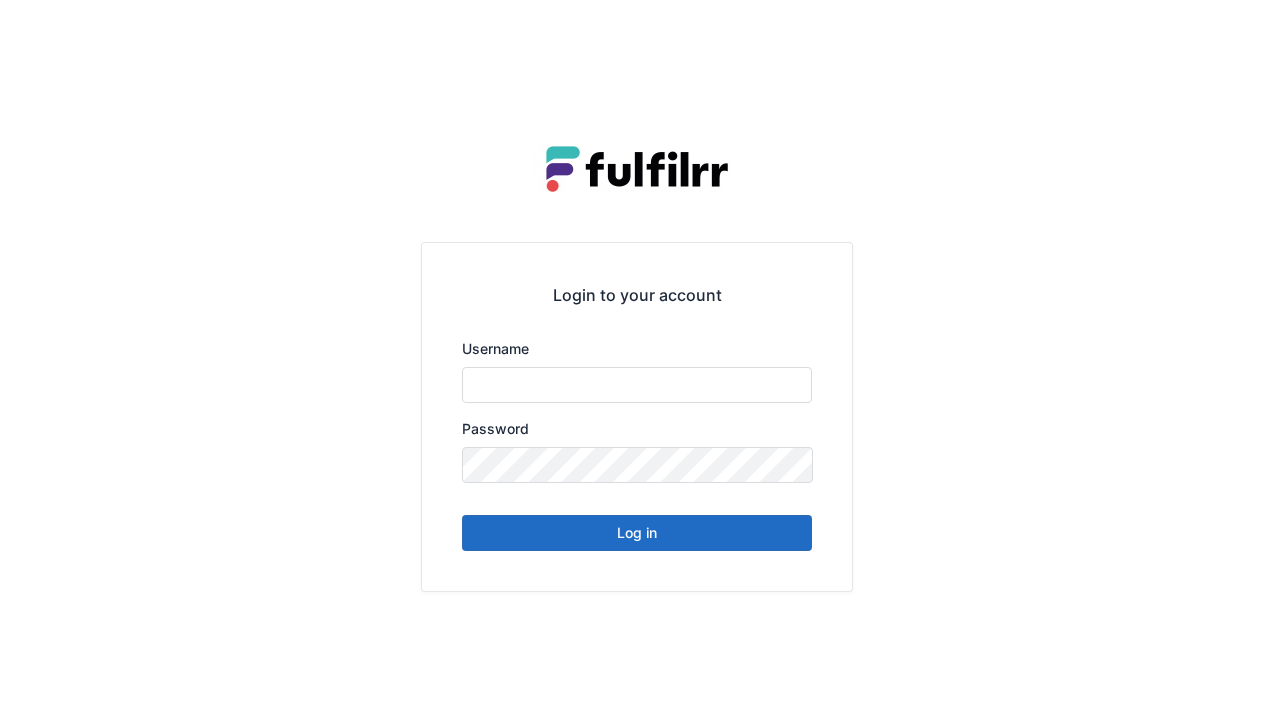 scroll, scrollTop: 0, scrollLeft: 0, axis: both 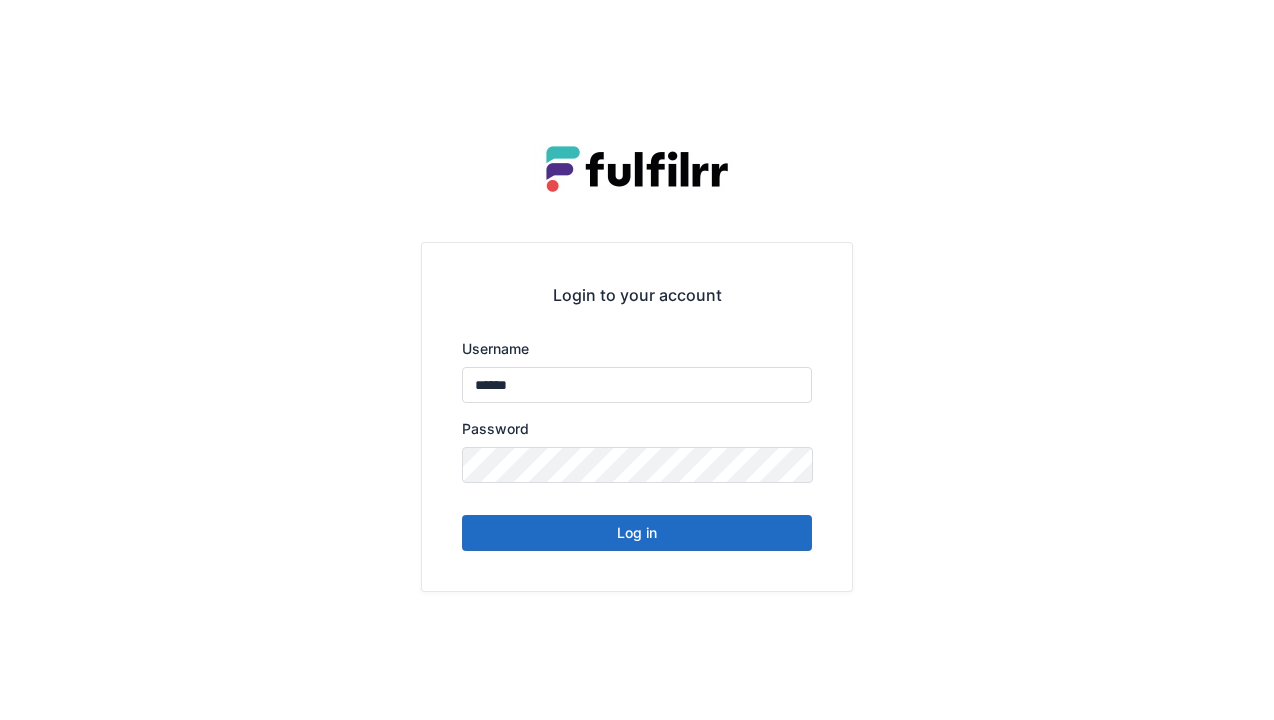 click on "Log in" at bounding box center [637, 533] 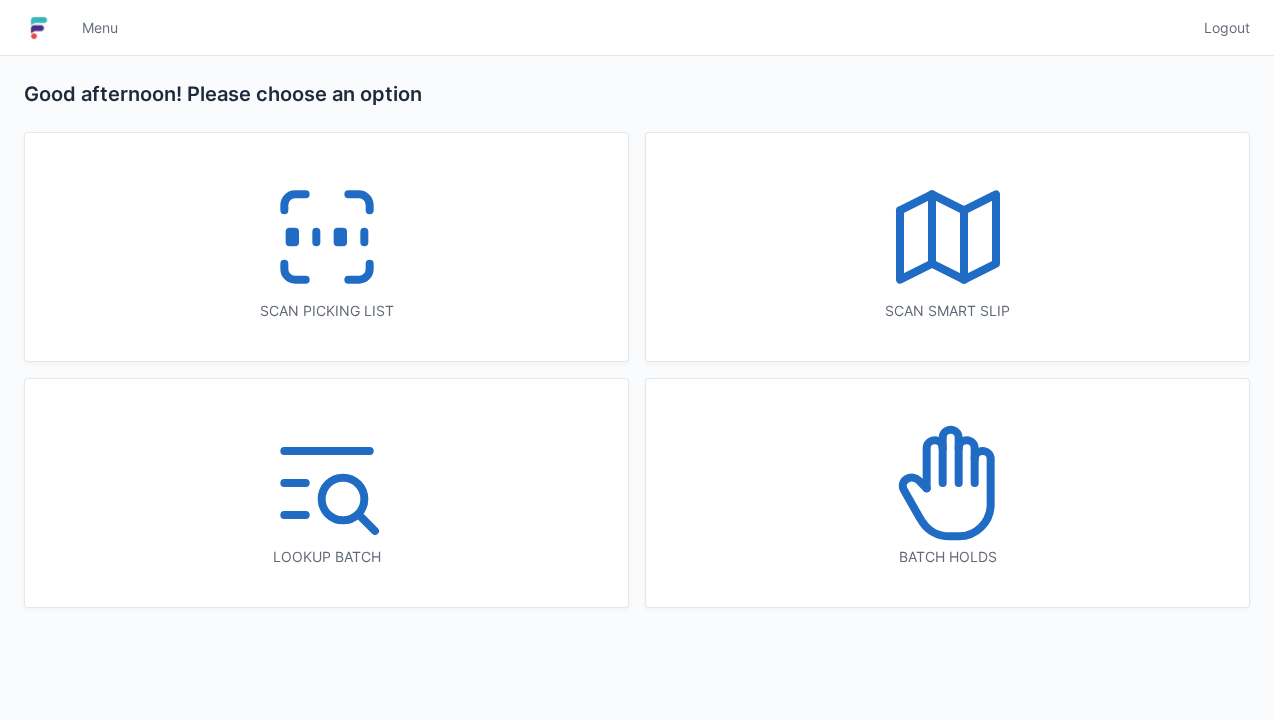 scroll, scrollTop: 0, scrollLeft: 0, axis: both 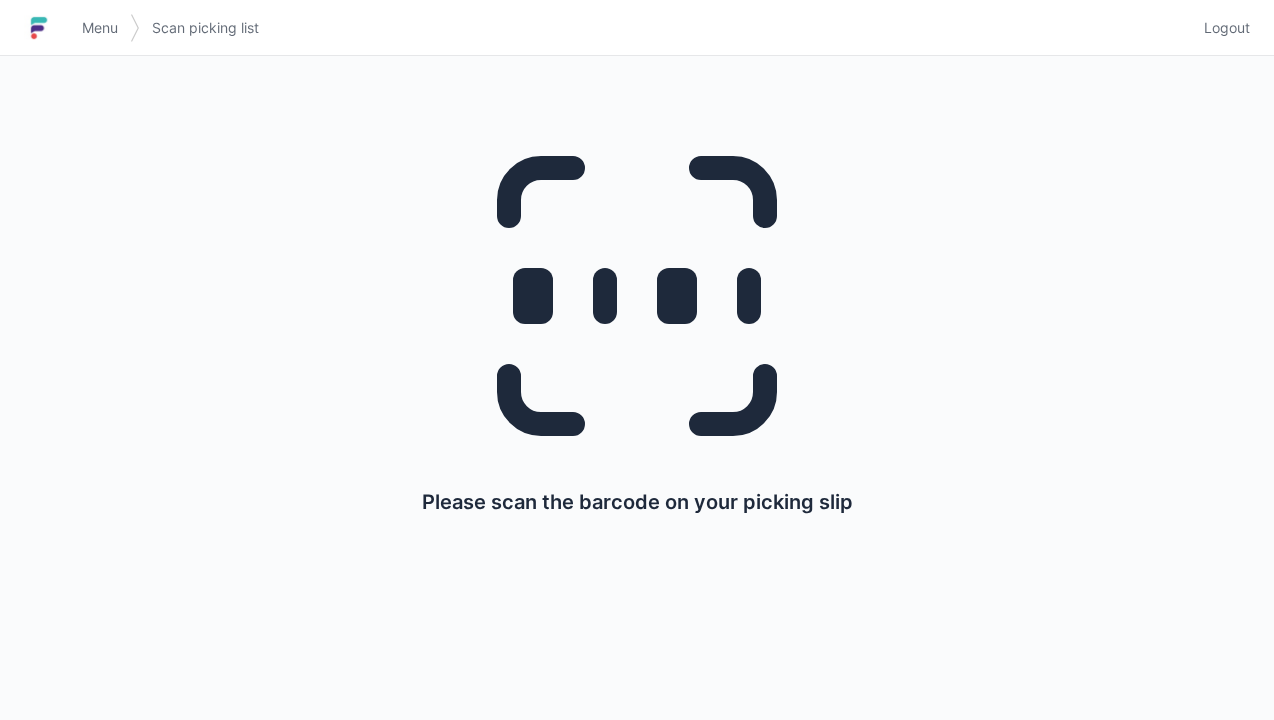 click on "Logout" at bounding box center (1227, 28) 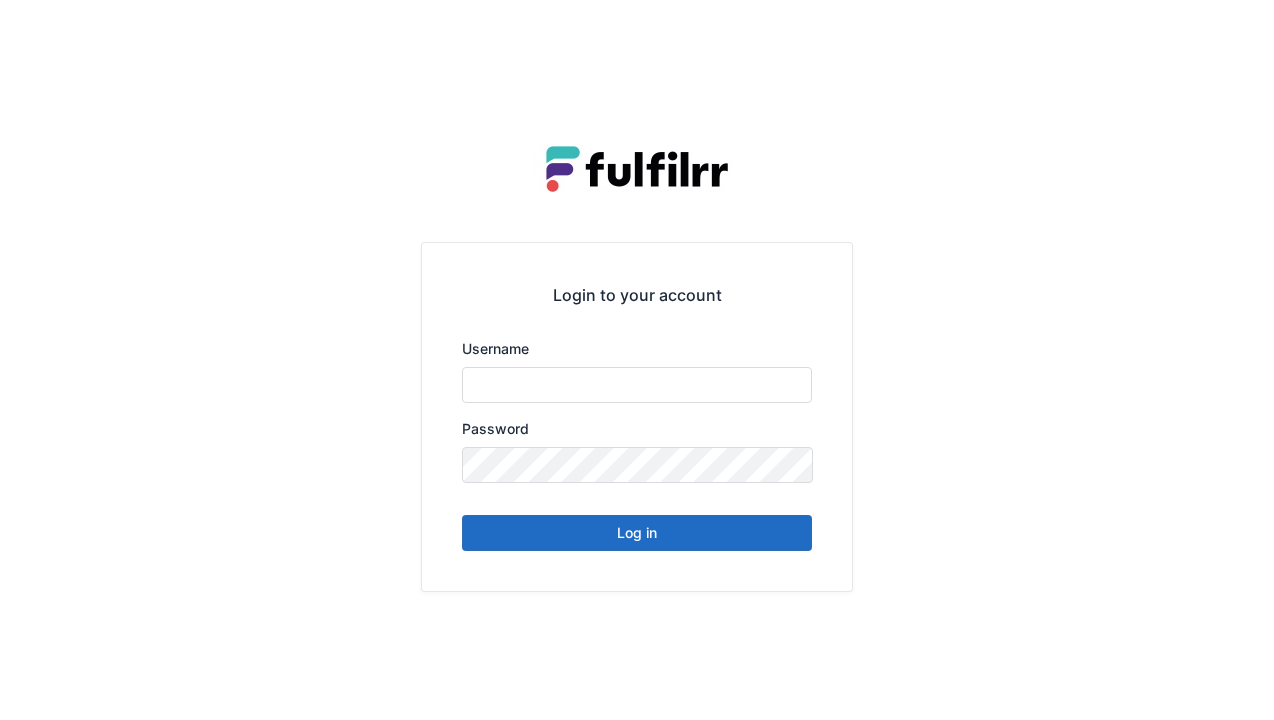 scroll, scrollTop: 0, scrollLeft: 0, axis: both 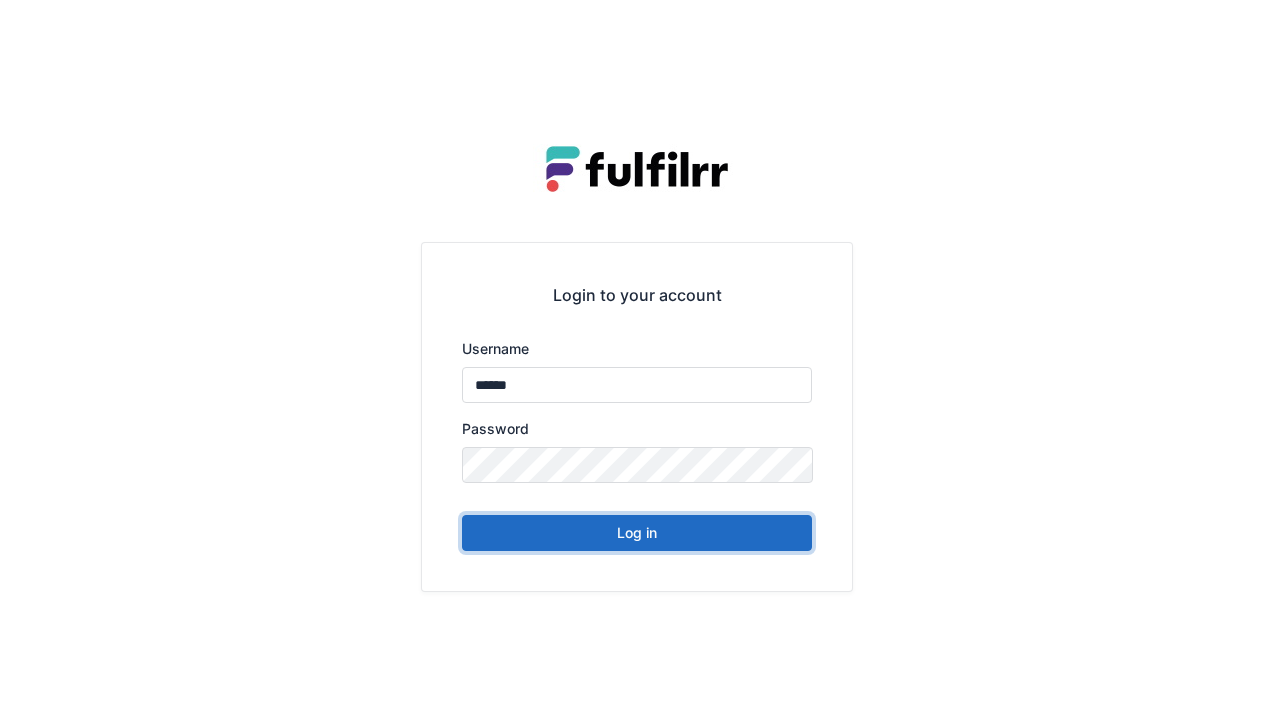 click on "Log in" at bounding box center (637, 533) 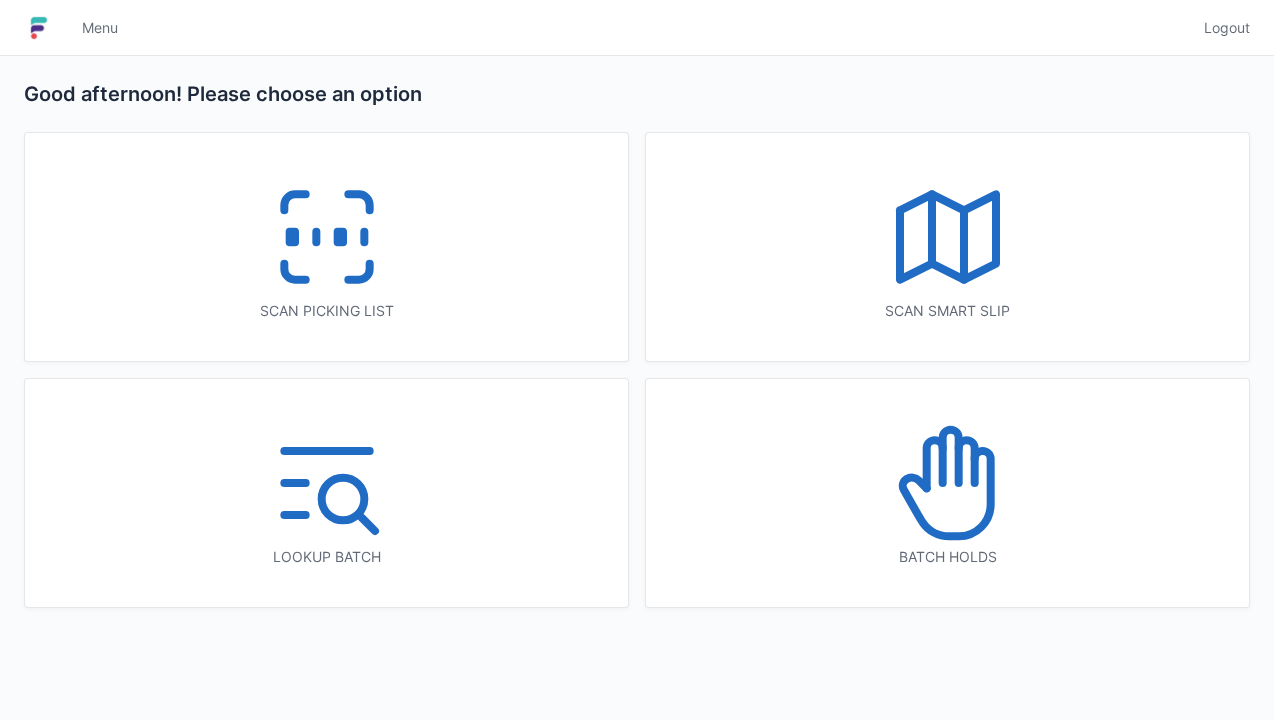 scroll, scrollTop: 0, scrollLeft: 0, axis: both 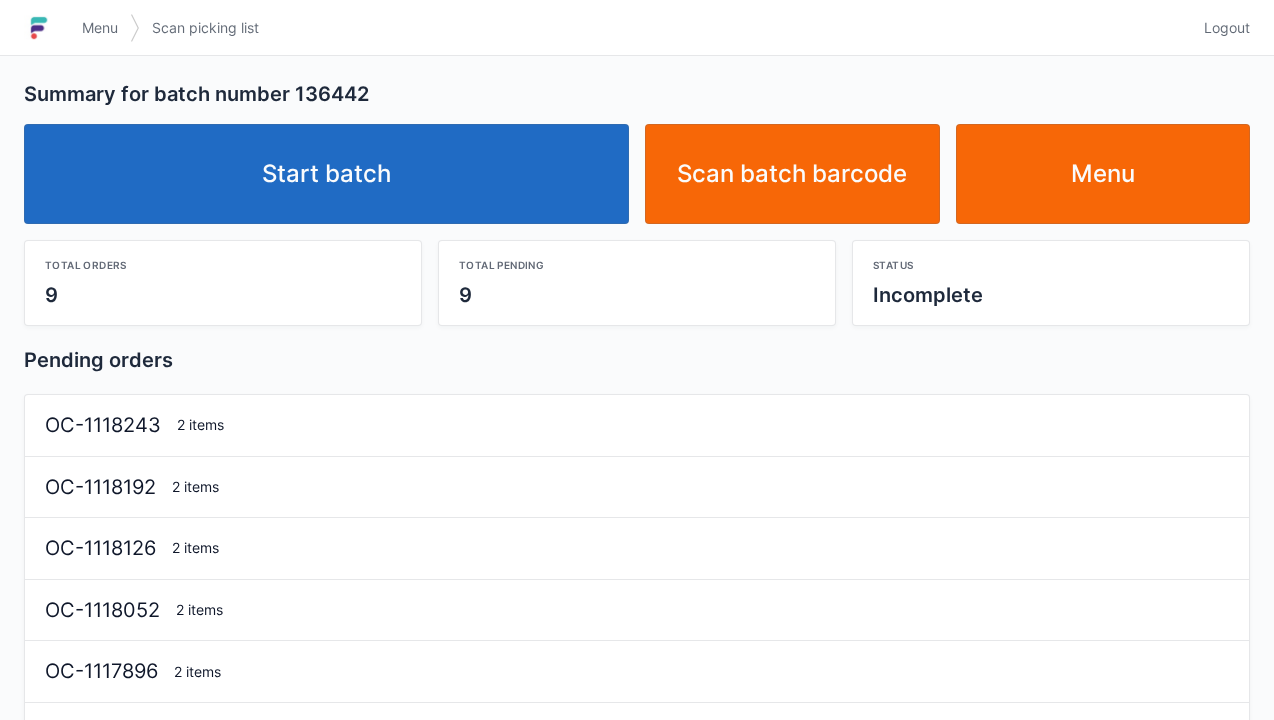 click on "Start batch" at bounding box center (326, 174) 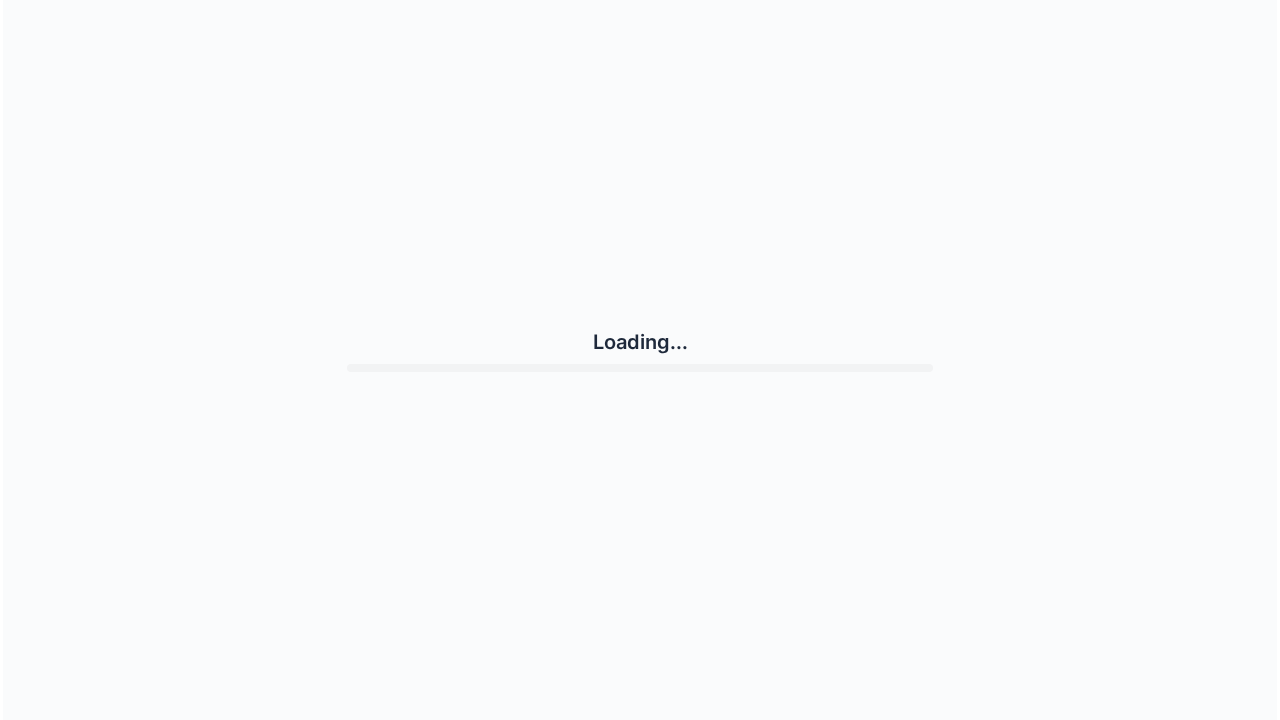 scroll, scrollTop: 0, scrollLeft: 0, axis: both 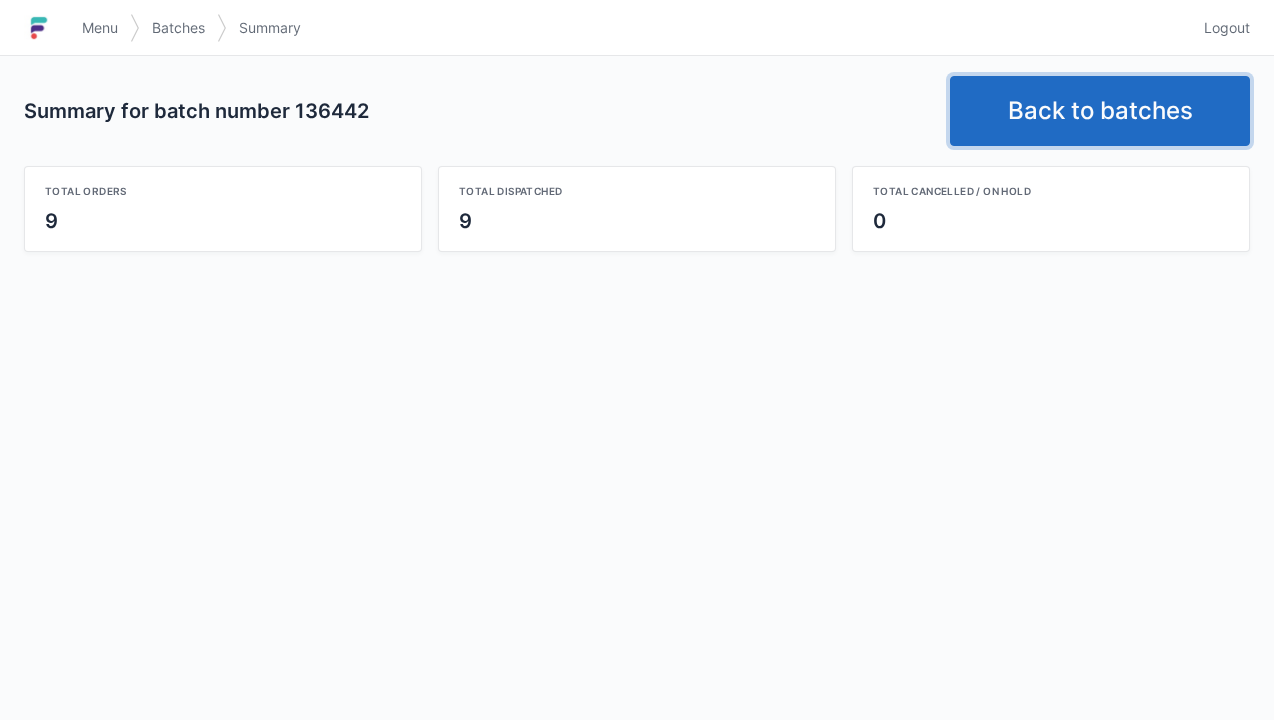 click on "Back to batches" at bounding box center [1100, 111] 